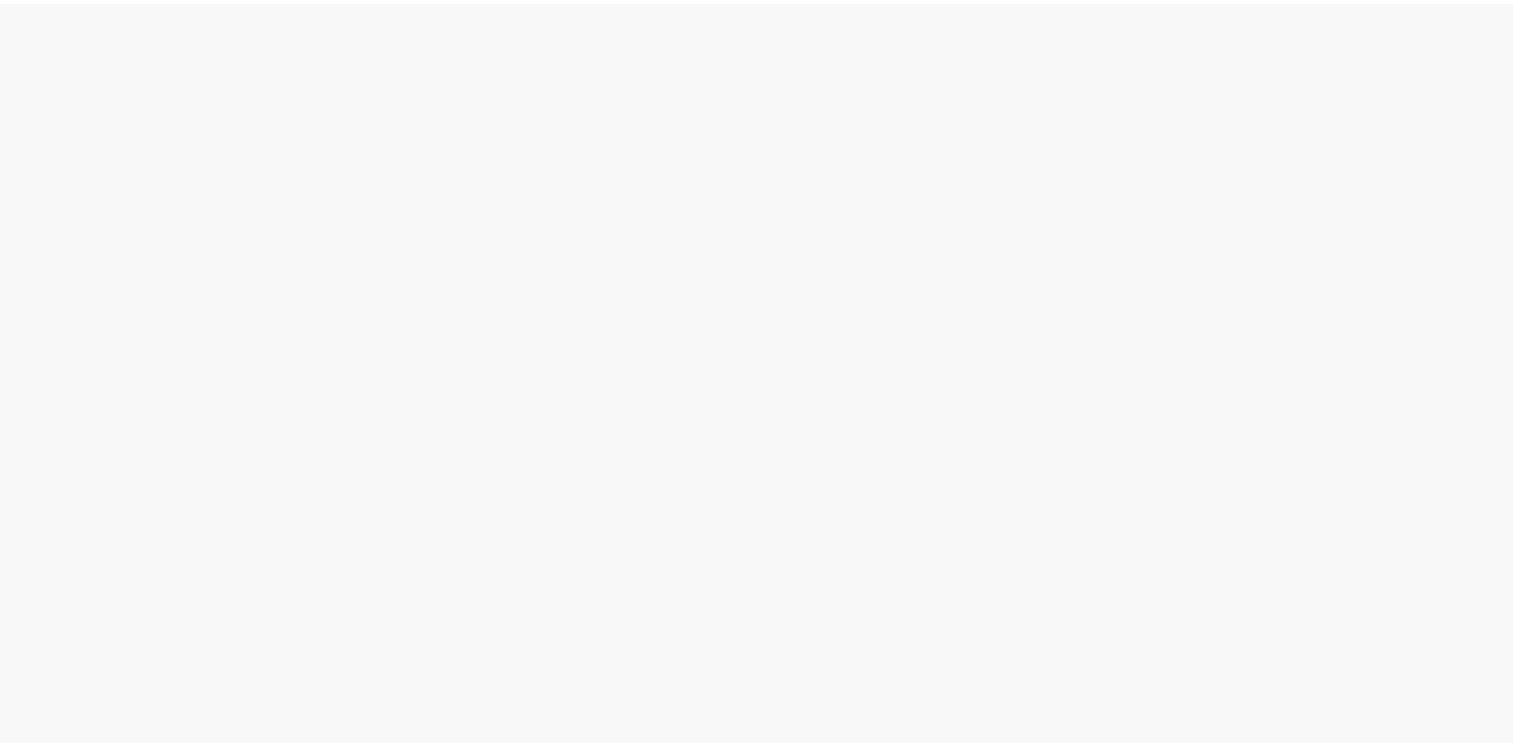 scroll, scrollTop: 0, scrollLeft: 0, axis: both 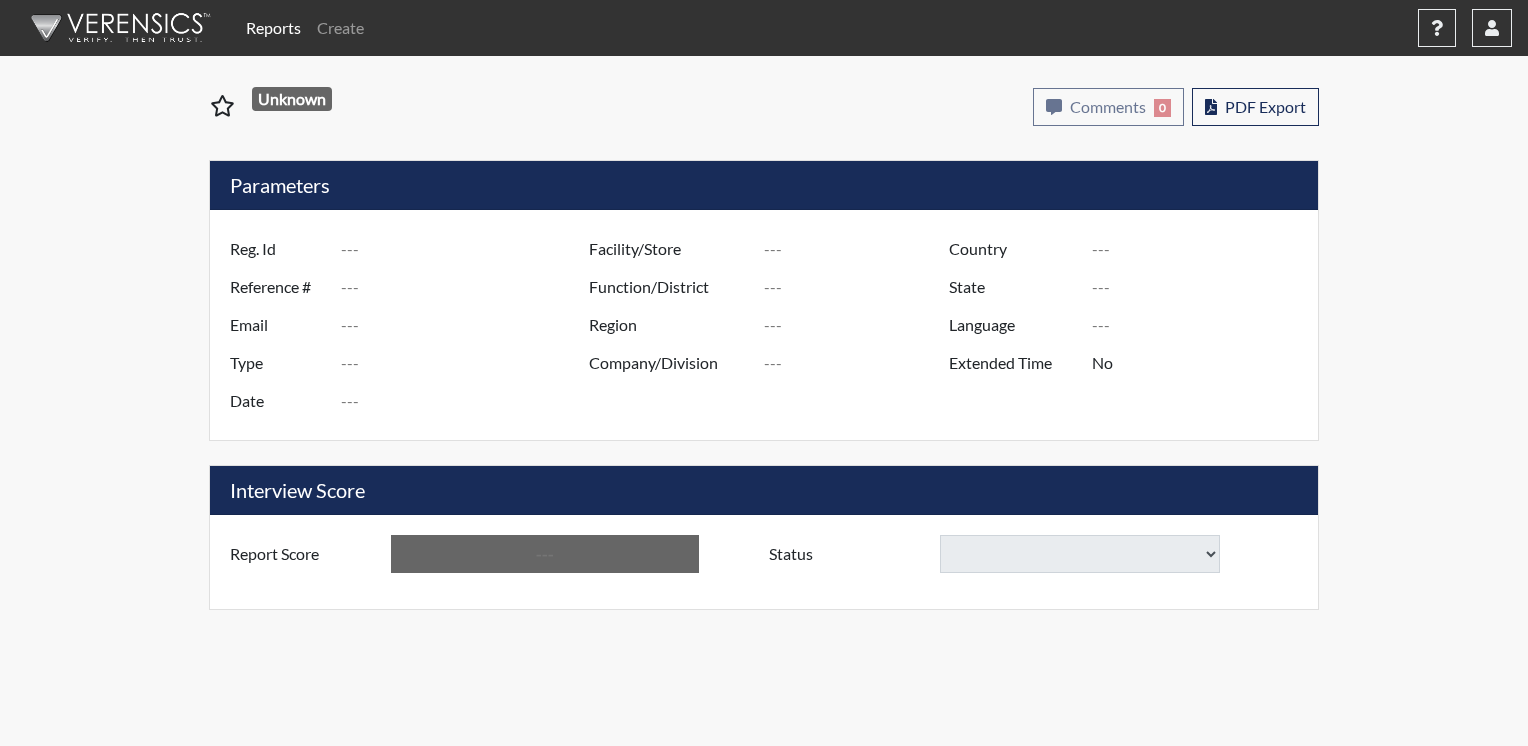 select 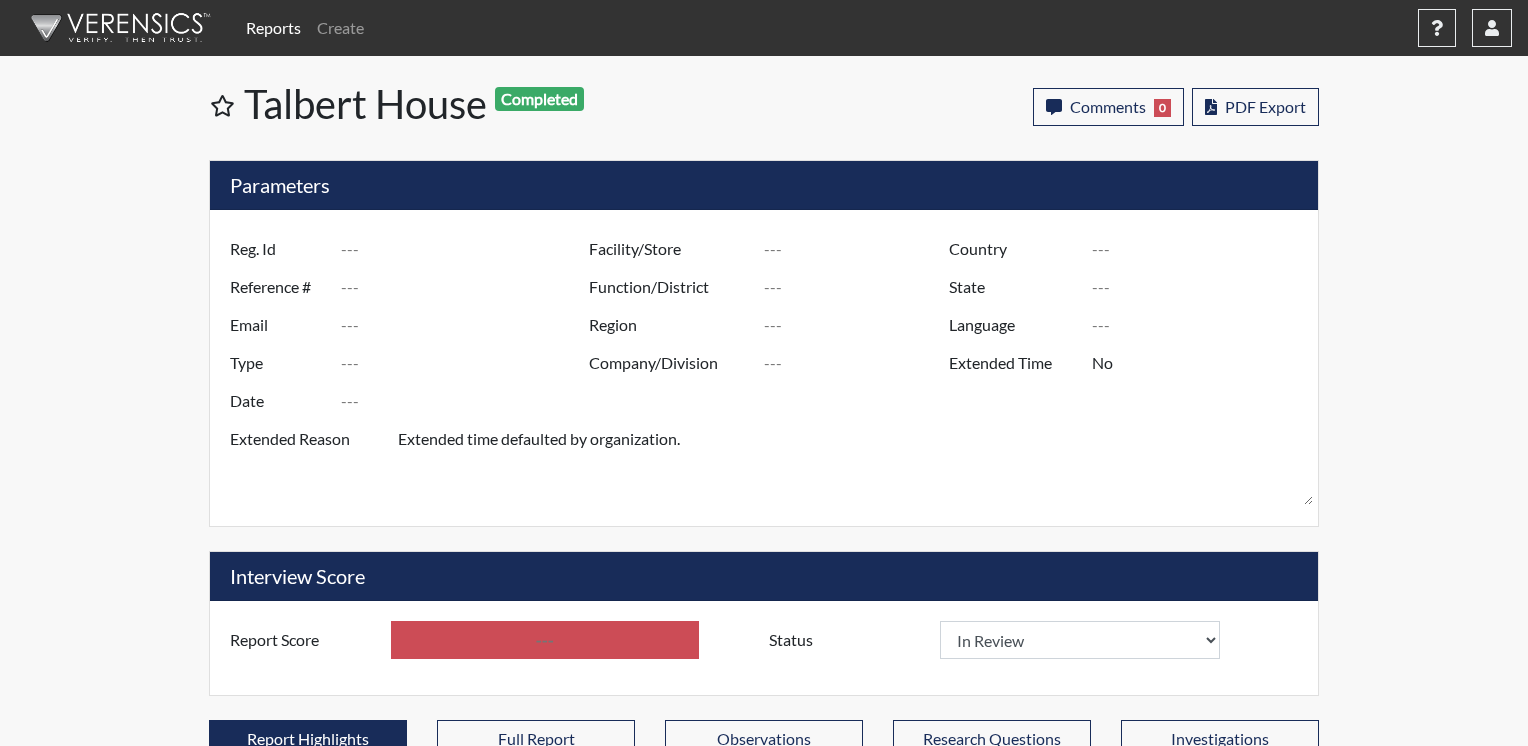 type on "[LAST]/[LAST]" 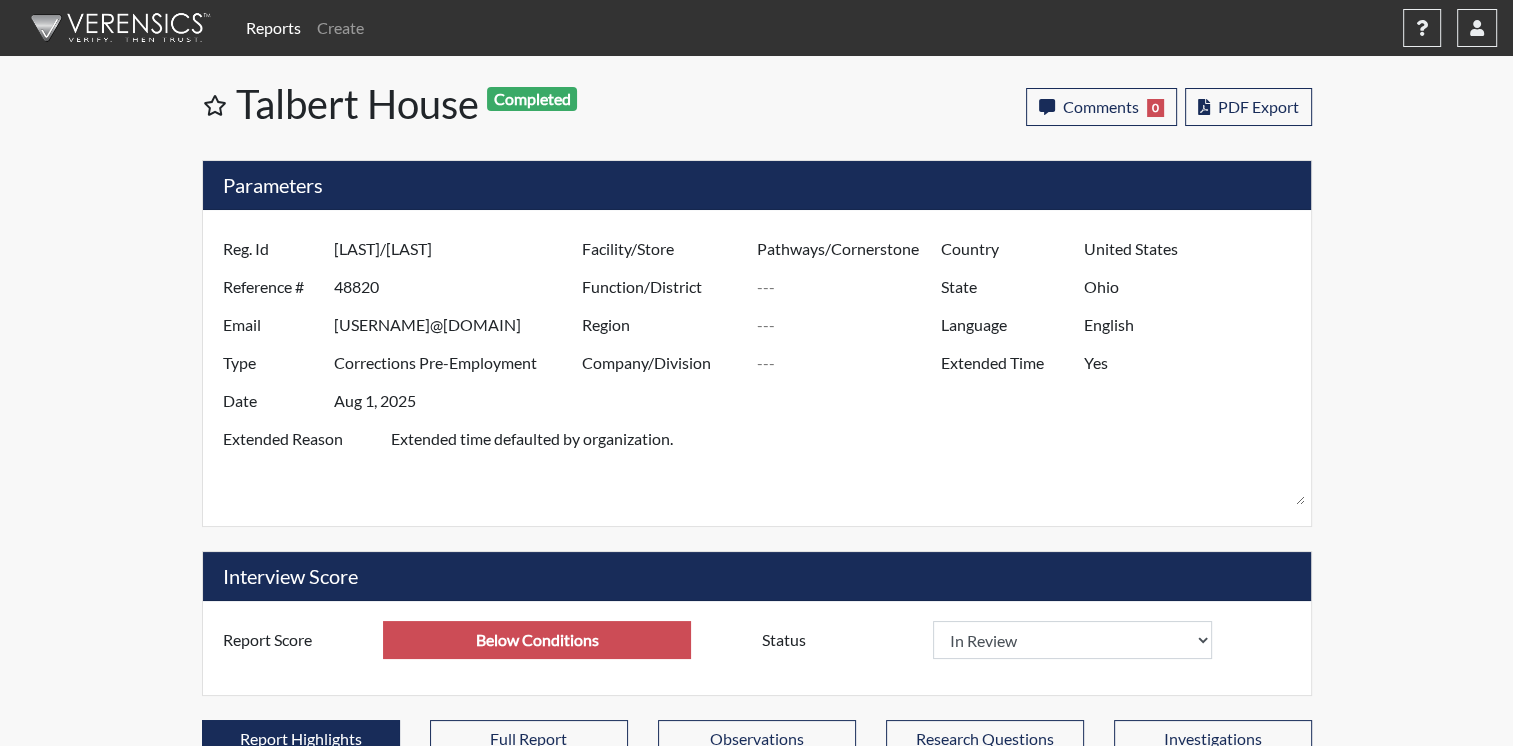 scroll, scrollTop: 999668, scrollLeft: 999168, axis: both 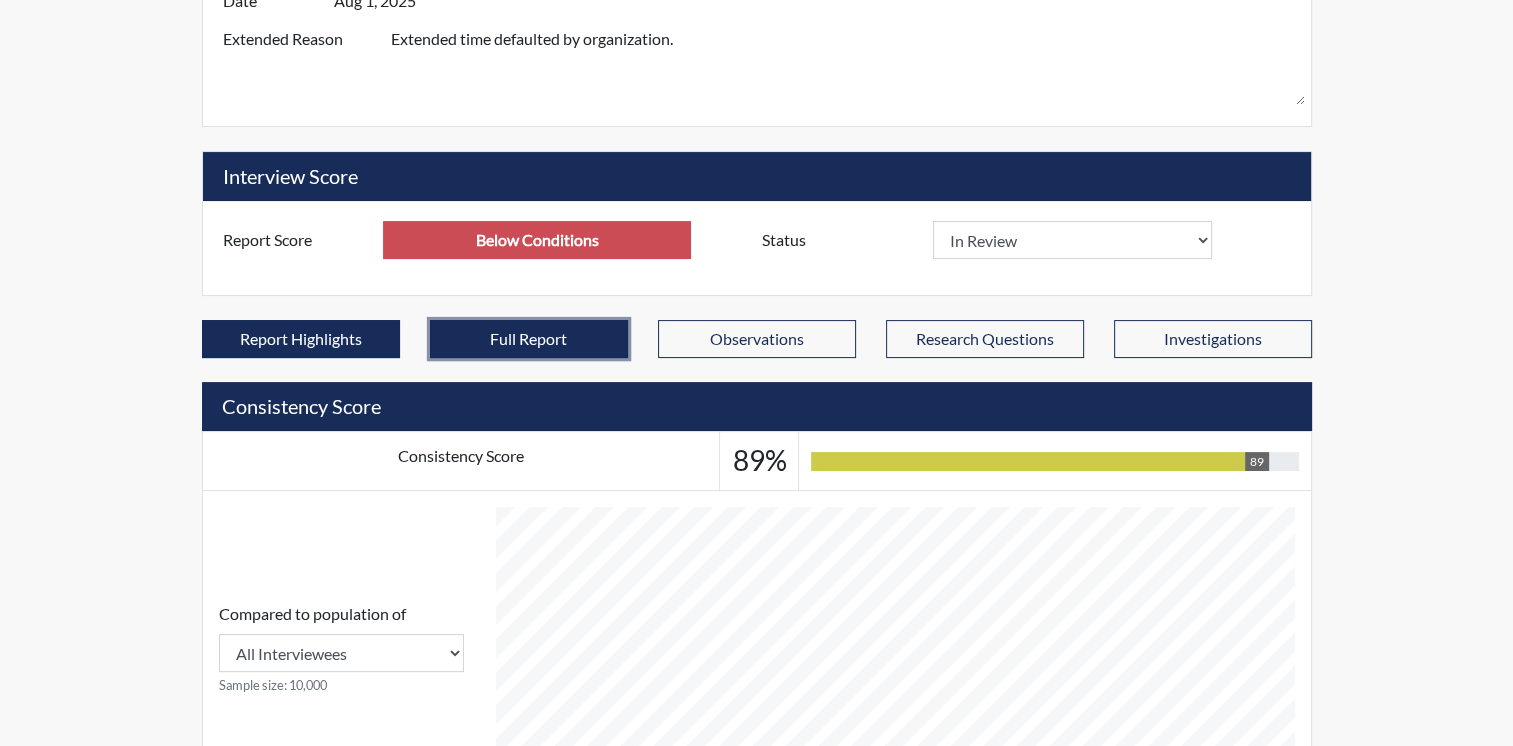 click on "Full Report" at bounding box center (529, 339) 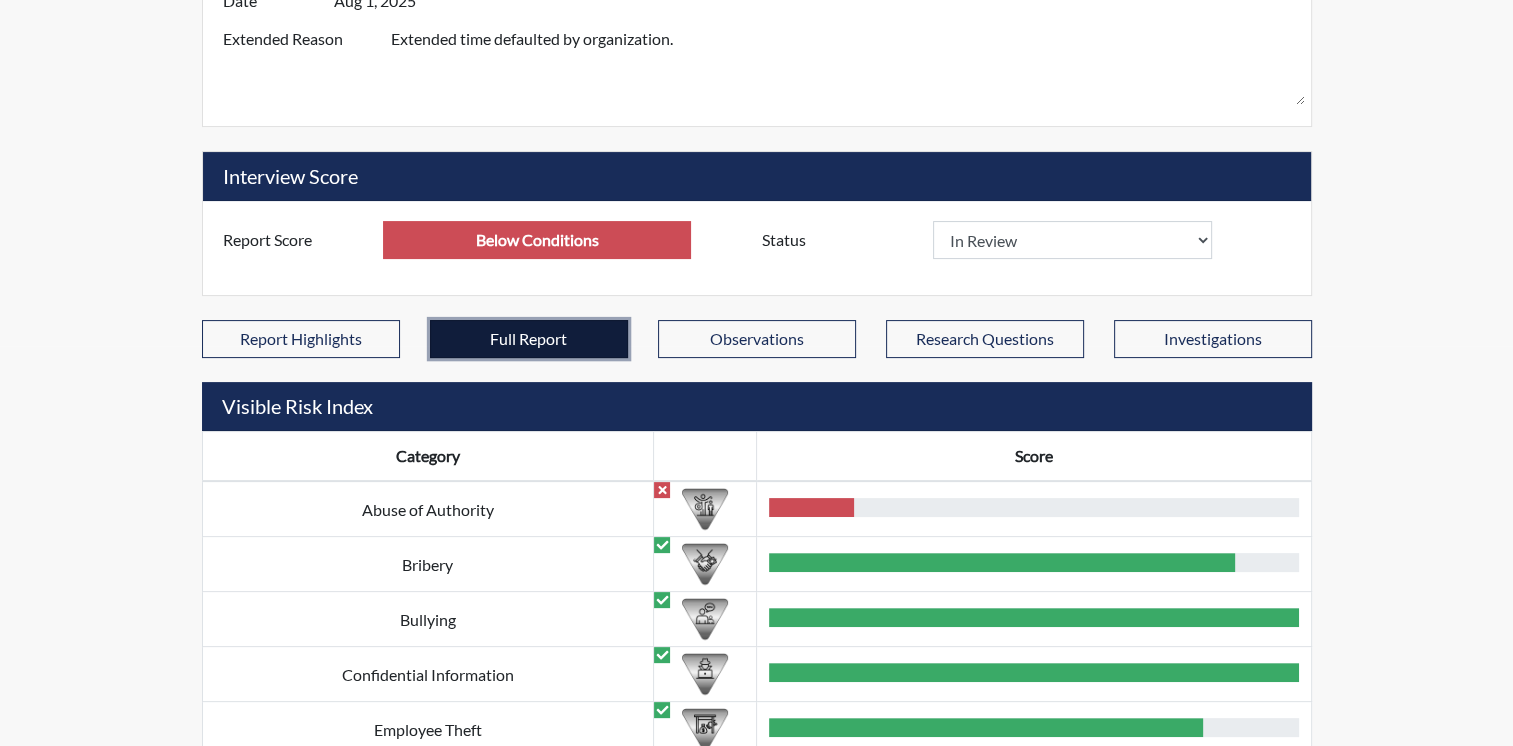 scroll, scrollTop: 999768, scrollLeft: 999168, axis: both 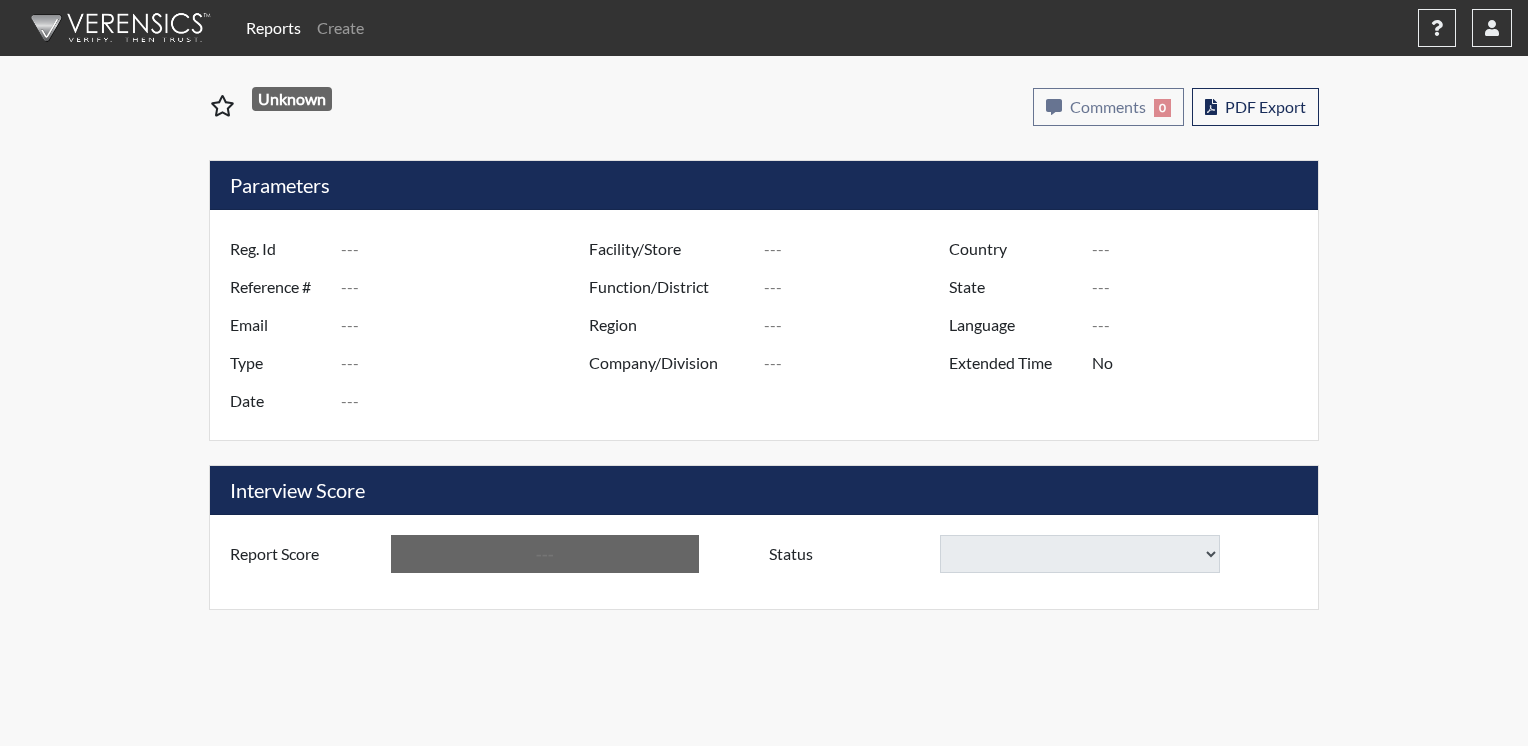 type on "Caldwell/ Smith" 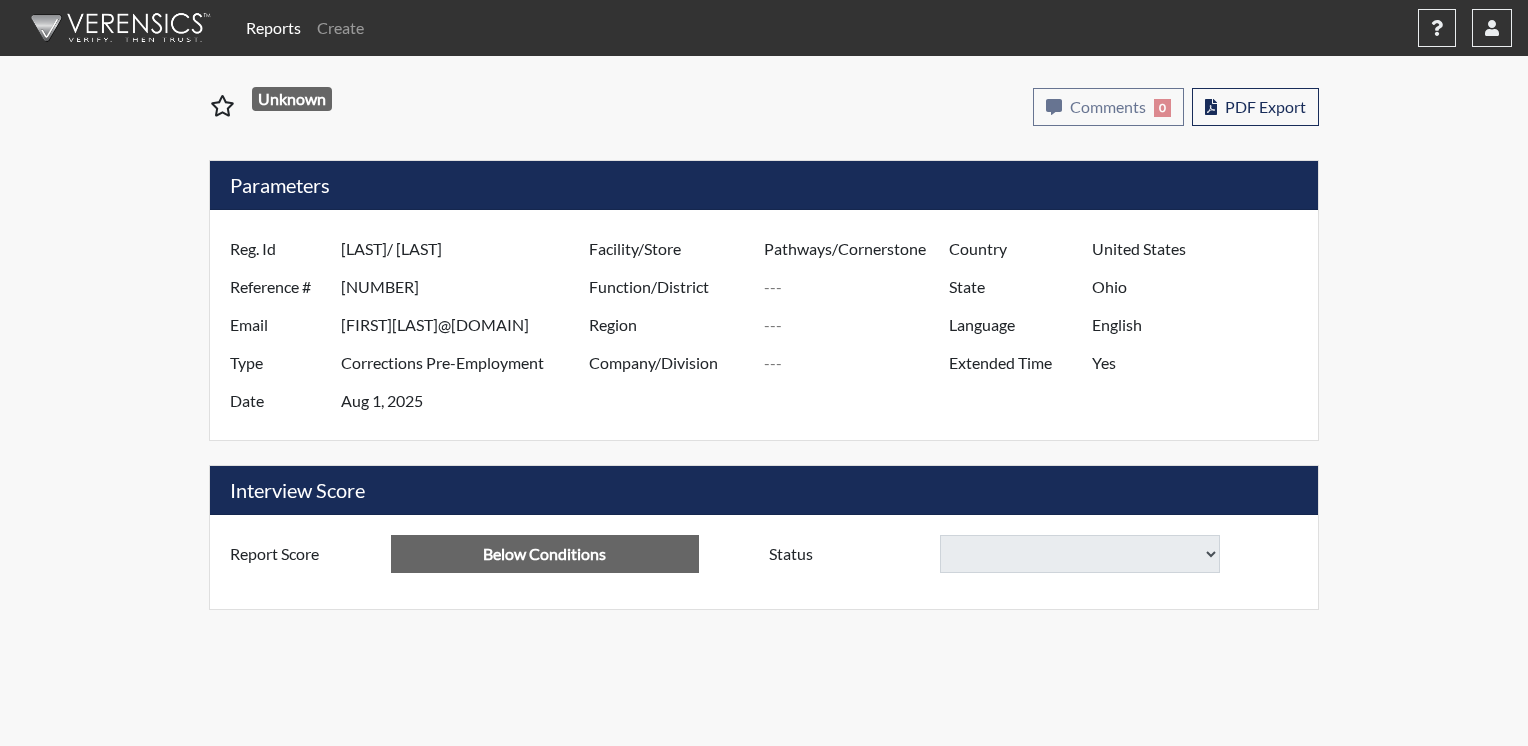 select 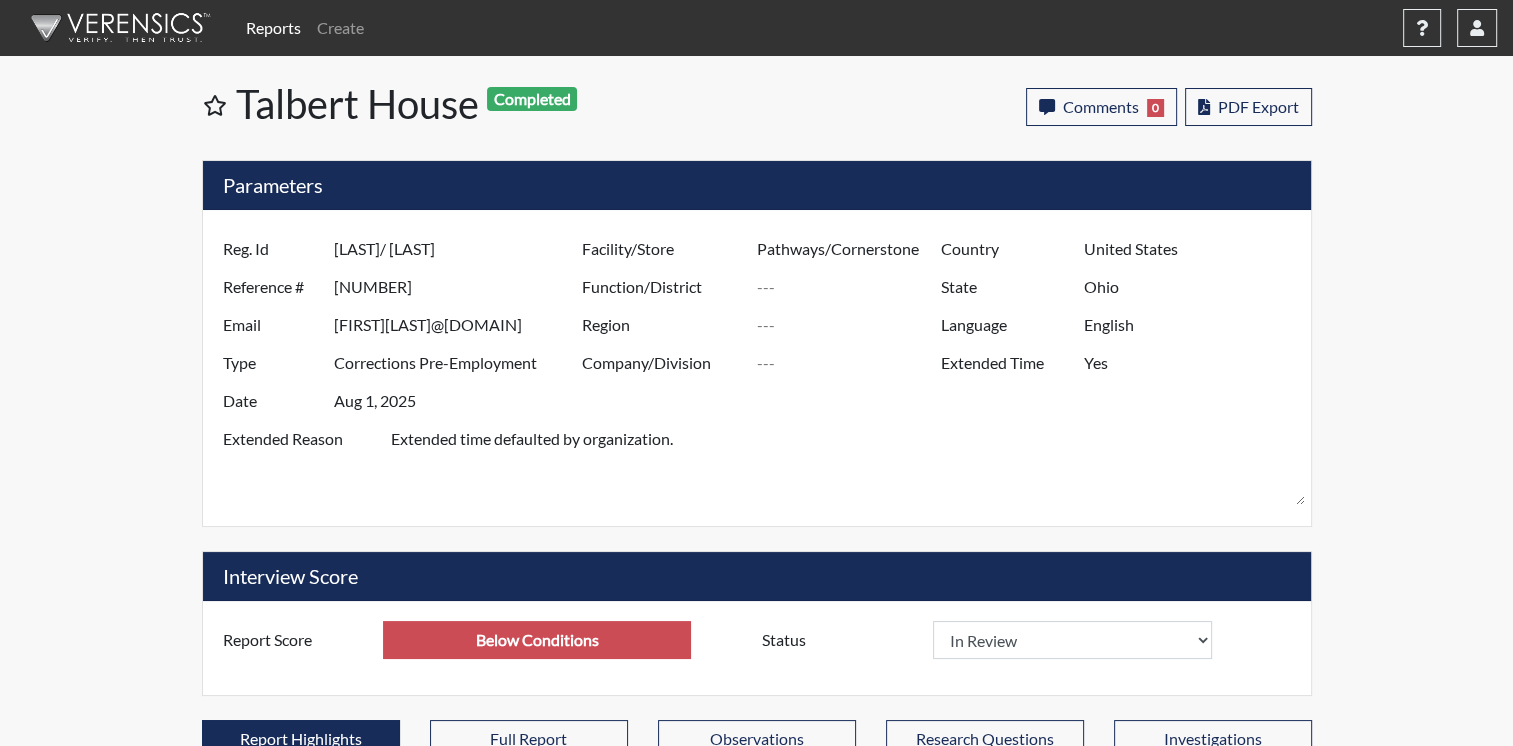 scroll, scrollTop: 999668, scrollLeft: 999168, axis: both 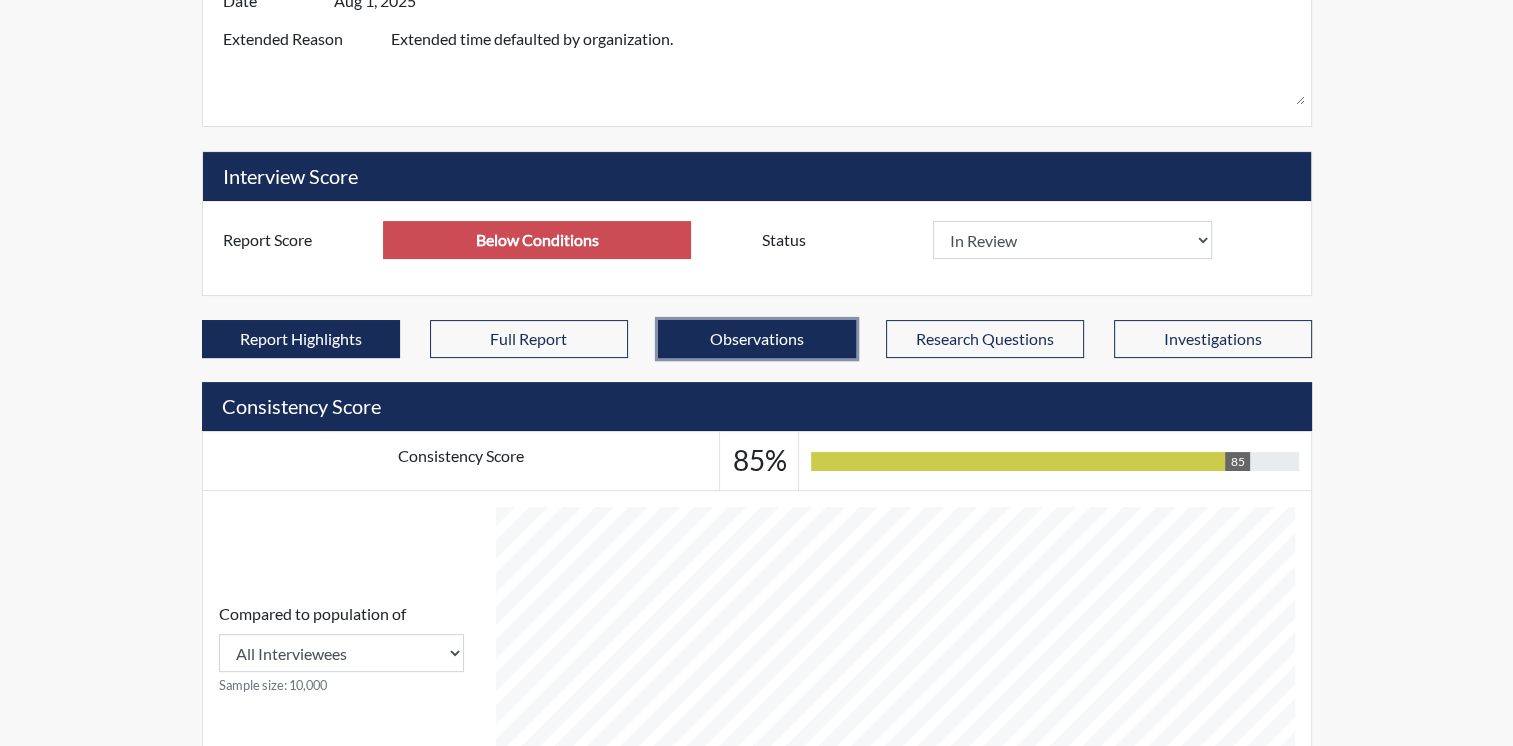 click on "Observations" at bounding box center (757, 339) 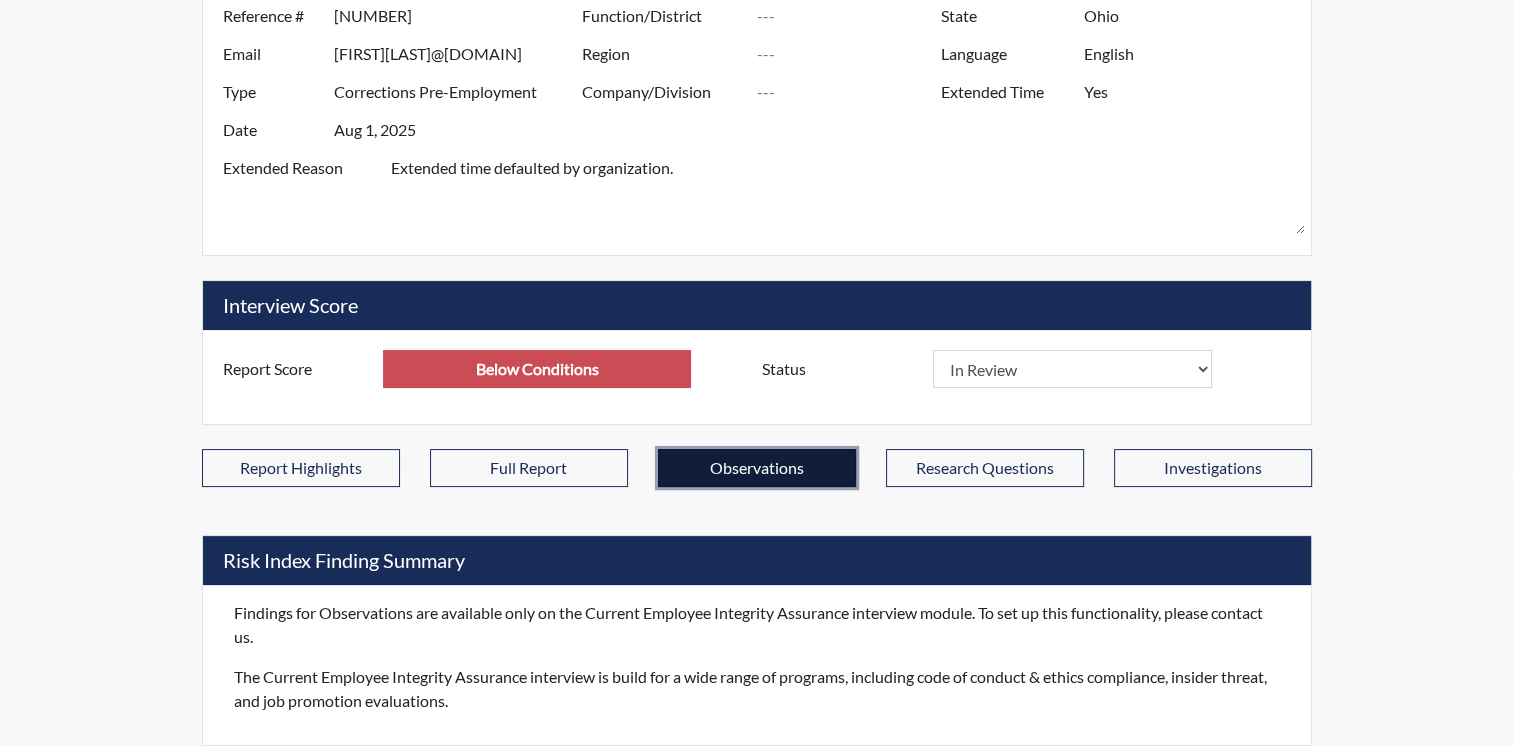 scroll, scrollTop: 268, scrollLeft: 0, axis: vertical 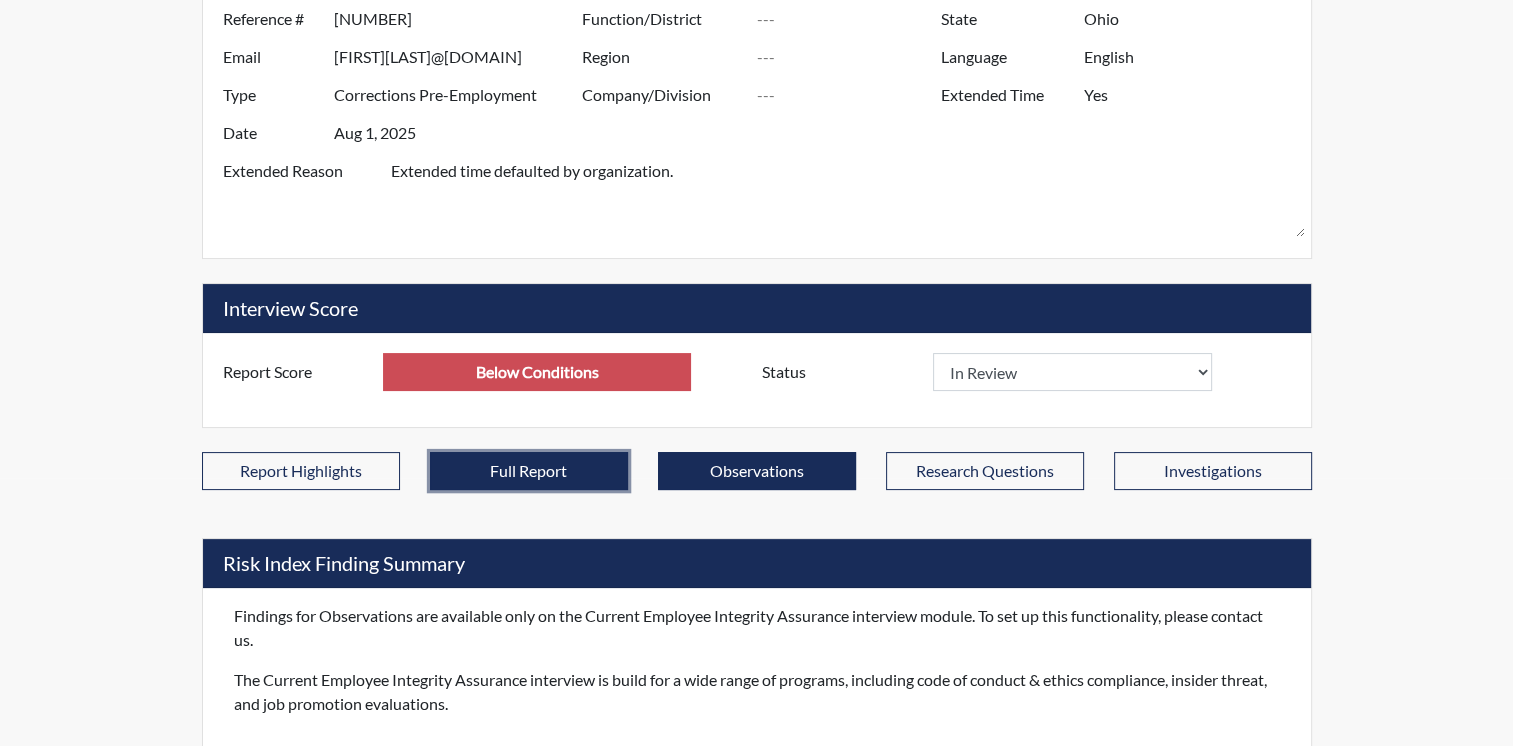 click on "Full Report" at bounding box center (529, 471) 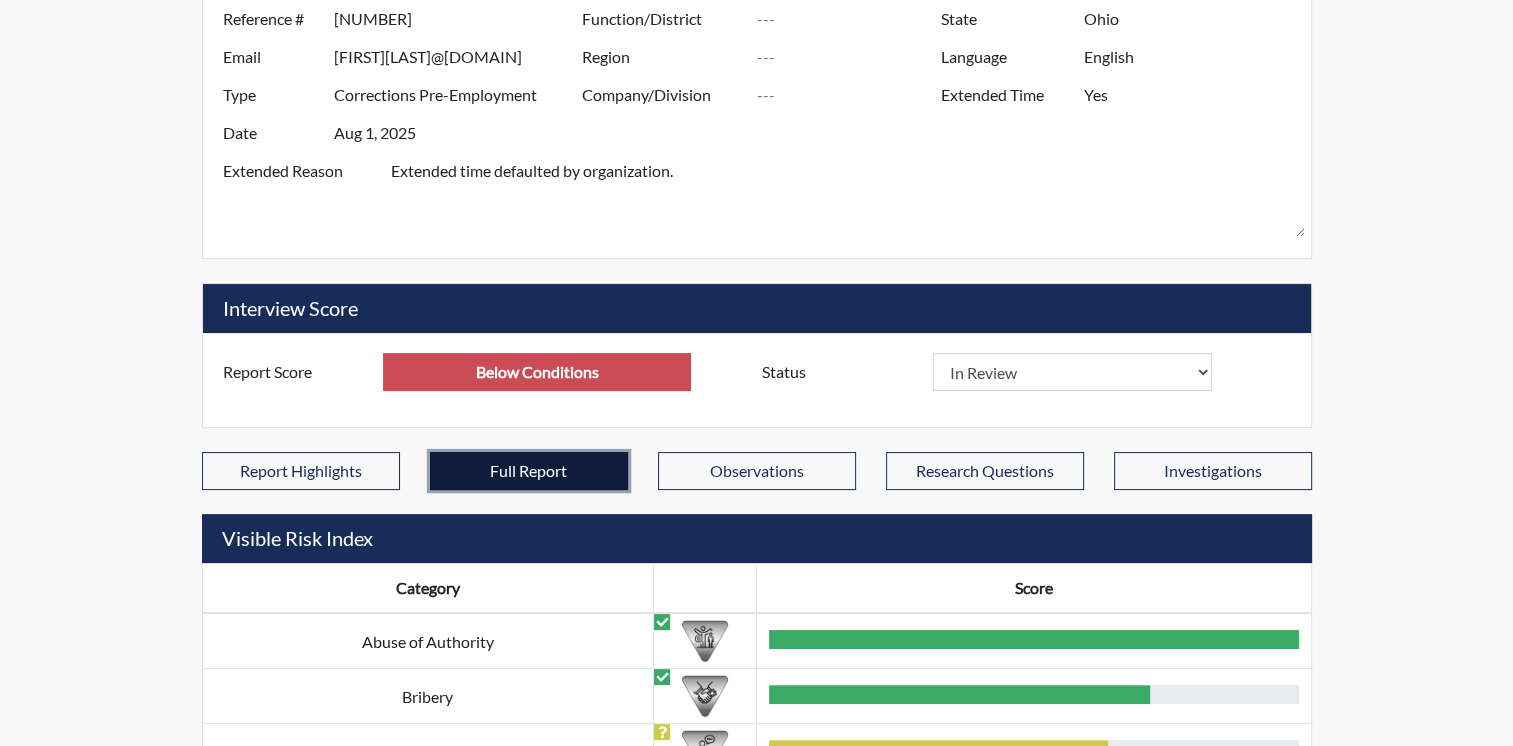 scroll, scrollTop: 999768, scrollLeft: 999168, axis: both 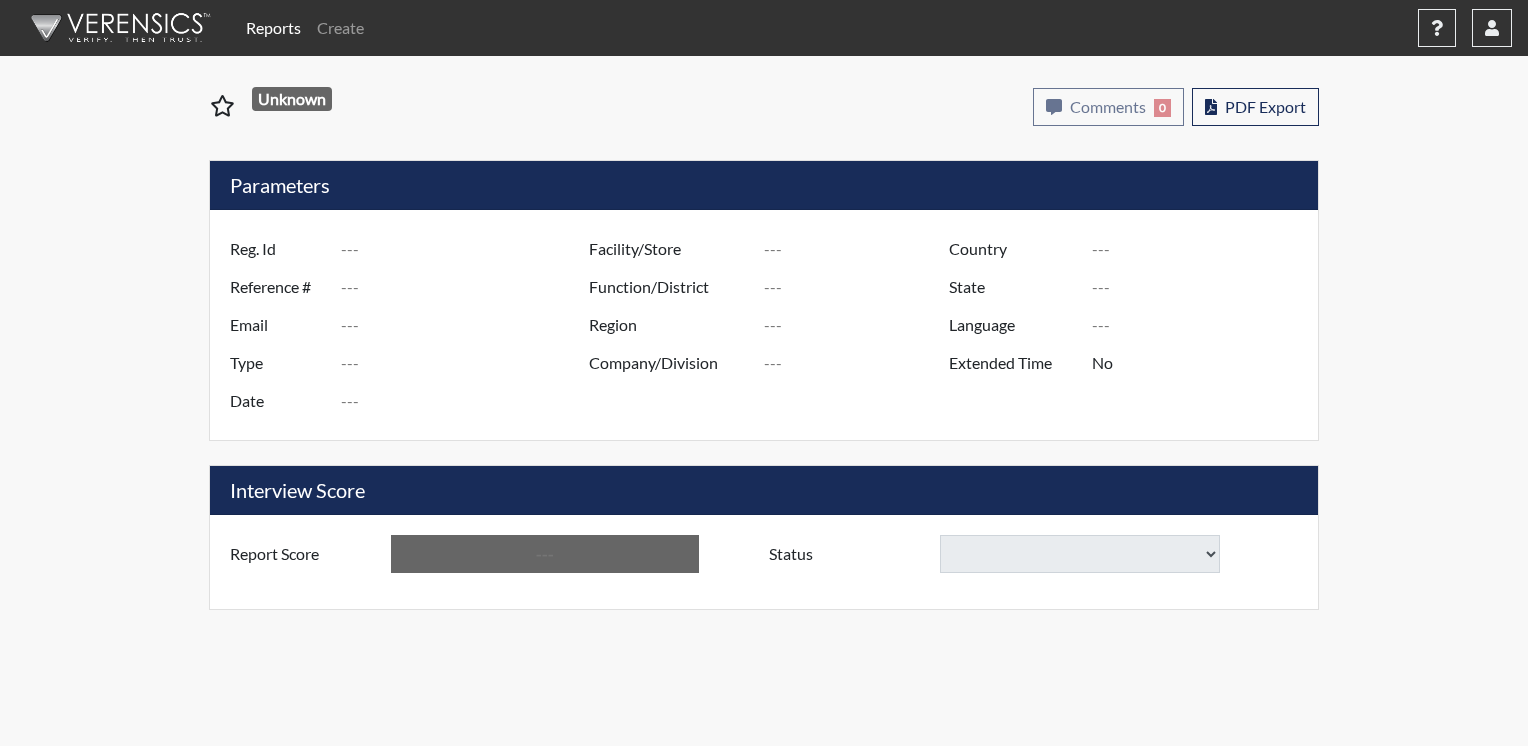type on "[LAST]/[LAST]" 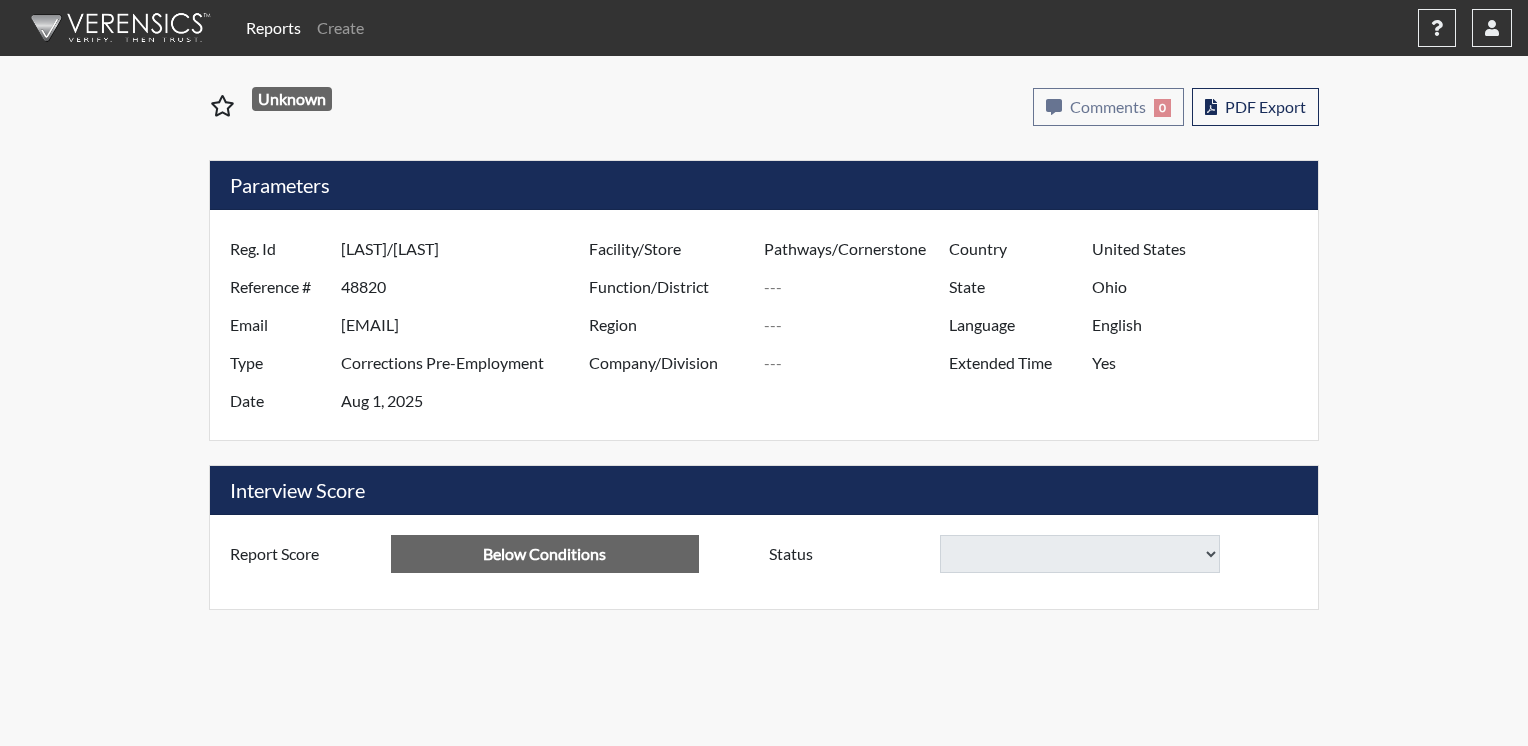 select 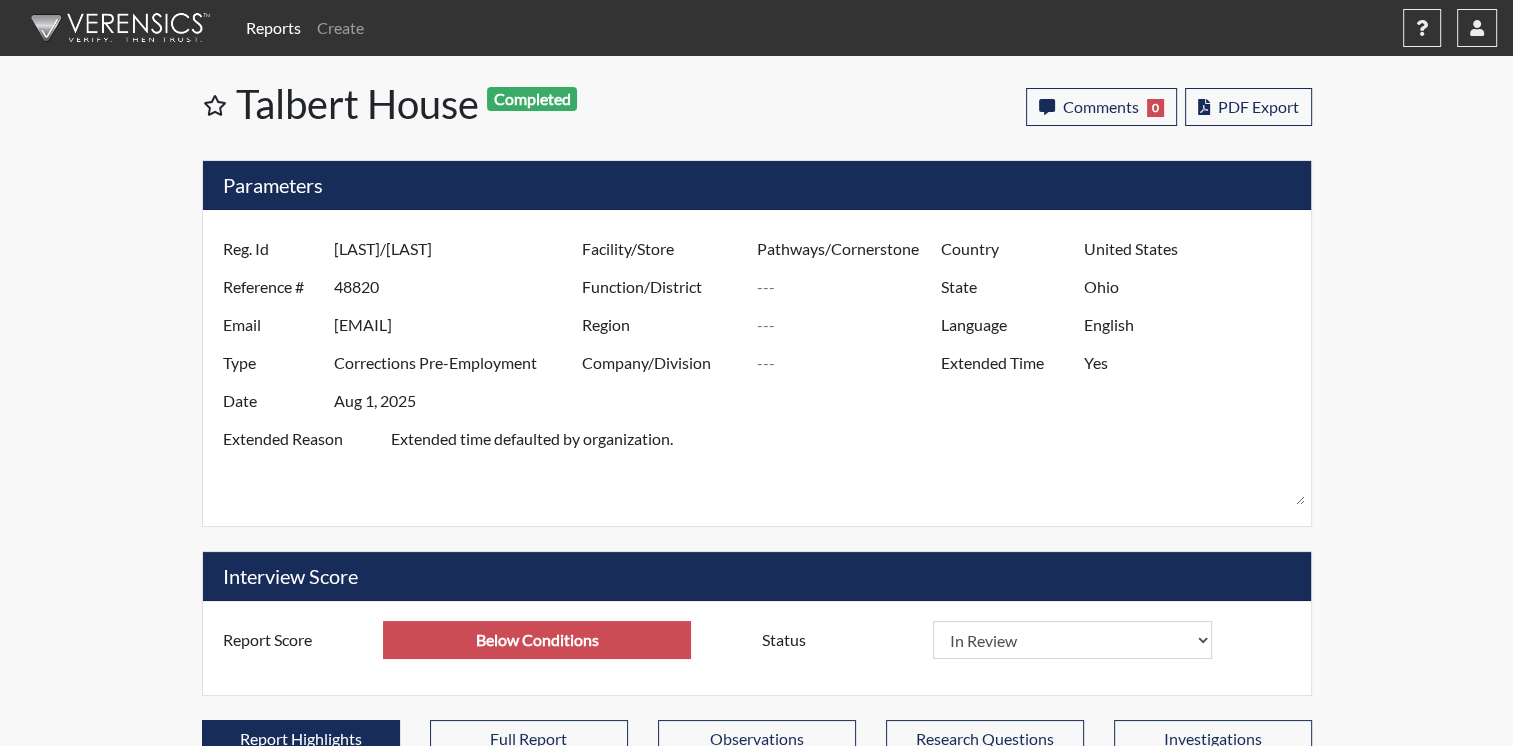 scroll, scrollTop: 999668, scrollLeft: 999168, axis: both 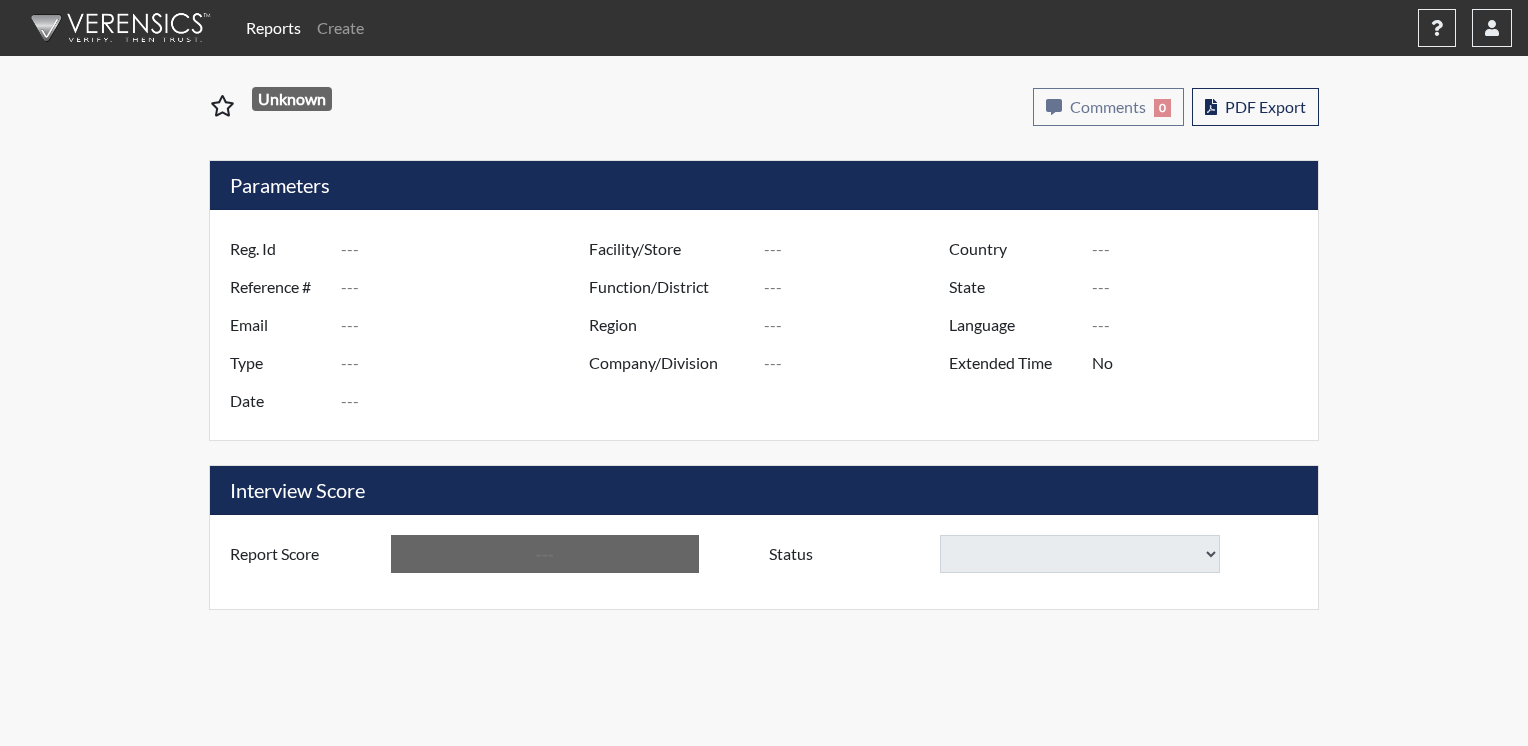 type on "[LAST]/[LAST]" 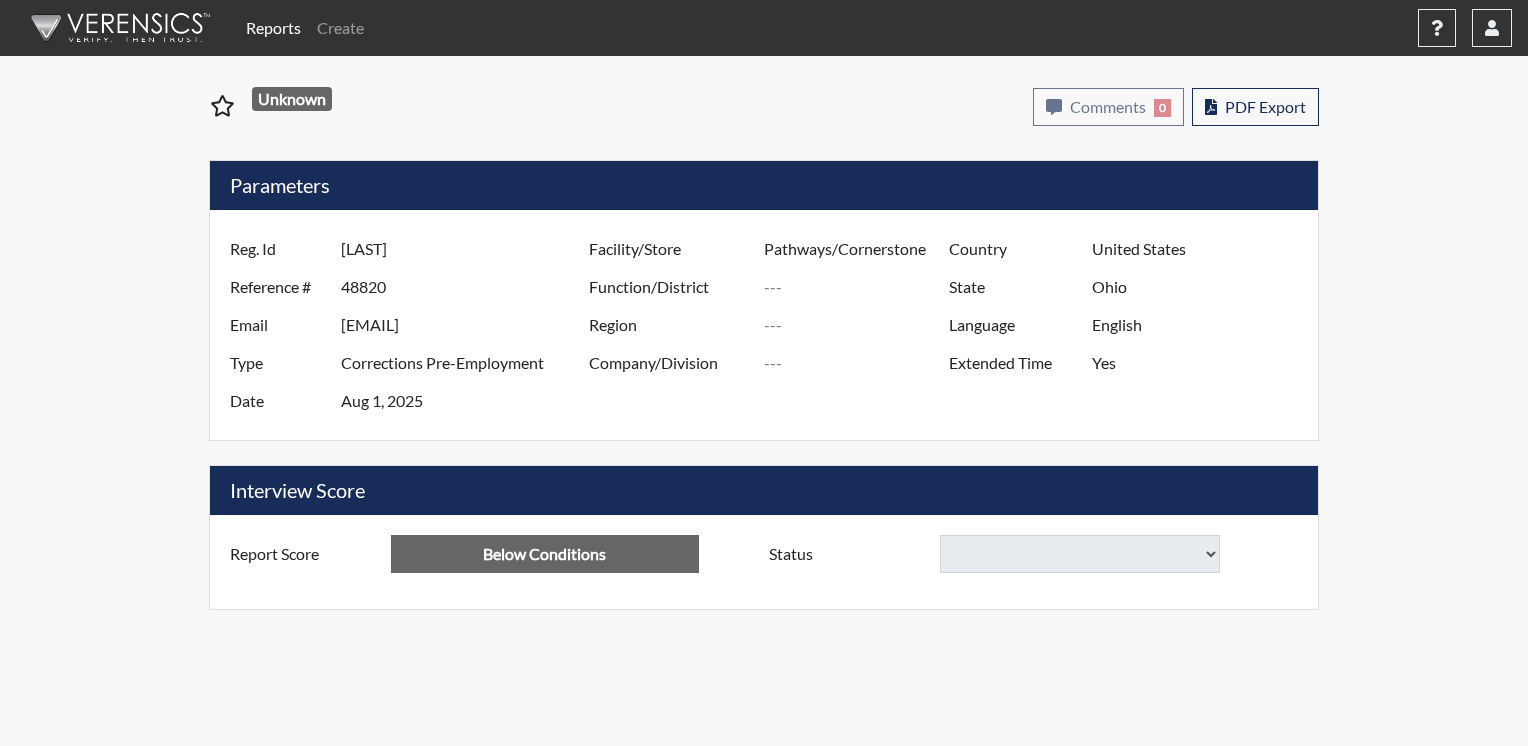 select 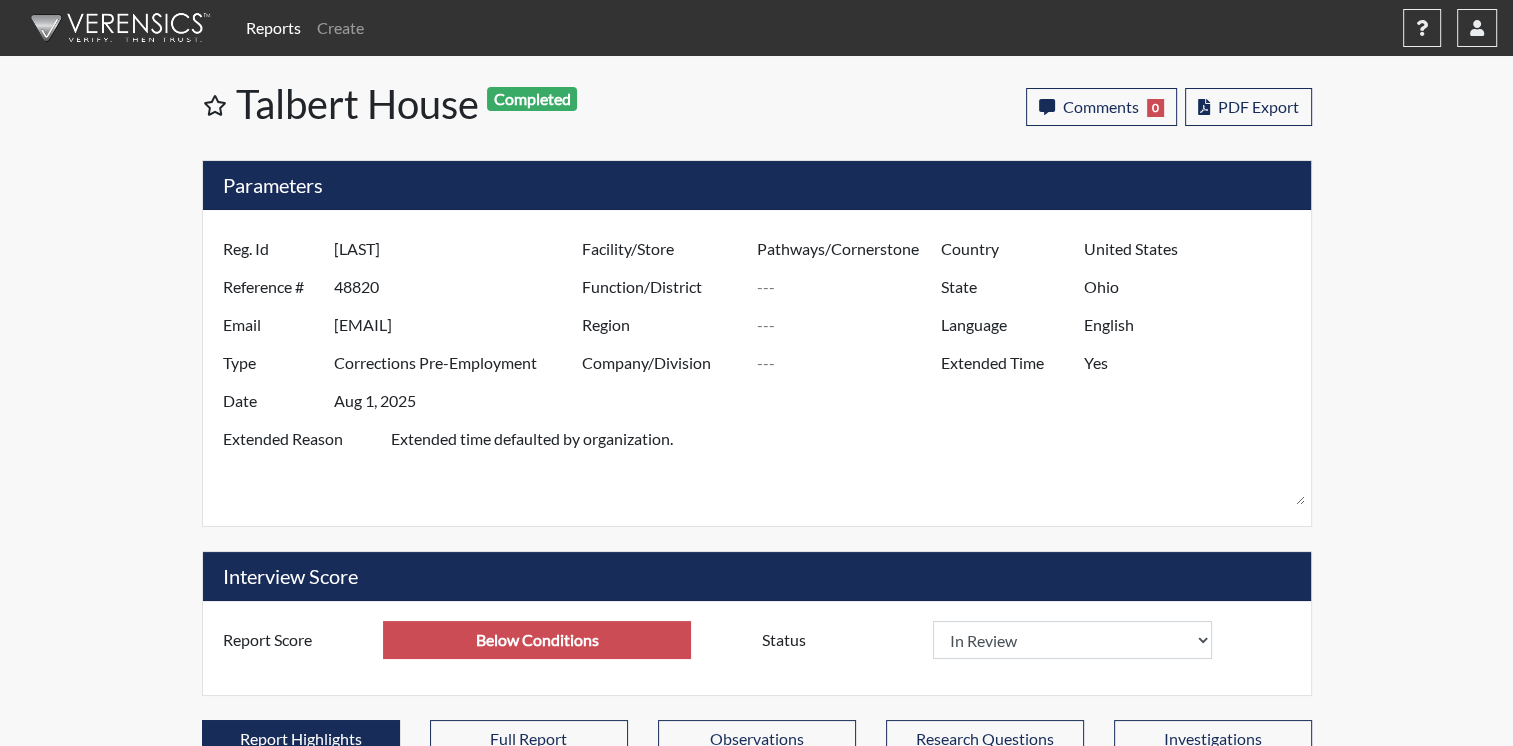 scroll, scrollTop: 368, scrollLeft: 0, axis: vertical 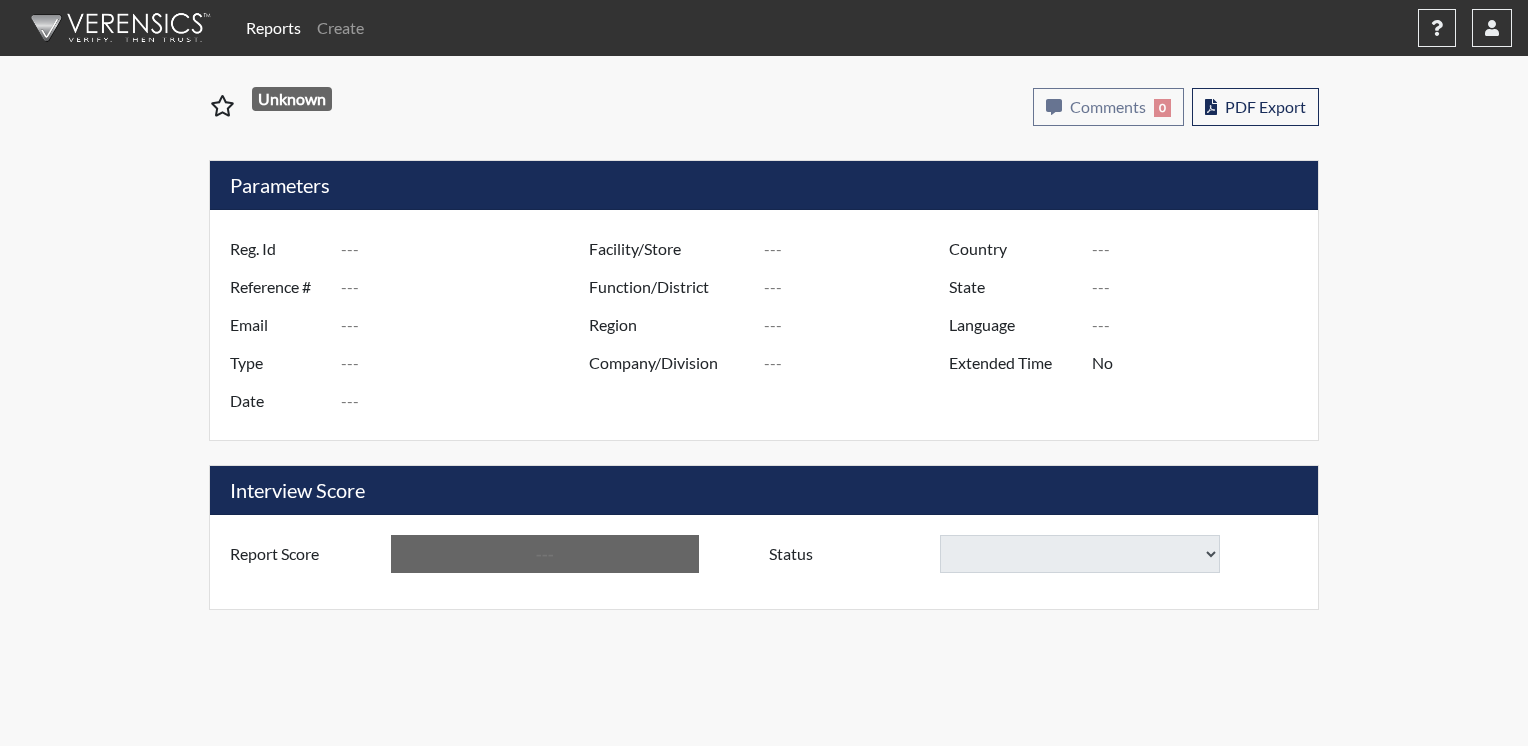 type on "Caldwell/Calvin" 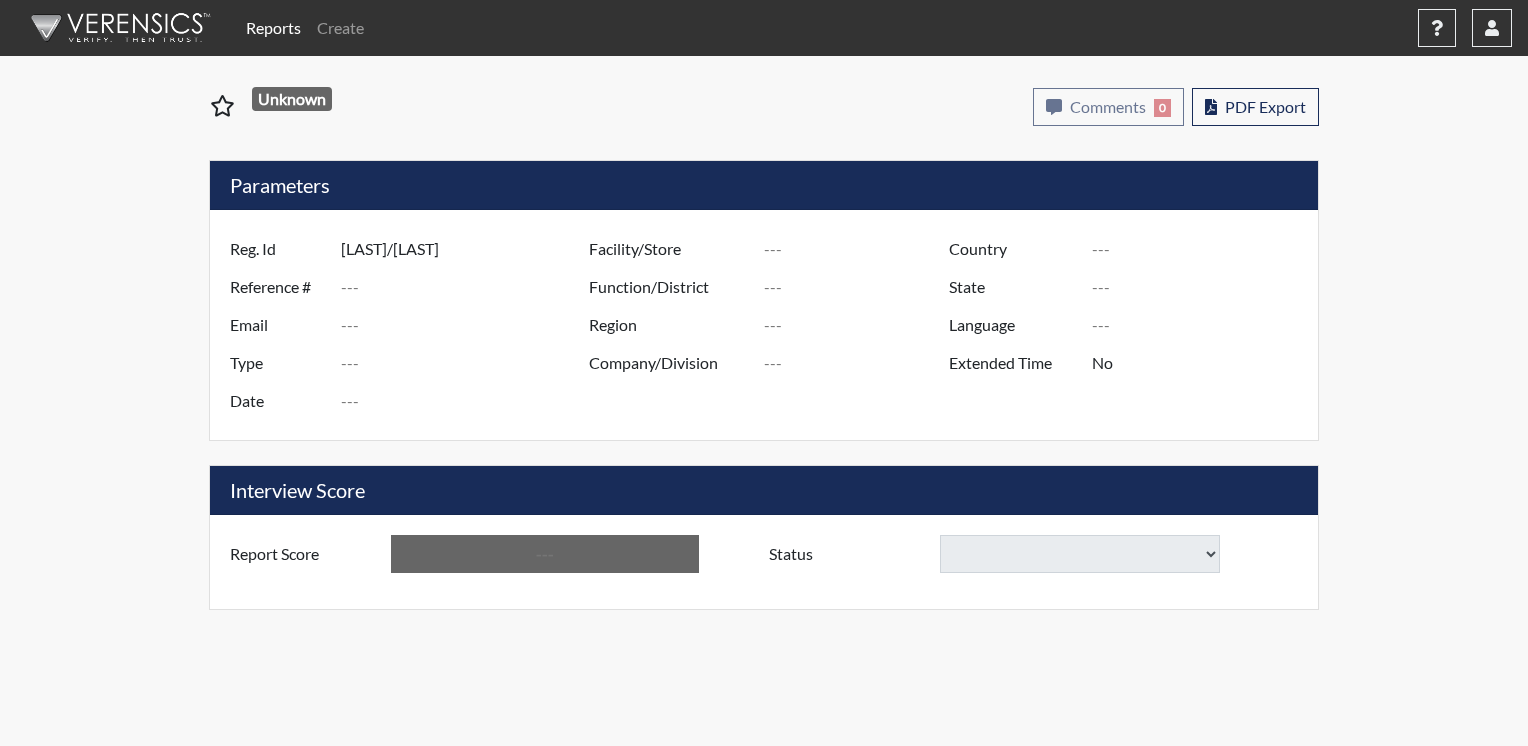 type on "48820" 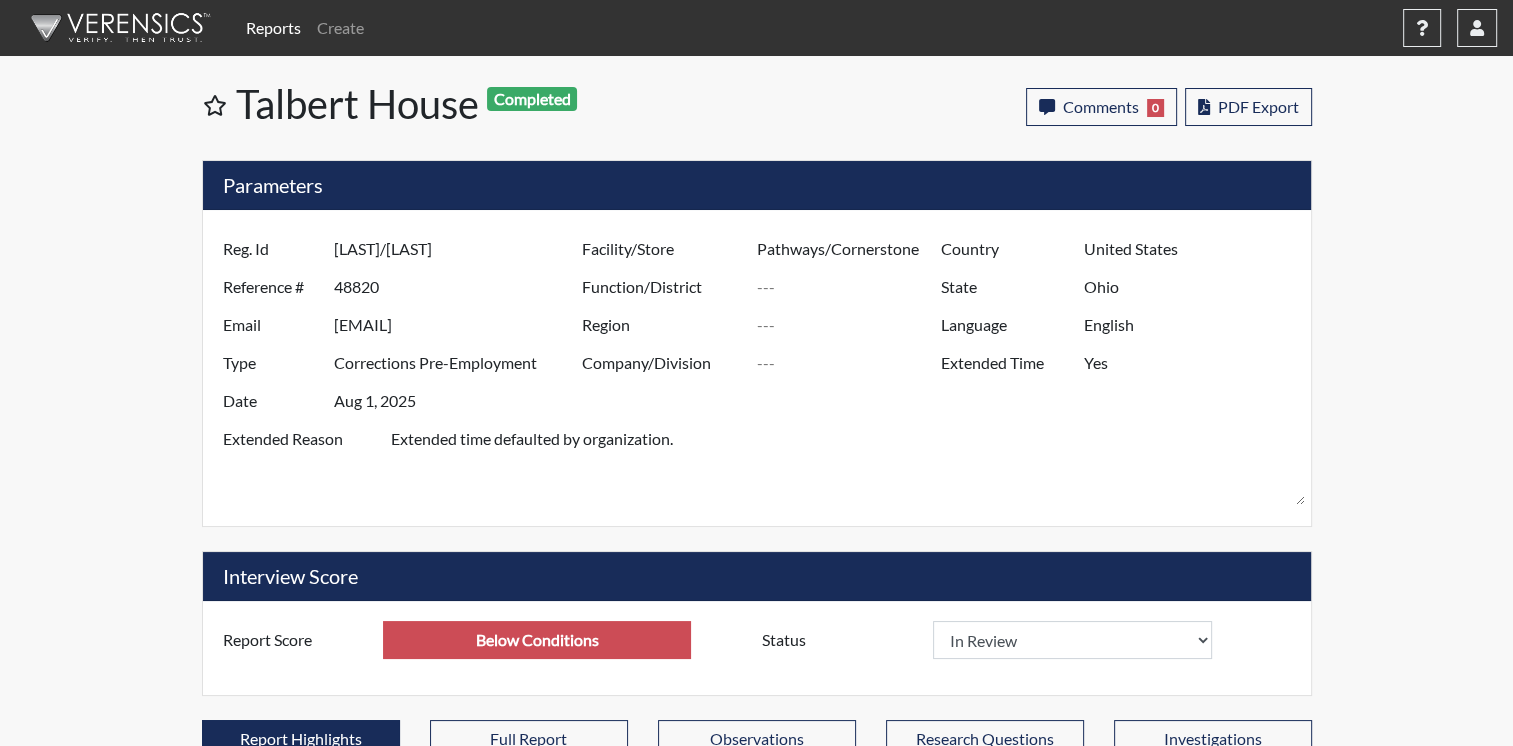 scroll, scrollTop: 999668, scrollLeft: 999168, axis: both 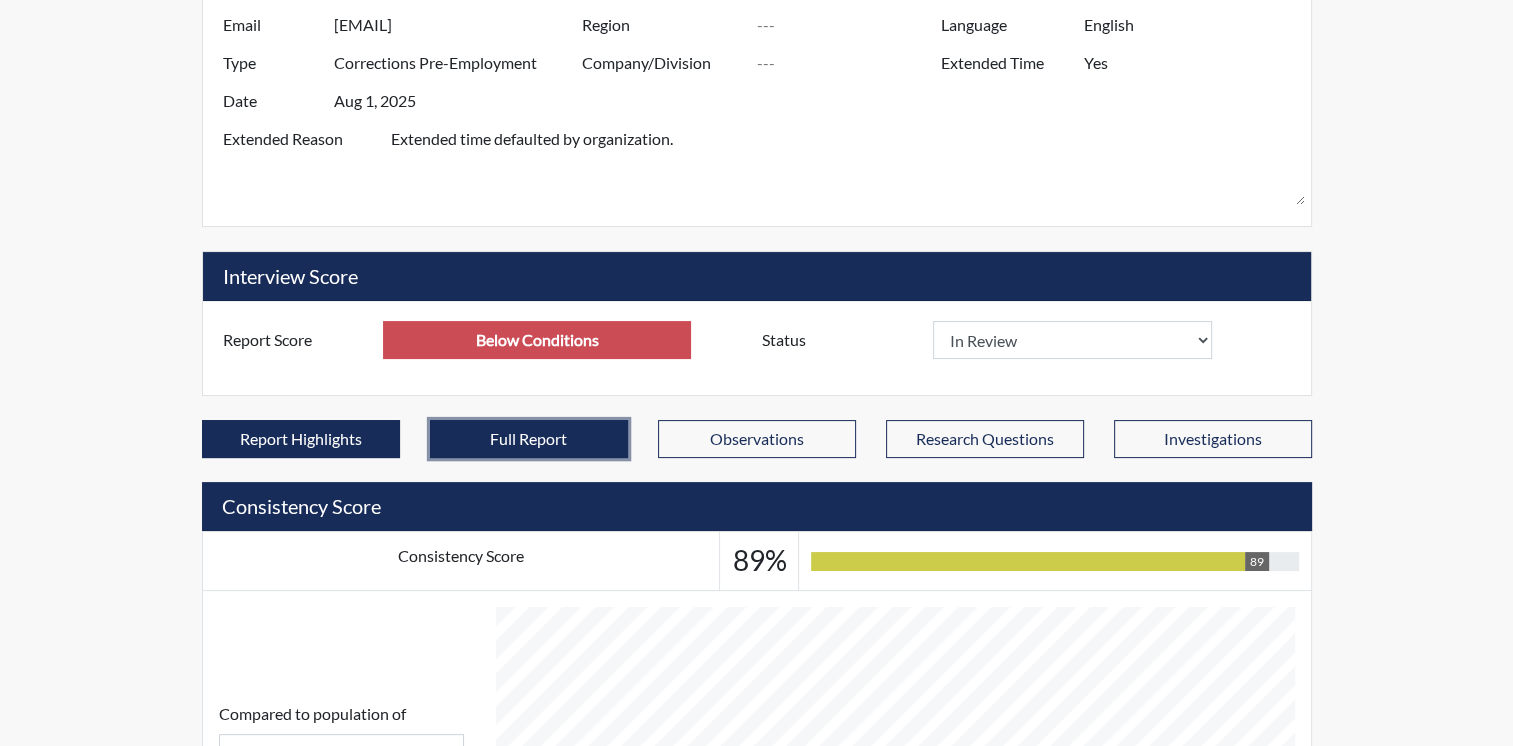 click on "Full Report" at bounding box center (529, 439) 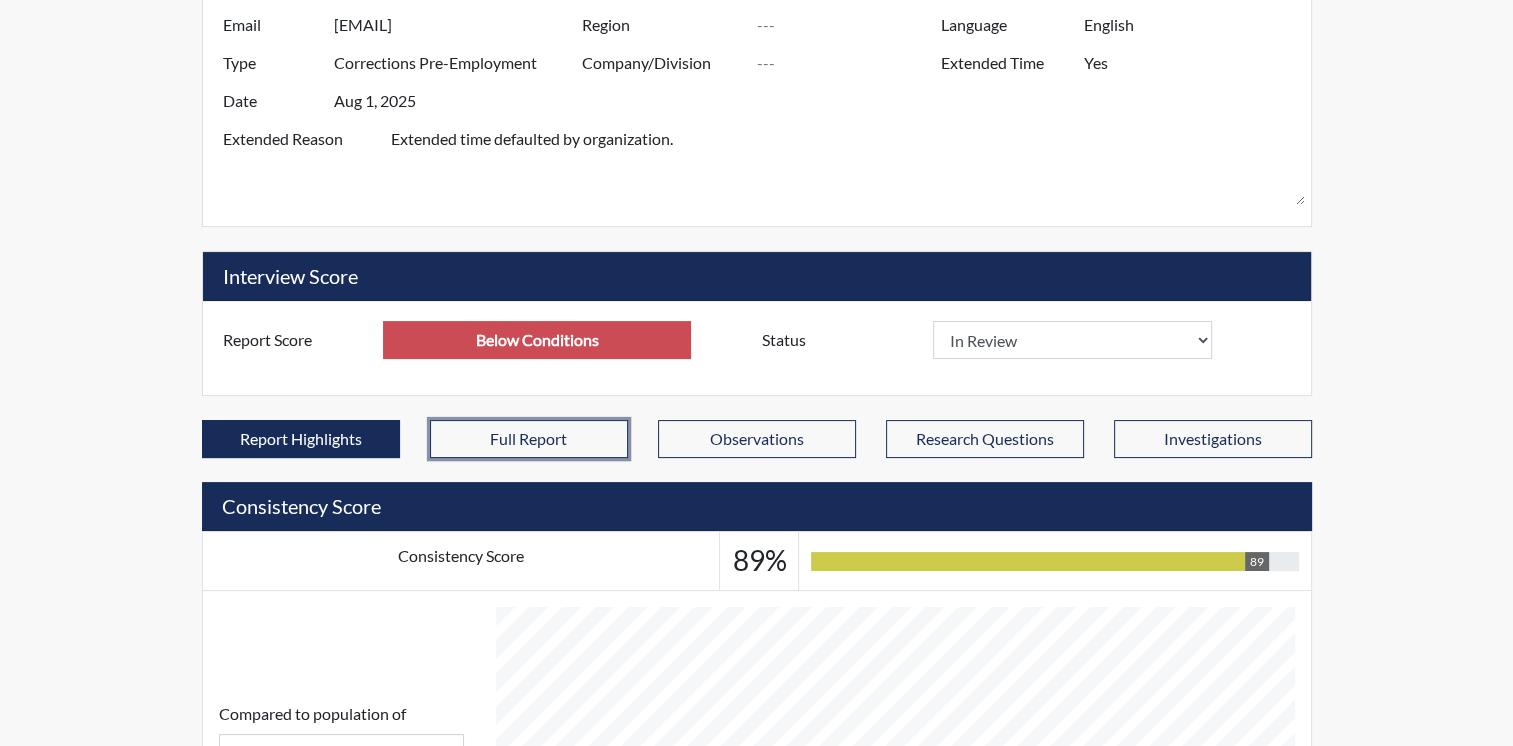 select 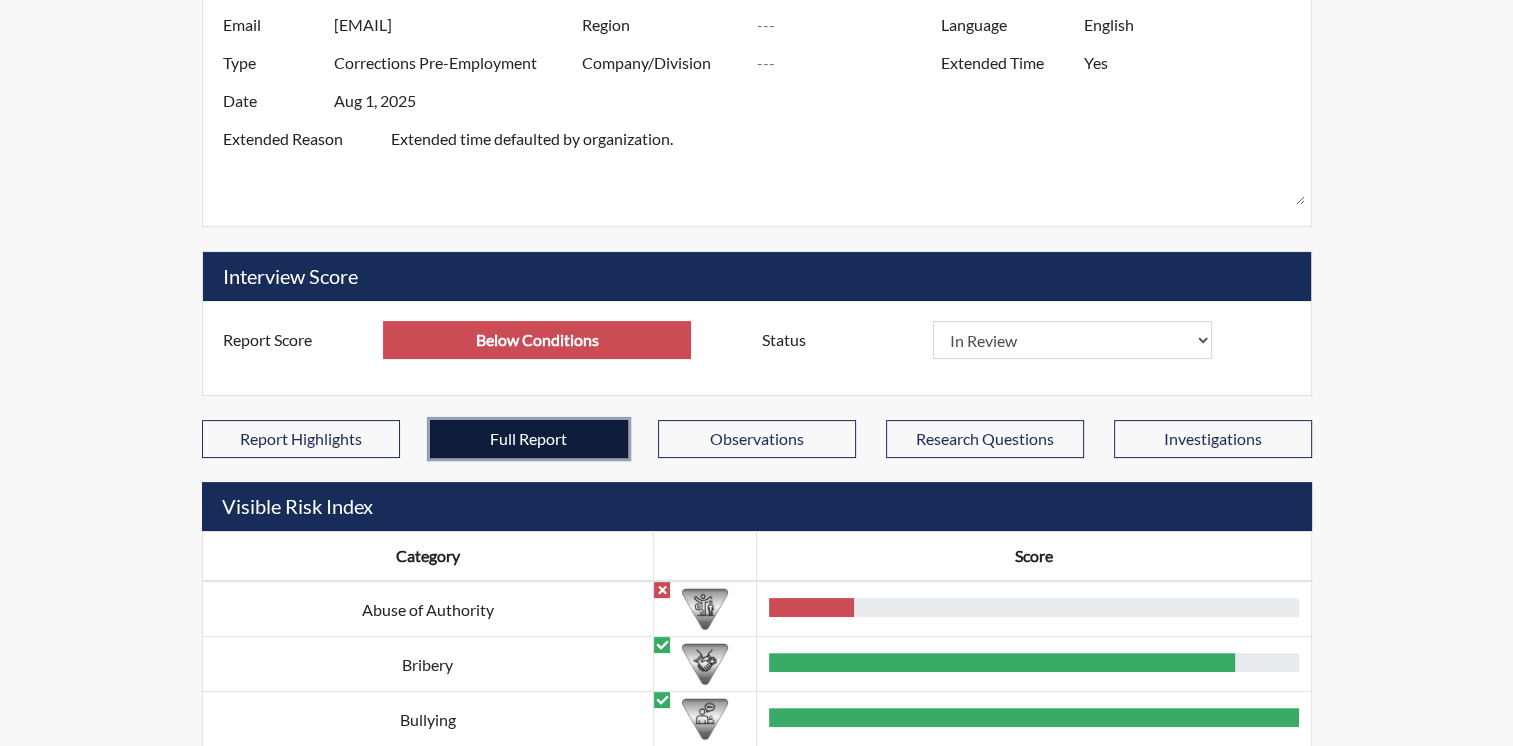 scroll, scrollTop: 999768, scrollLeft: 999168, axis: both 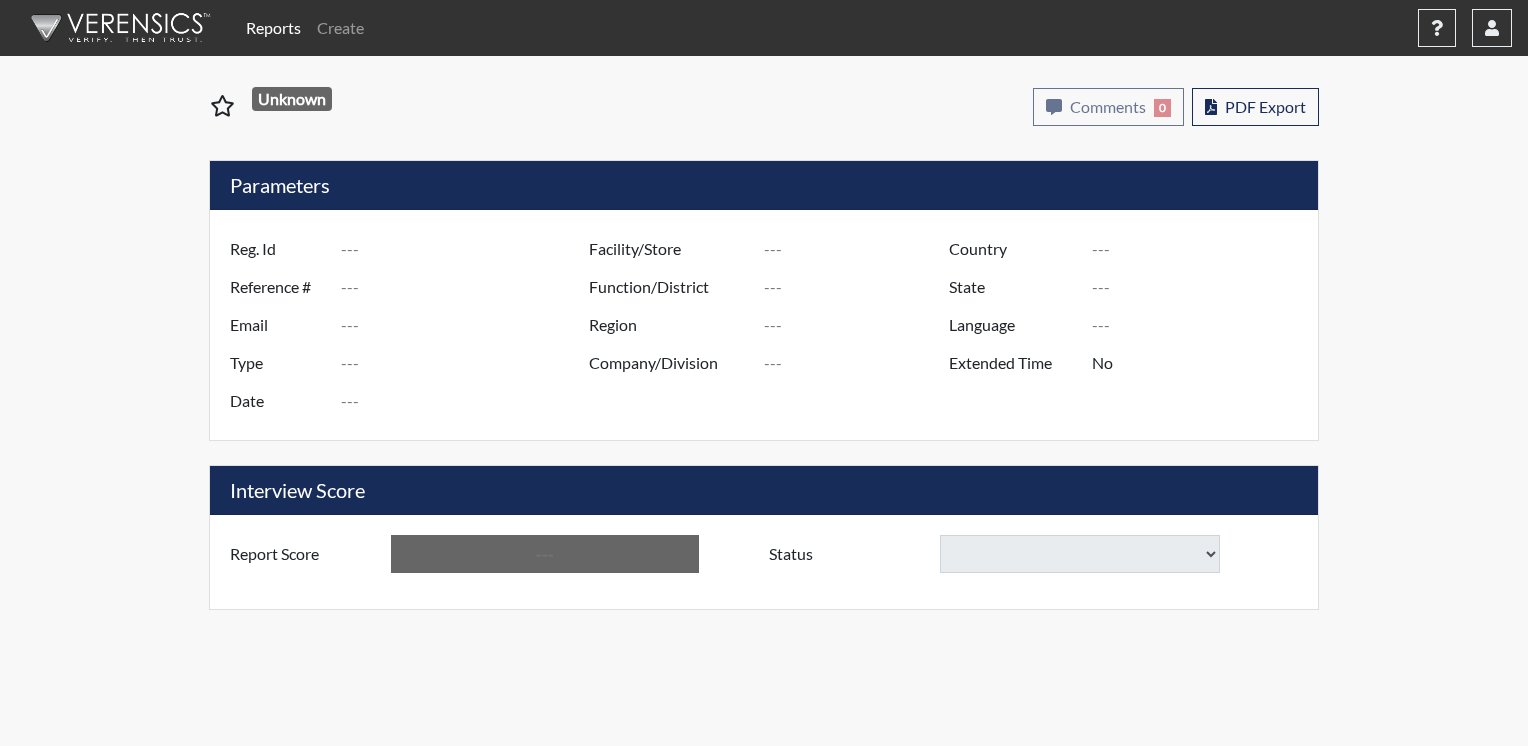 type on "[LAST]/[LAST]" 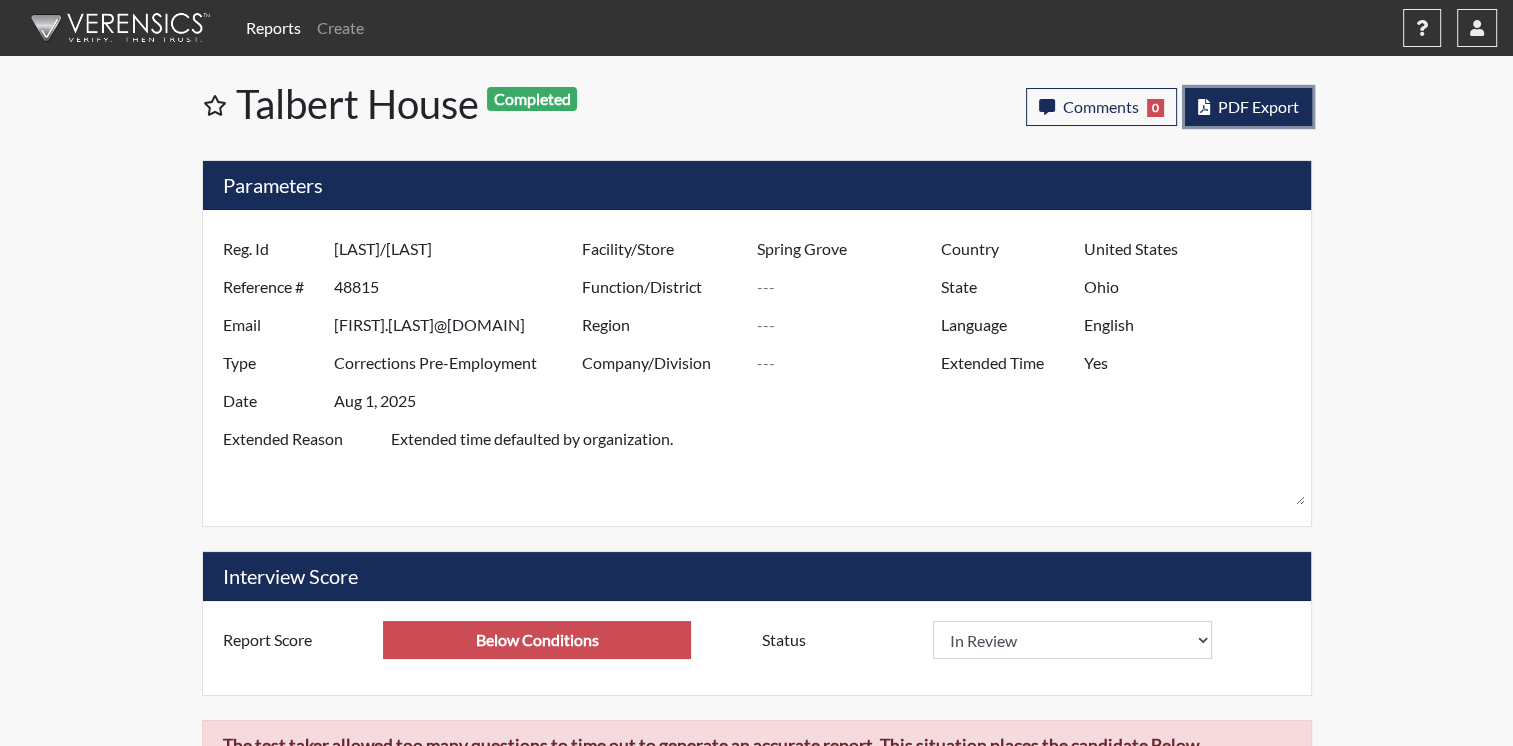 click on "PDF Export" at bounding box center [1248, 107] 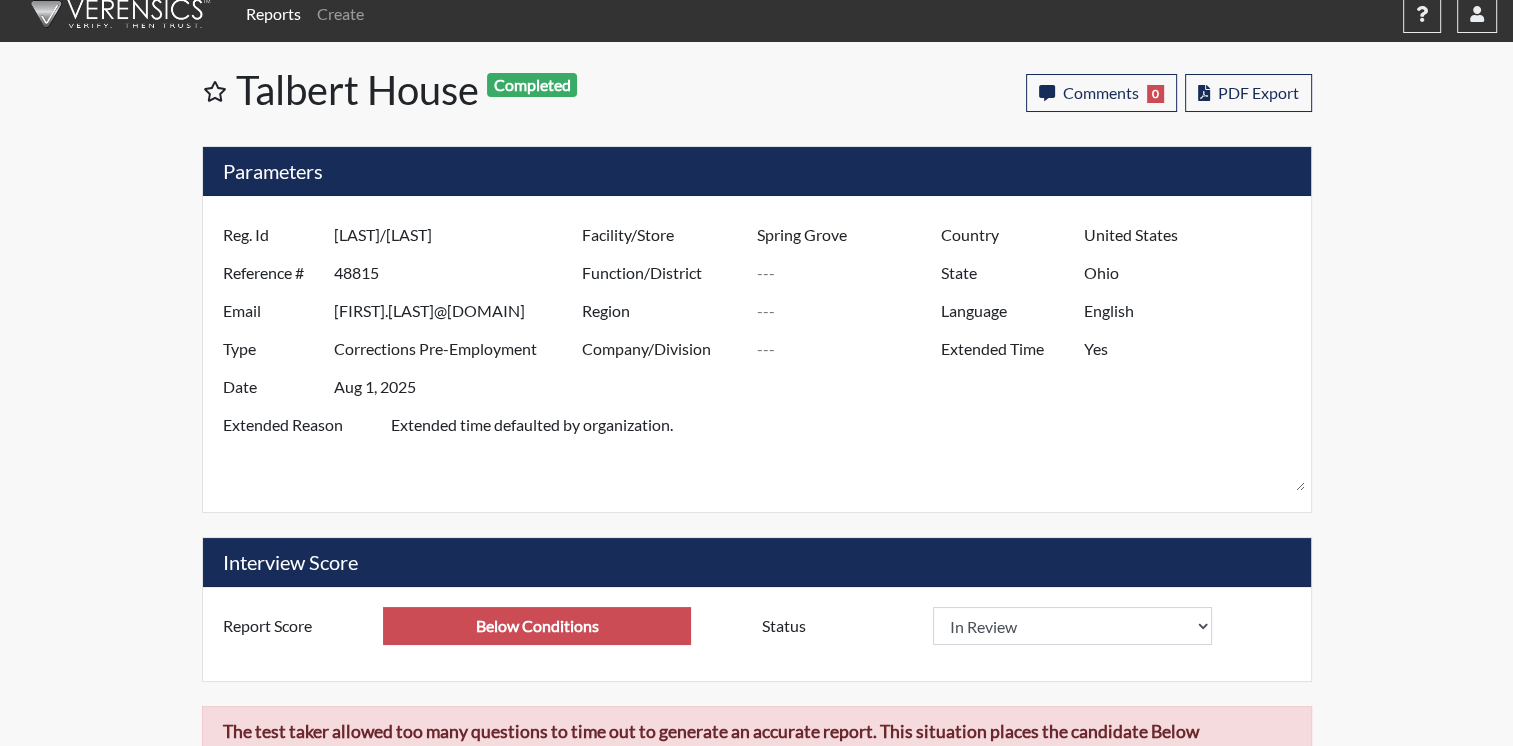 scroll, scrollTop: 0, scrollLeft: 0, axis: both 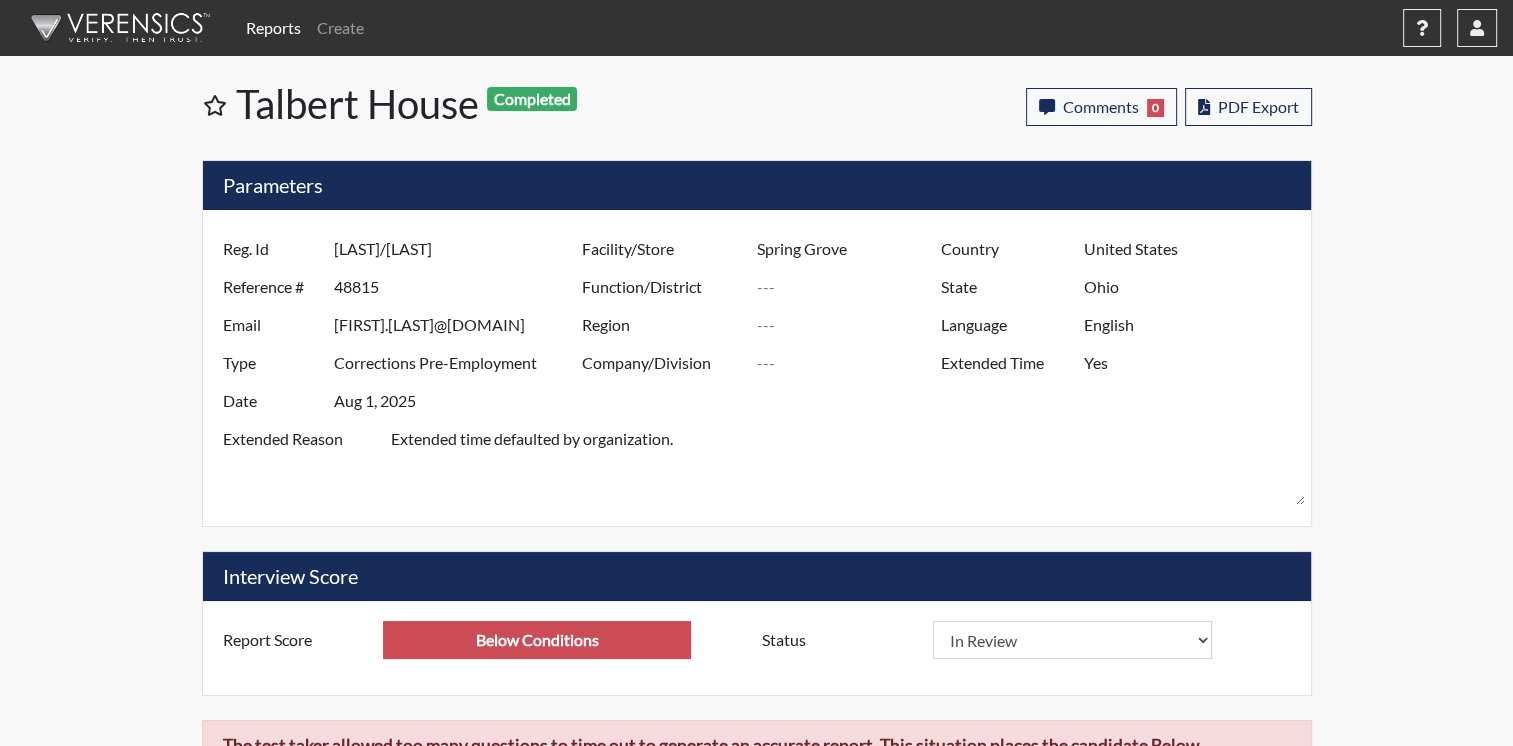 click on "Report Score" at bounding box center (296, 640) 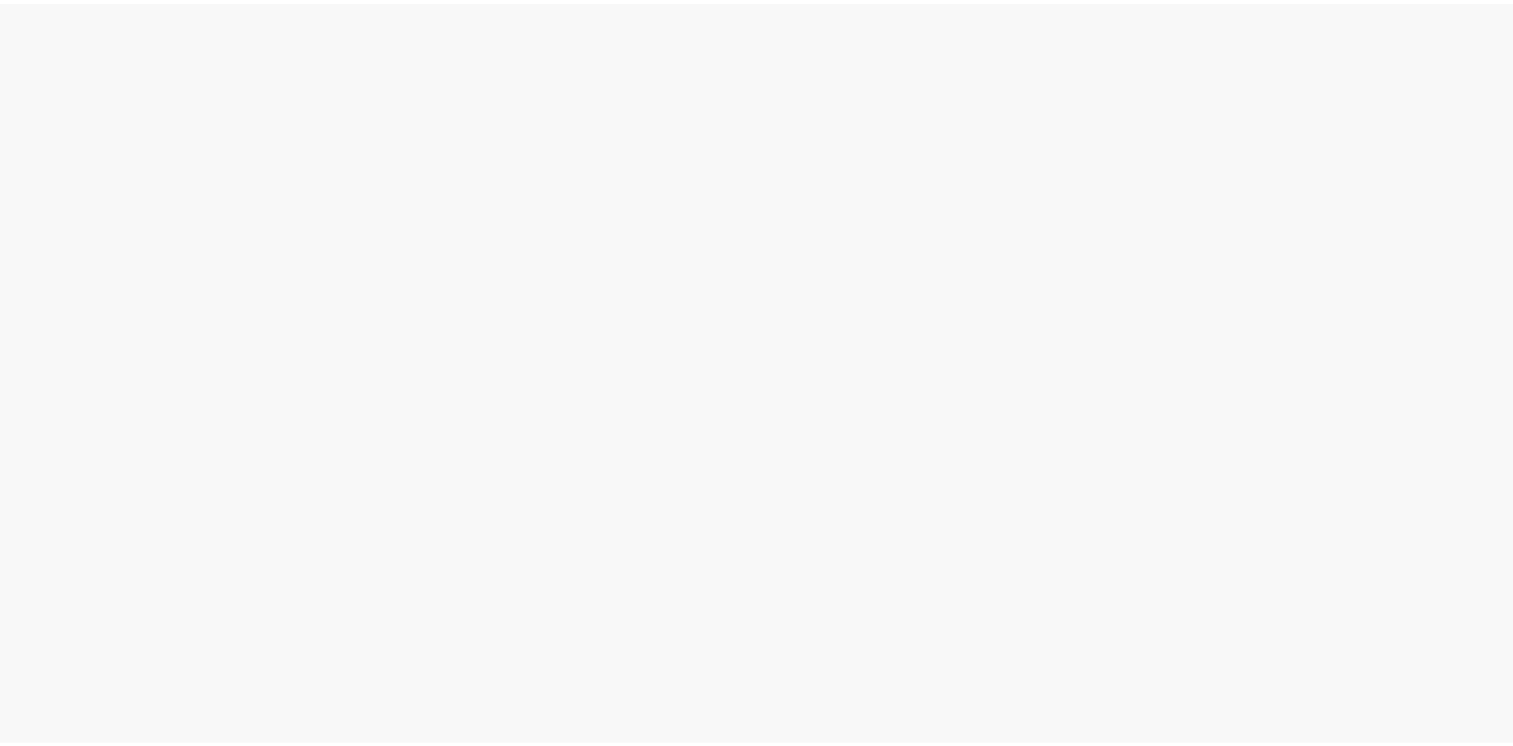 scroll, scrollTop: 0, scrollLeft: 0, axis: both 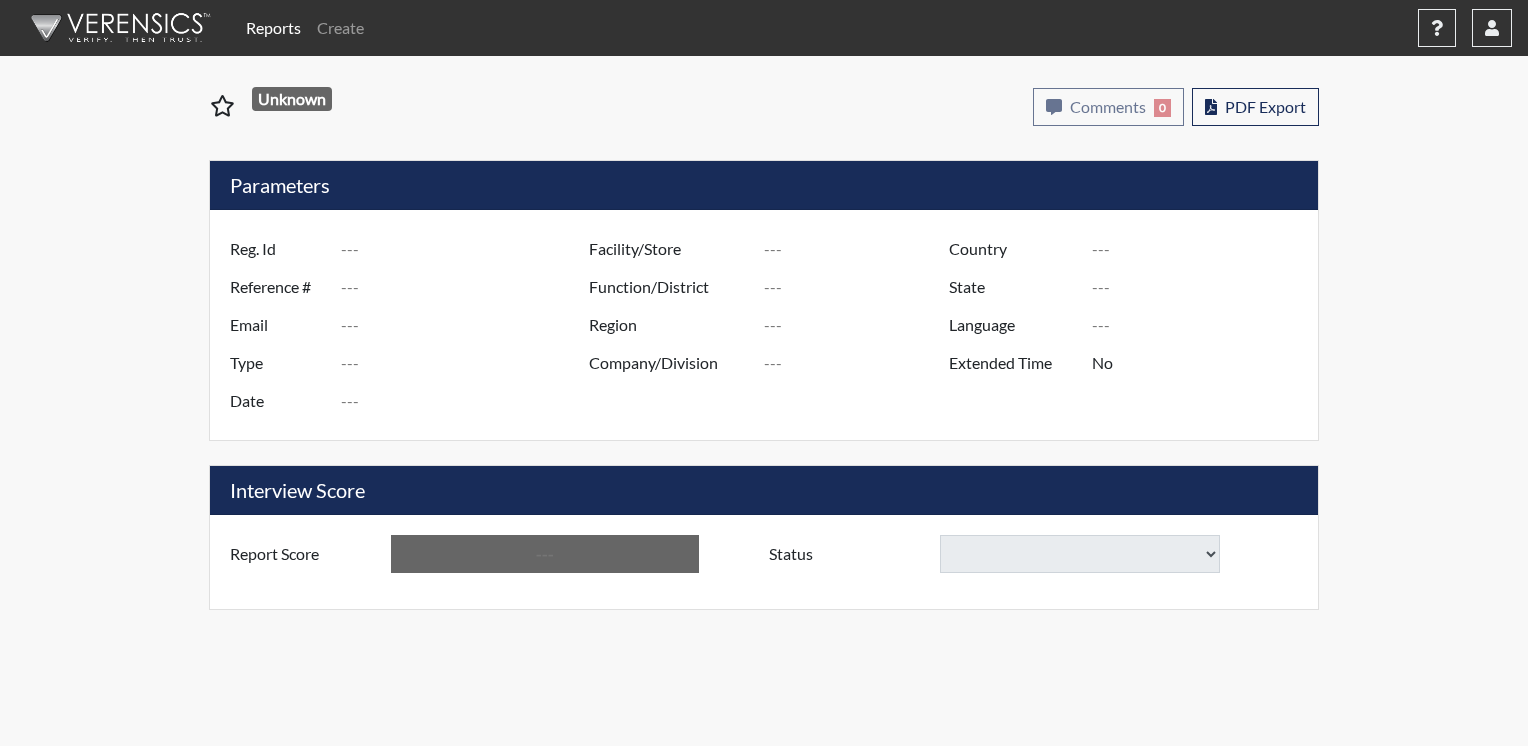 type on "[LAST]/[LAST]" 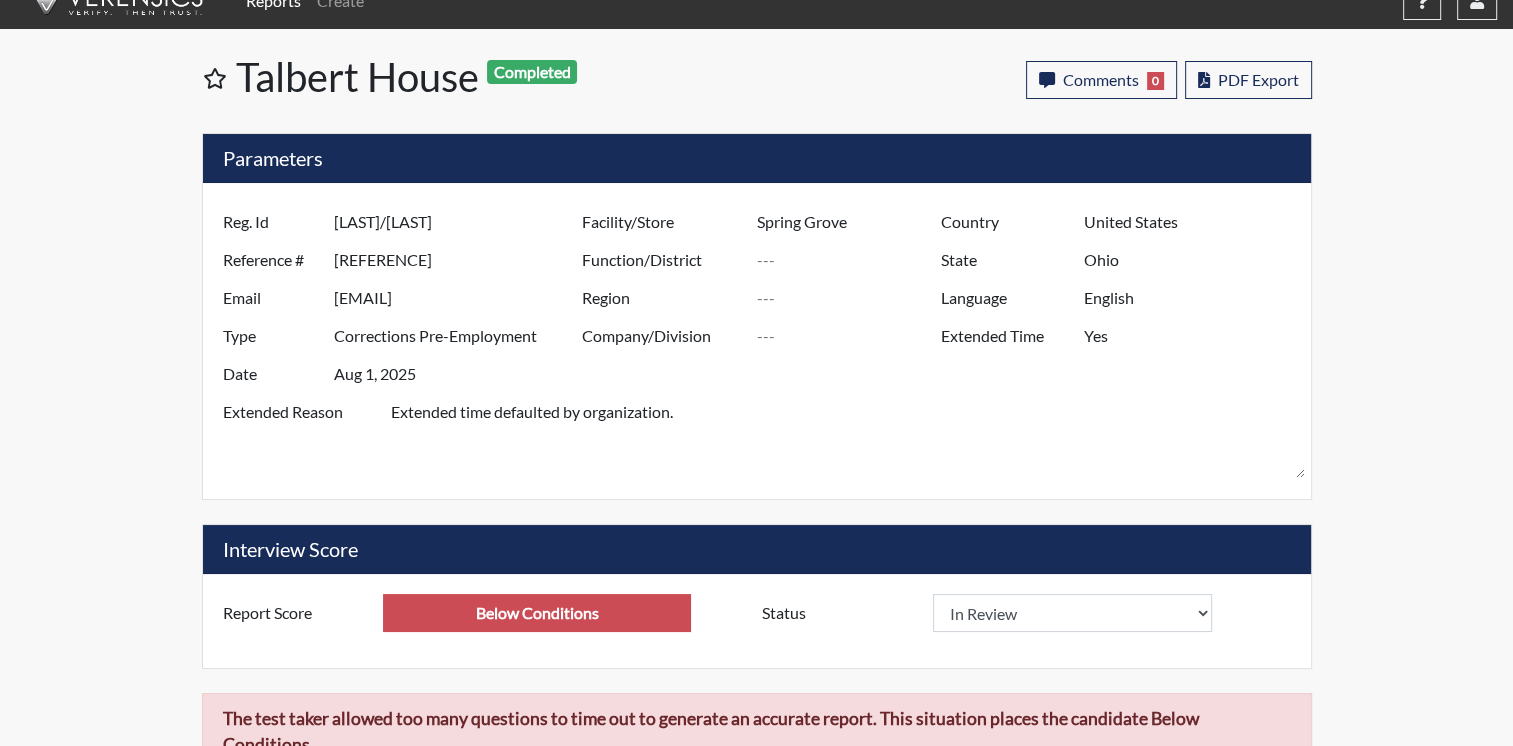 scroll, scrollTop: 40, scrollLeft: 0, axis: vertical 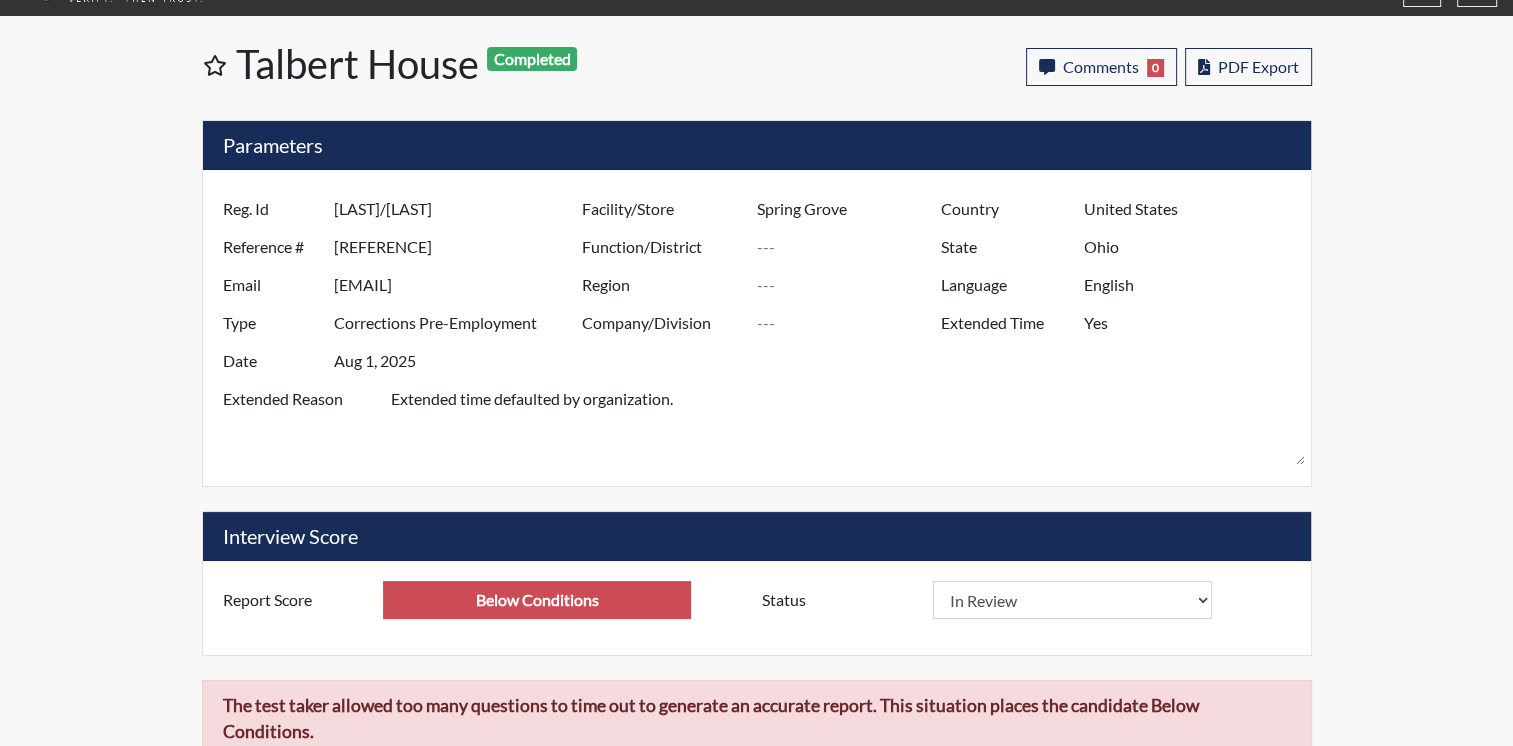 click on "Below Conditions" at bounding box center (537, 600) 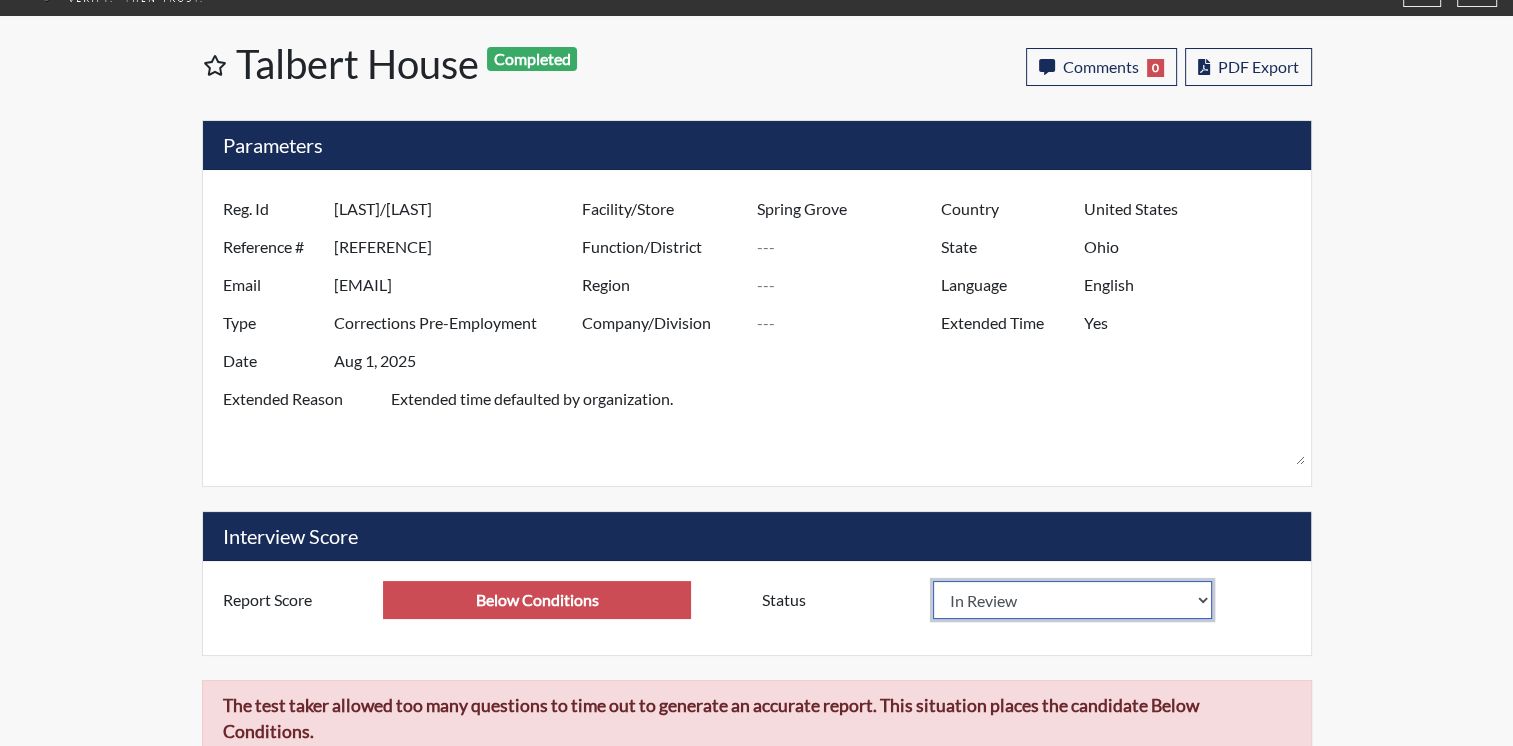 click on "In Review Hire Decline" at bounding box center [1073, 600] 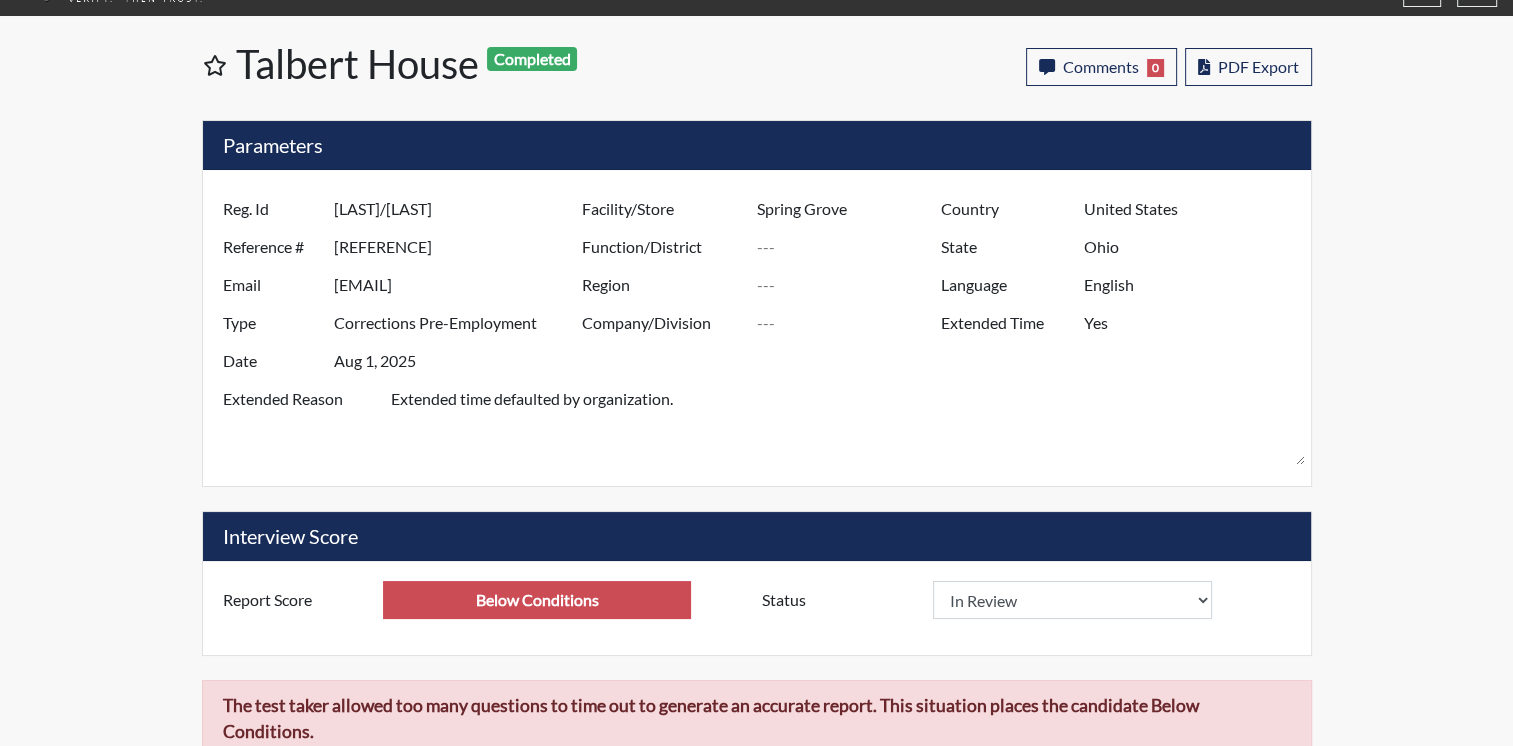 click on "Reports Create Help Center × Verensics Best Practices How to successfully use the Verensics platform. How to Start Interviewing This video instructs you how to start an interview, whether remotely or at your facility. Creating an Investigation  This video explains how to open investigations and add interviews to an investigation.  How to Edit Your Organization and Users  This video instructs you how to edit your organization's characteristics, including adding and editing your organization's users.  Dashboard Overview  This video instructs you in all of the functions and tools on the reports dashboard.  Viewing Reports  This video explains how to access/interpret/edit reports and describes all of the functionality and charts in the reports.  User albert.caldwell@talberthouse.org Organization Talbert House Sign Out  Talbert House  Completed Comments 0 report Comments × Add Comment: Save Comment Close PDF Export Parameters Reg. Id Caldwell/Young Reference # 48815 Email kristian.young@talberthouse.org Type Yes" at bounding box center [756, 367] 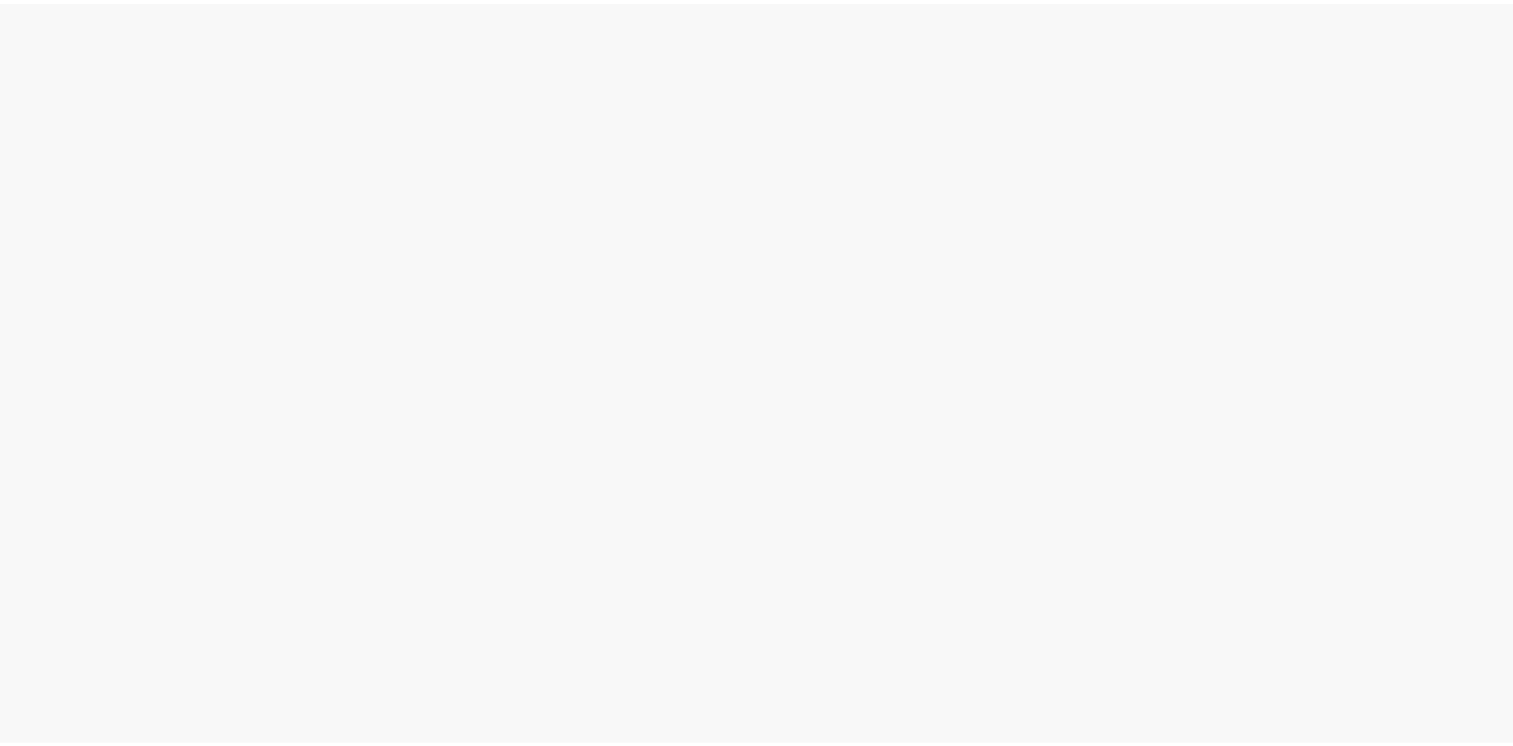 scroll, scrollTop: 0, scrollLeft: 0, axis: both 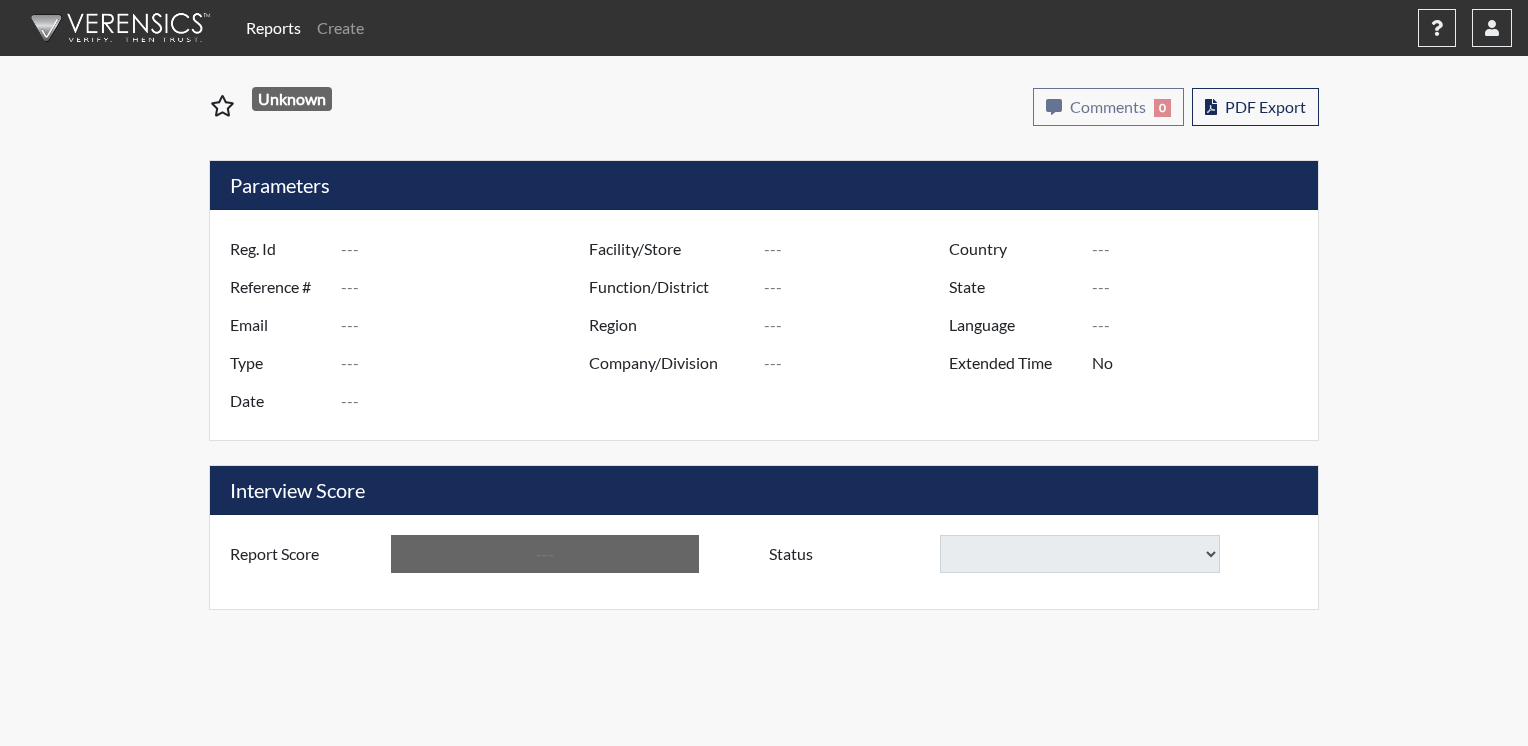 type on "[LAST]/[LAST]" 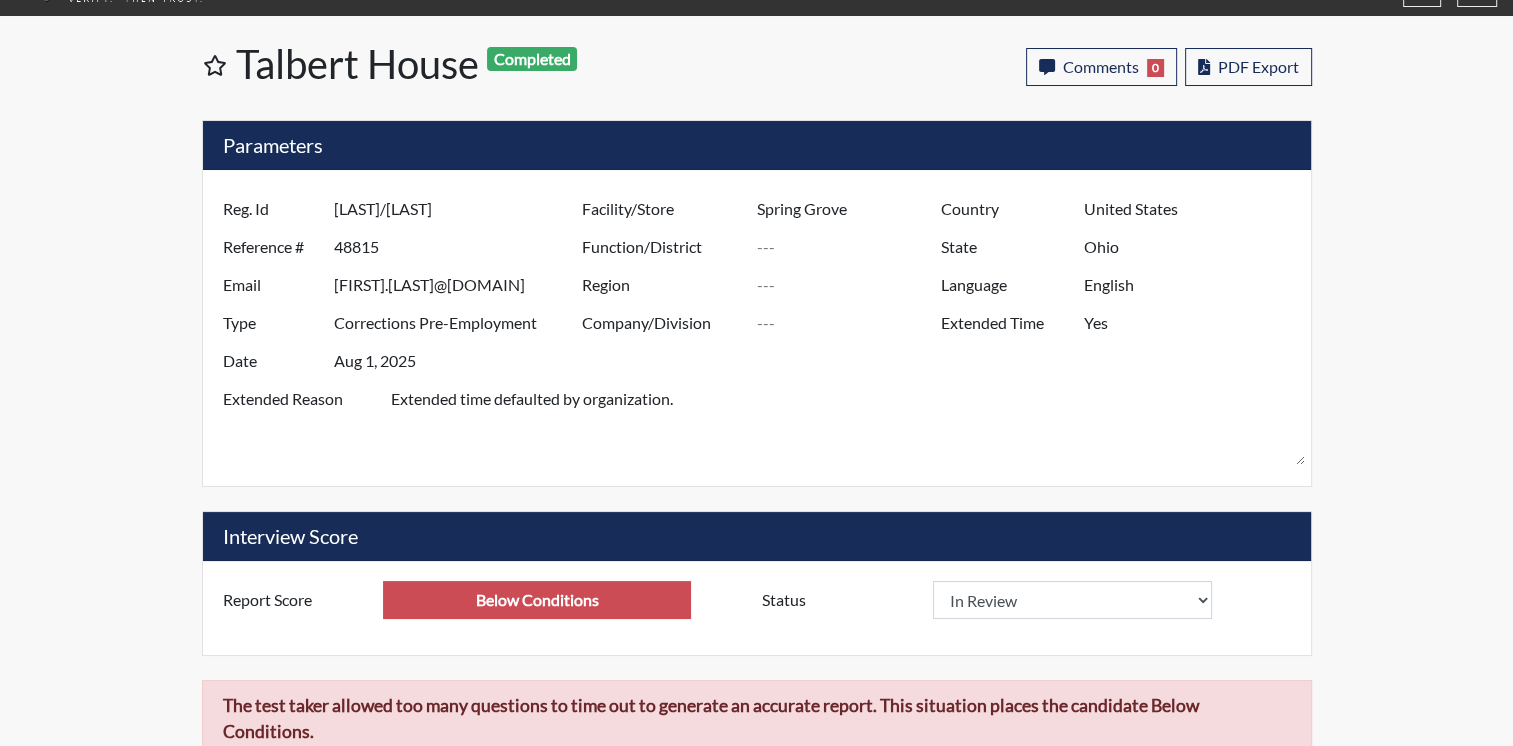 scroll, scrollTop: 0, scrollLeft: 0, axis: both 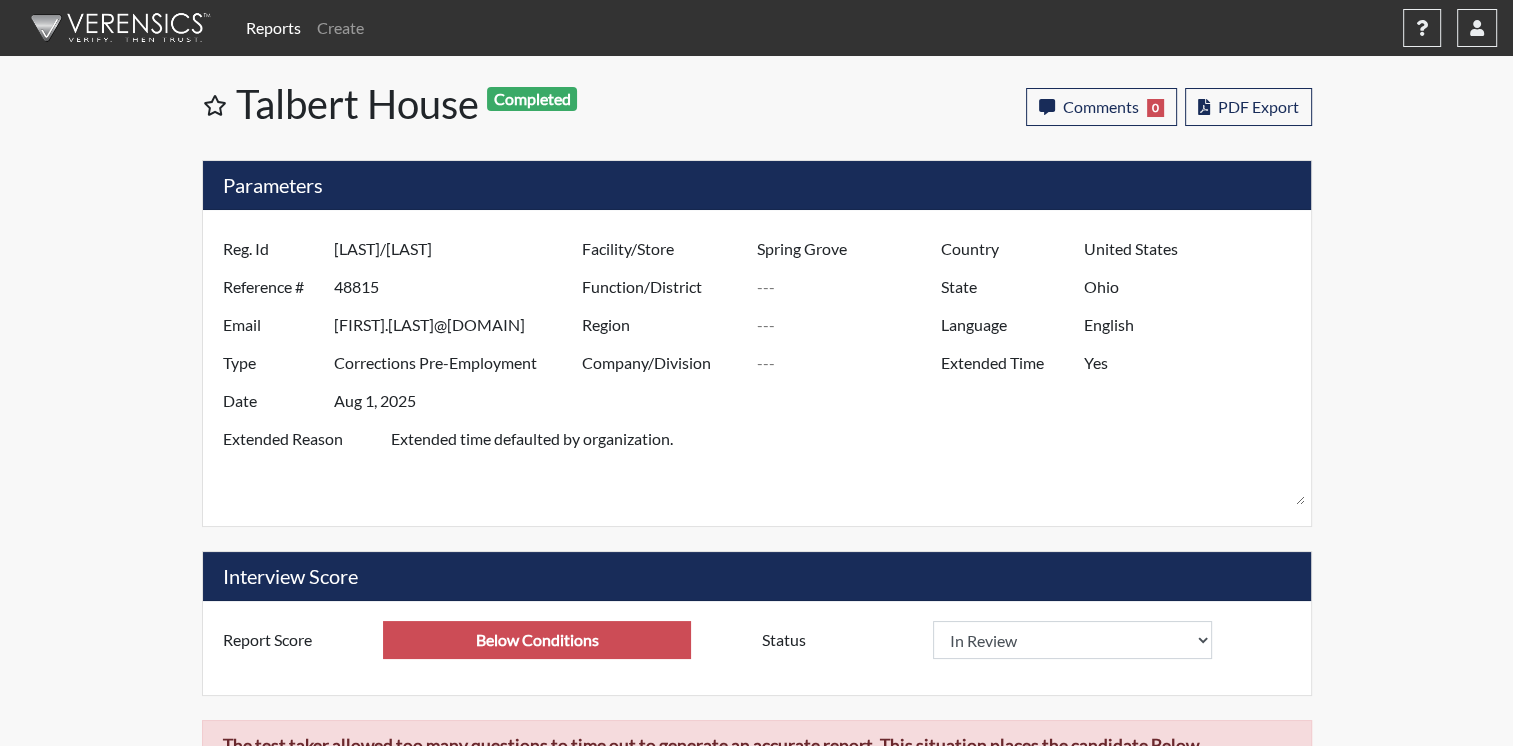 click on "Status" at bounding box center [840, 640] 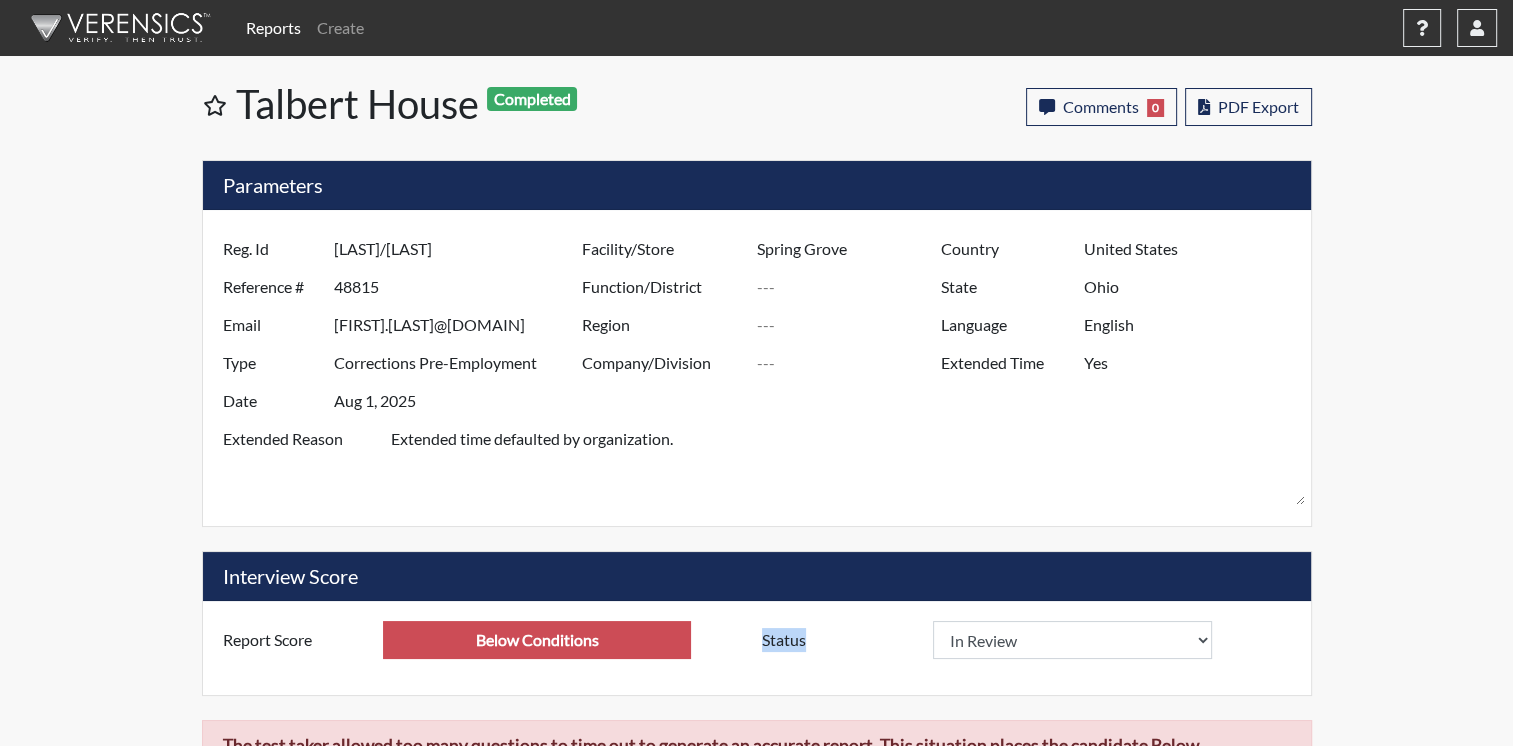 click on "Status" at bounding box center (840, 640) 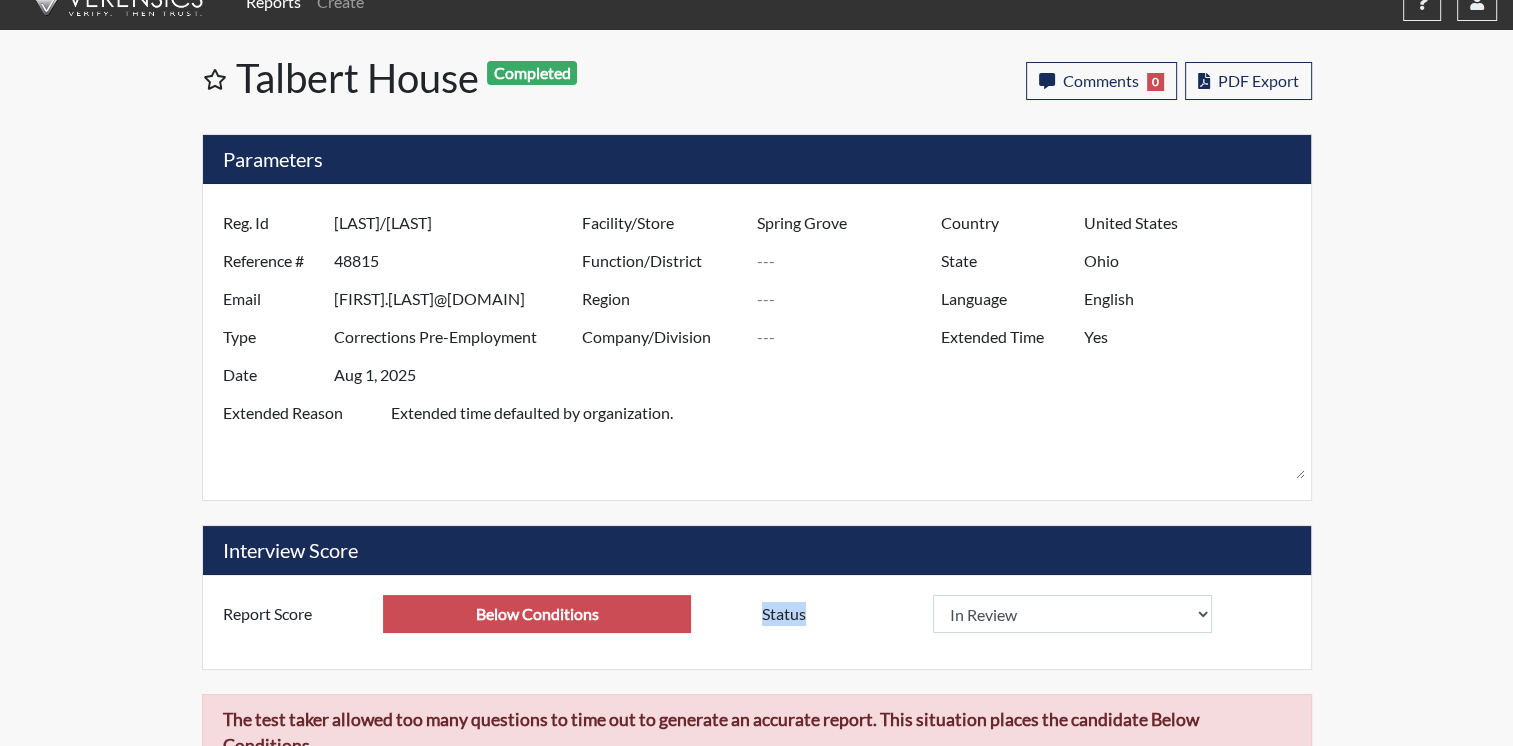 scroll, scrollTop: 40, scrollLeft: 0, axis: vertical 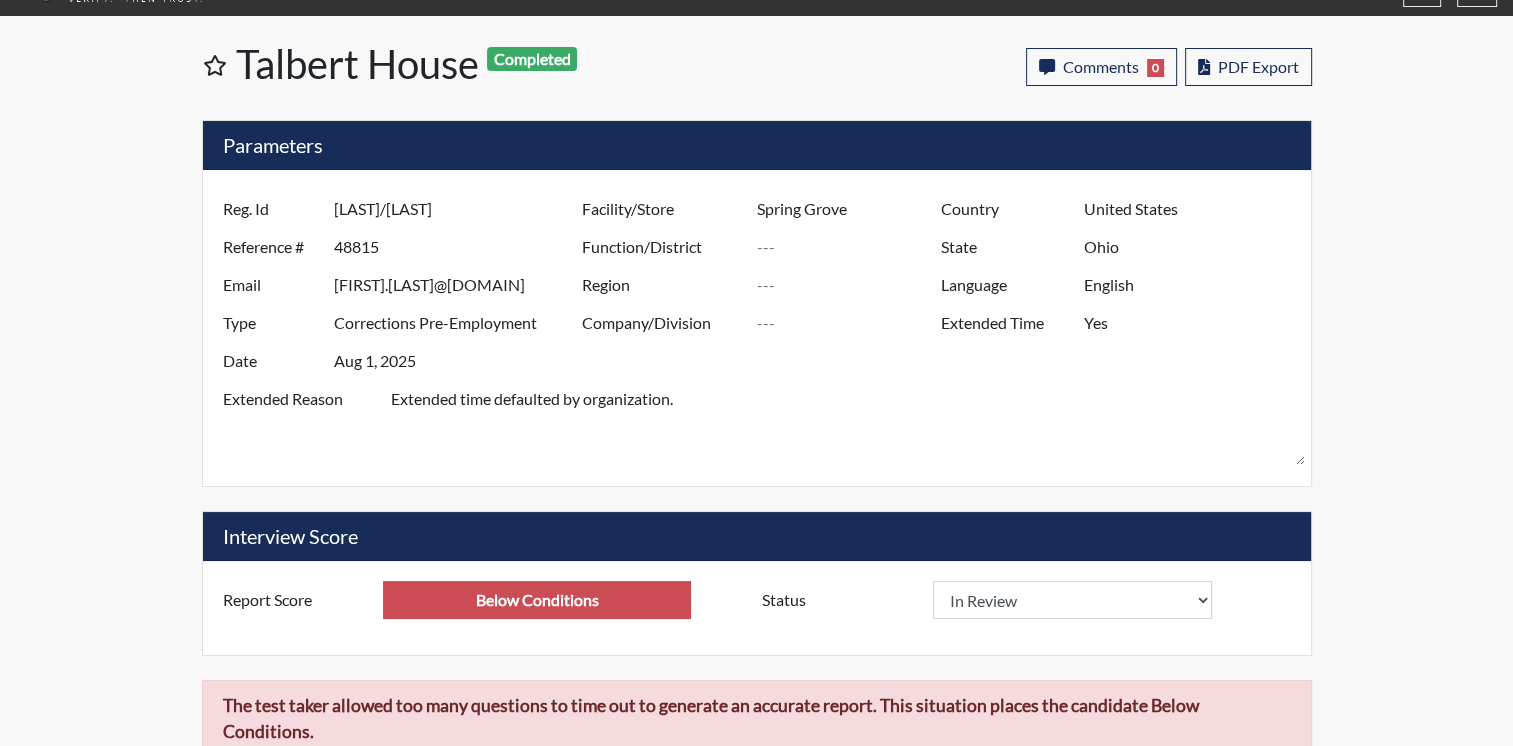 click on "Below Conditions" at bounding box center [537, 600] 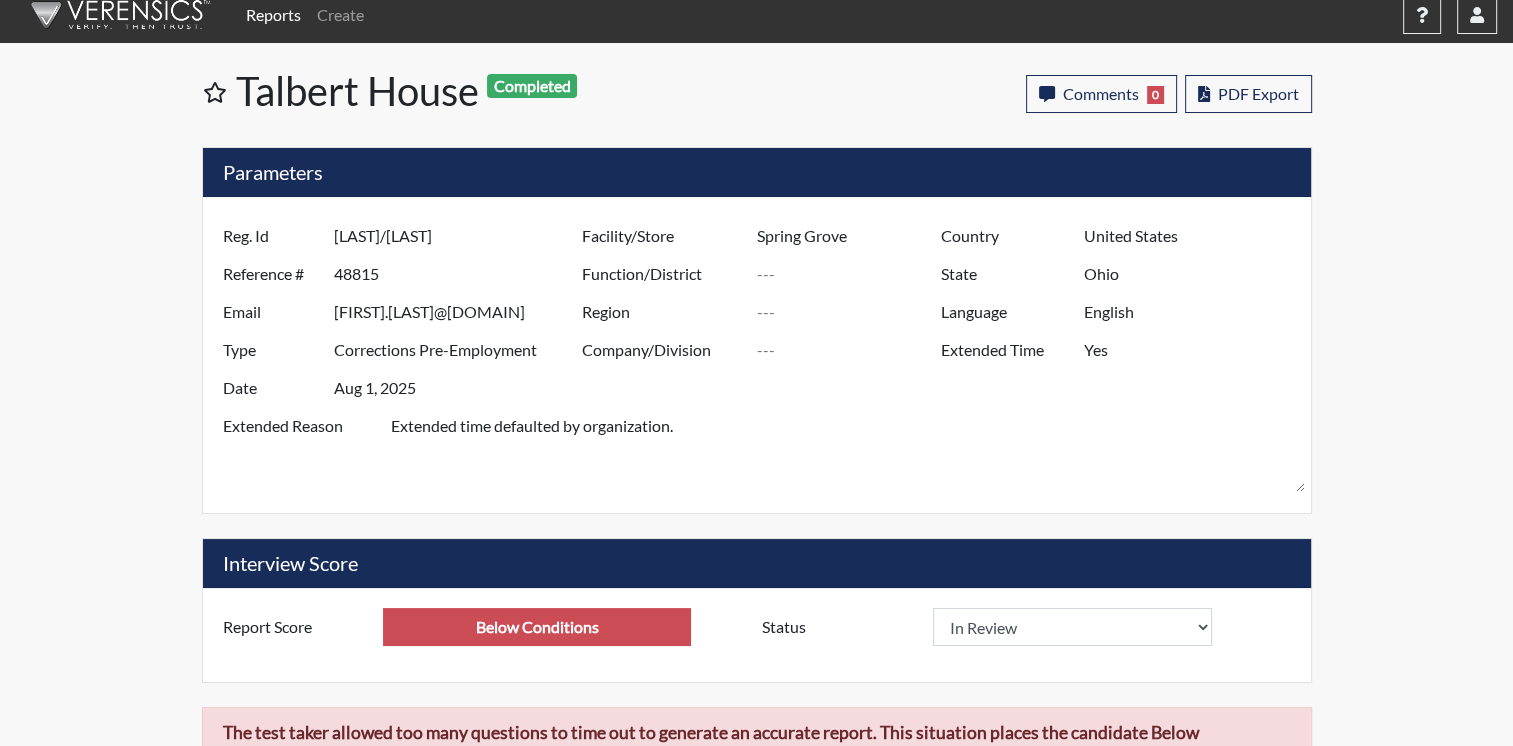 scroll, scrollTop: 0, scrollLeft: 0, axis: both 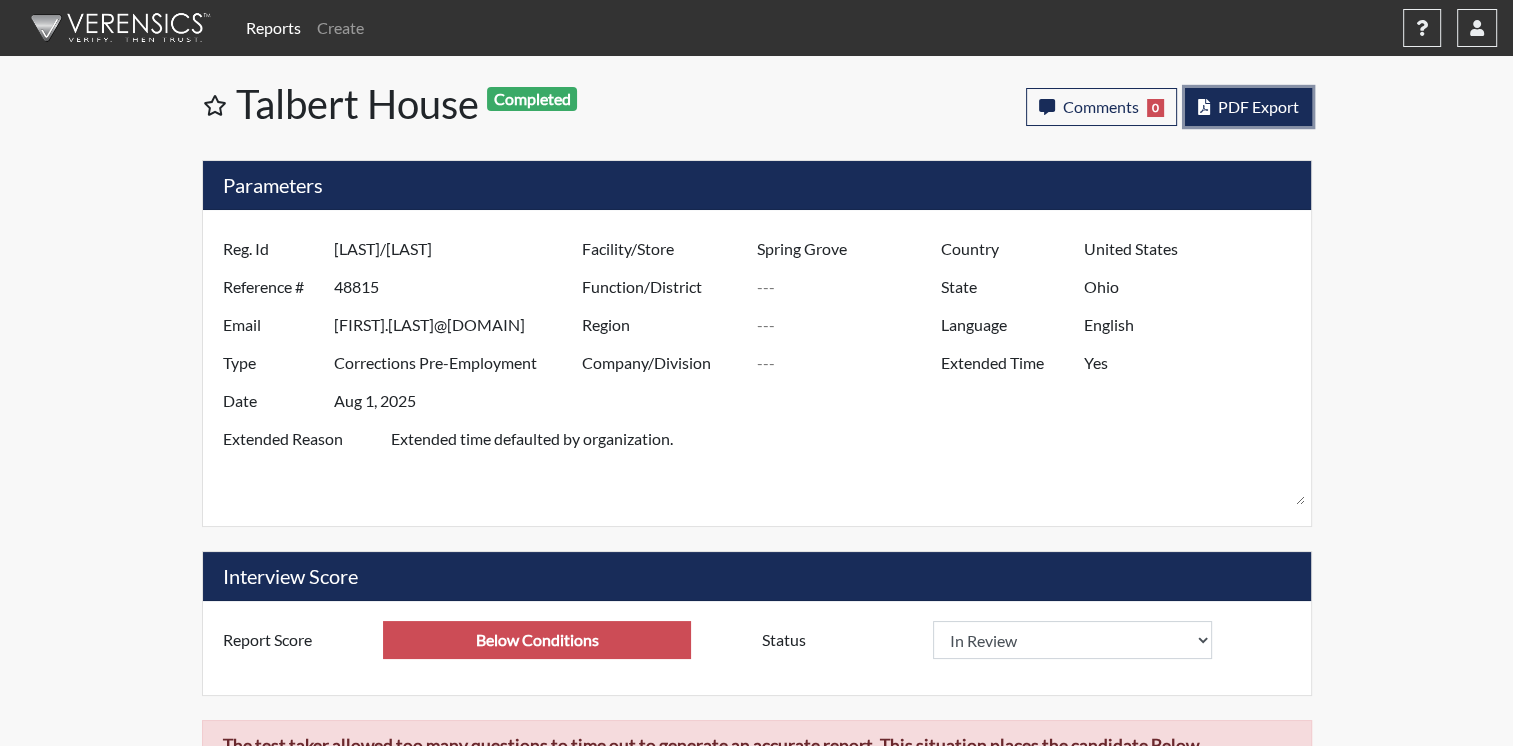 click on "PDF Export" at bounding box center [1258, 106] 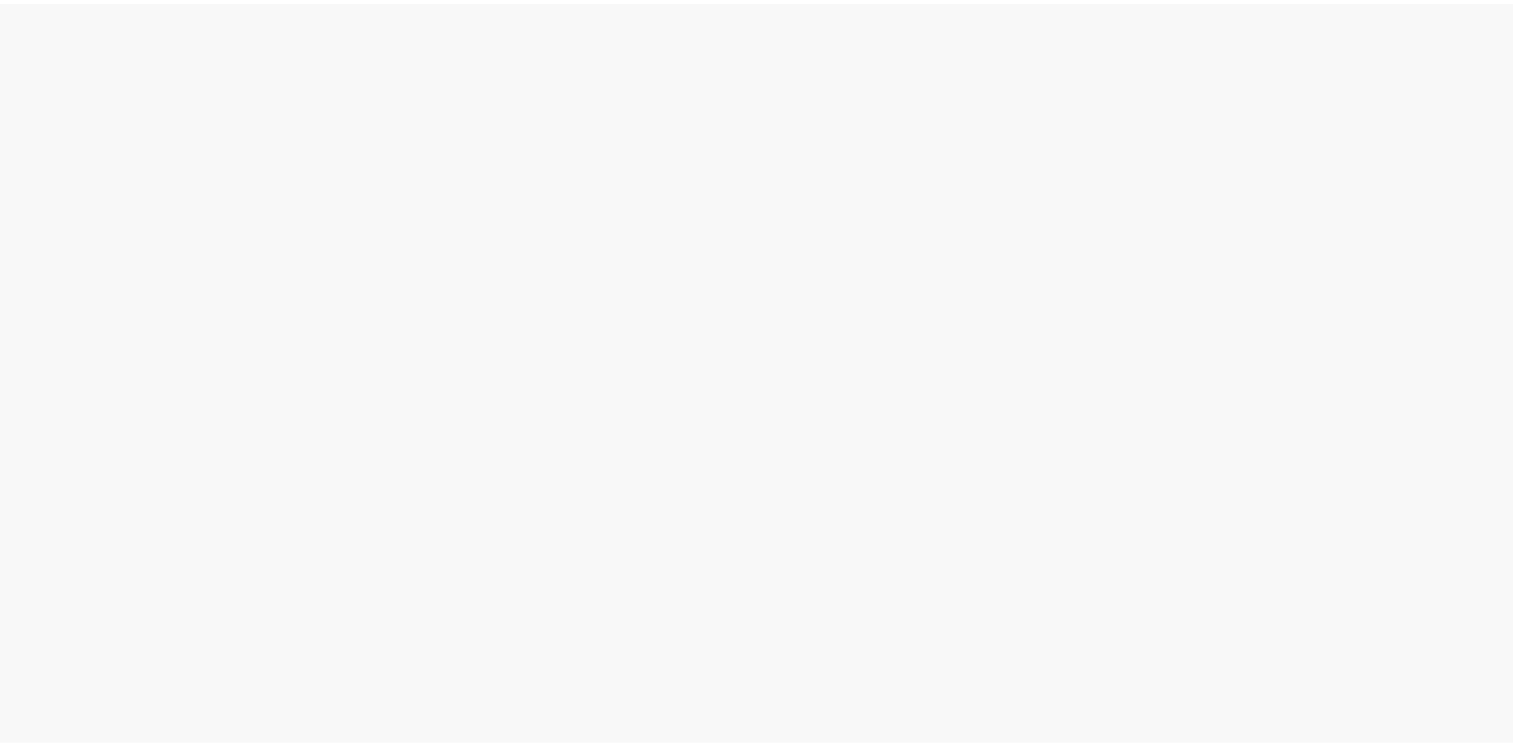 scroll, scrollTop: 0, scrollLeft: 0, axis: both 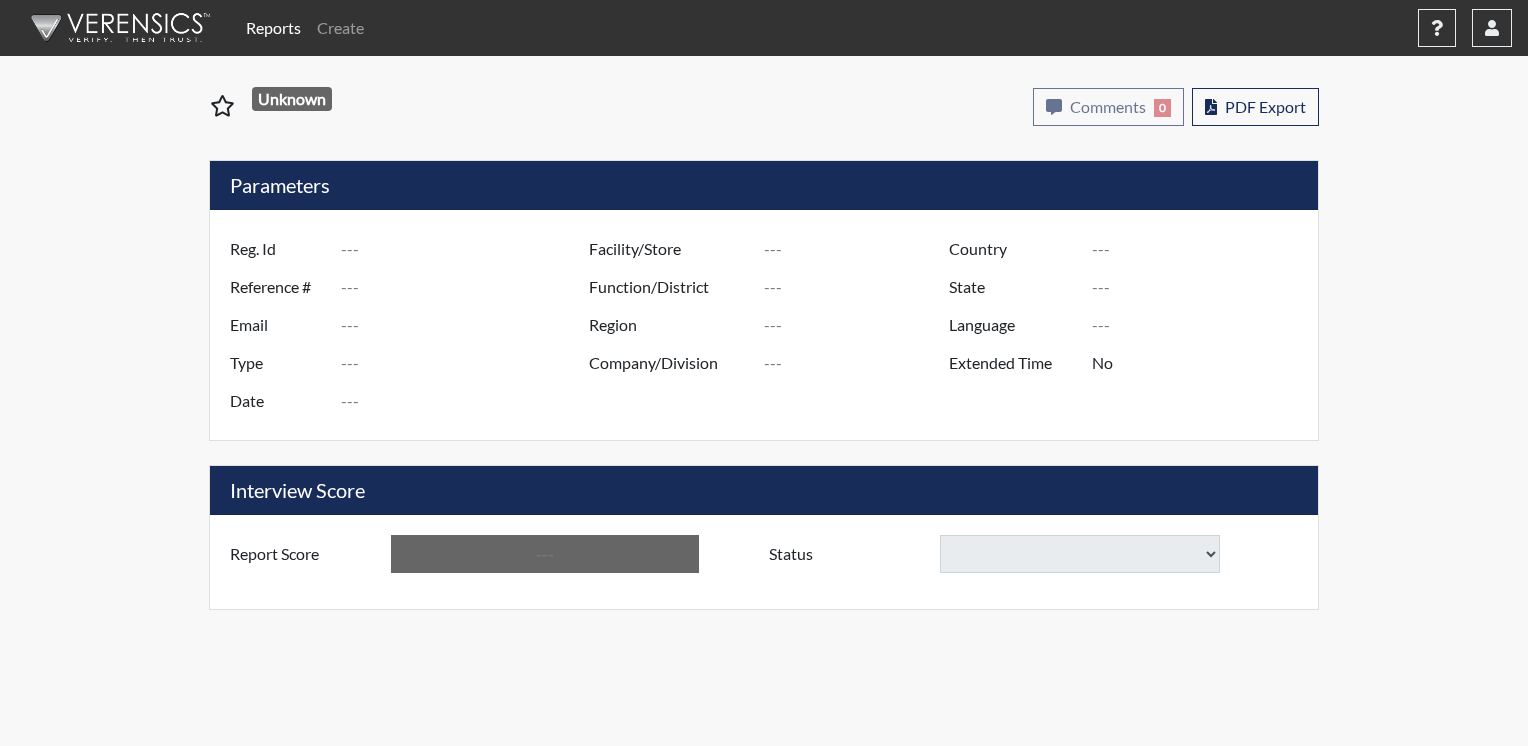 type on "[LAST]/[LAST]" 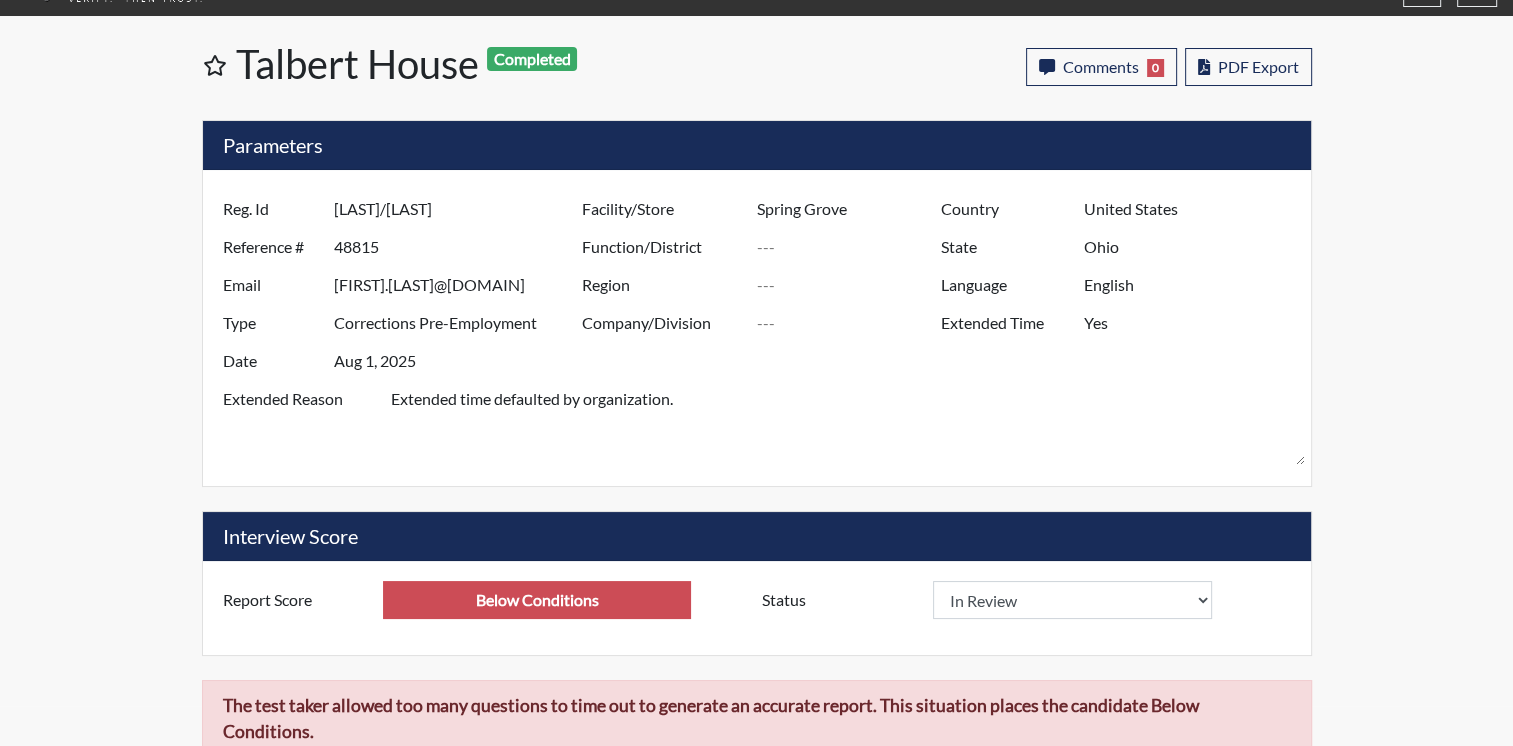 scroll, scrollTop: 0, scrollLeft: 0, axis: both 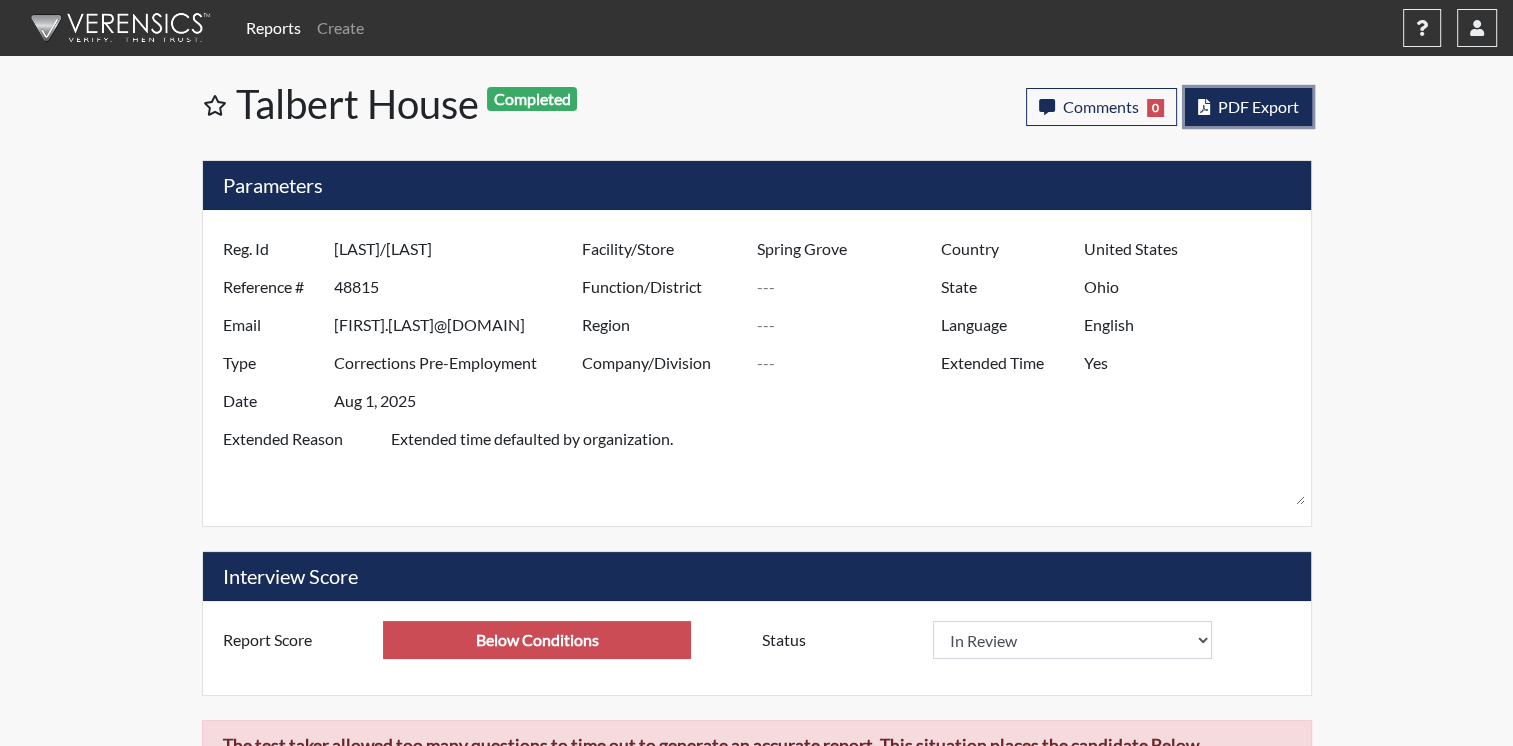 click on "PDF Export" at bounding box center (1258, 106) 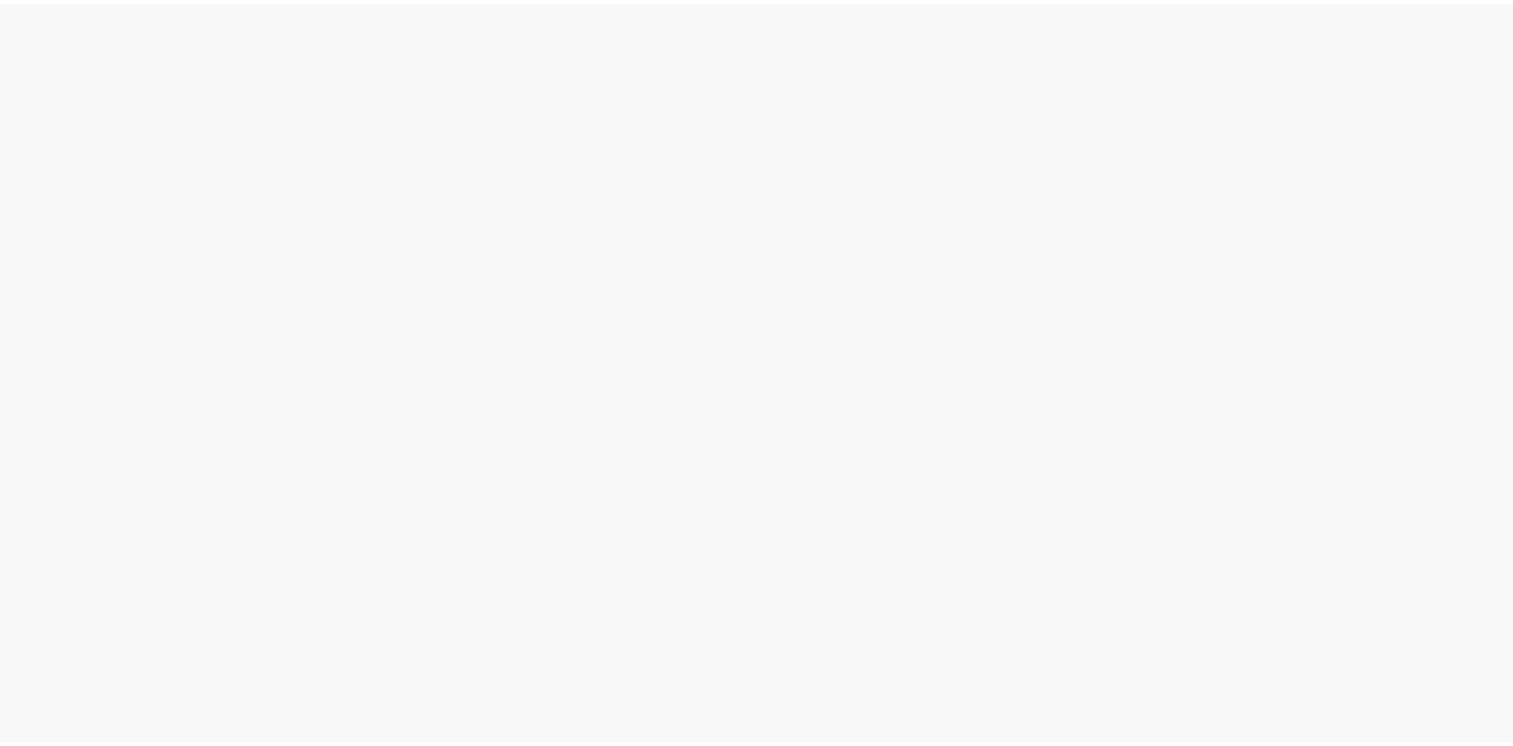 scroll, scrollTop: 0, scrollLeft: 0, axis: both 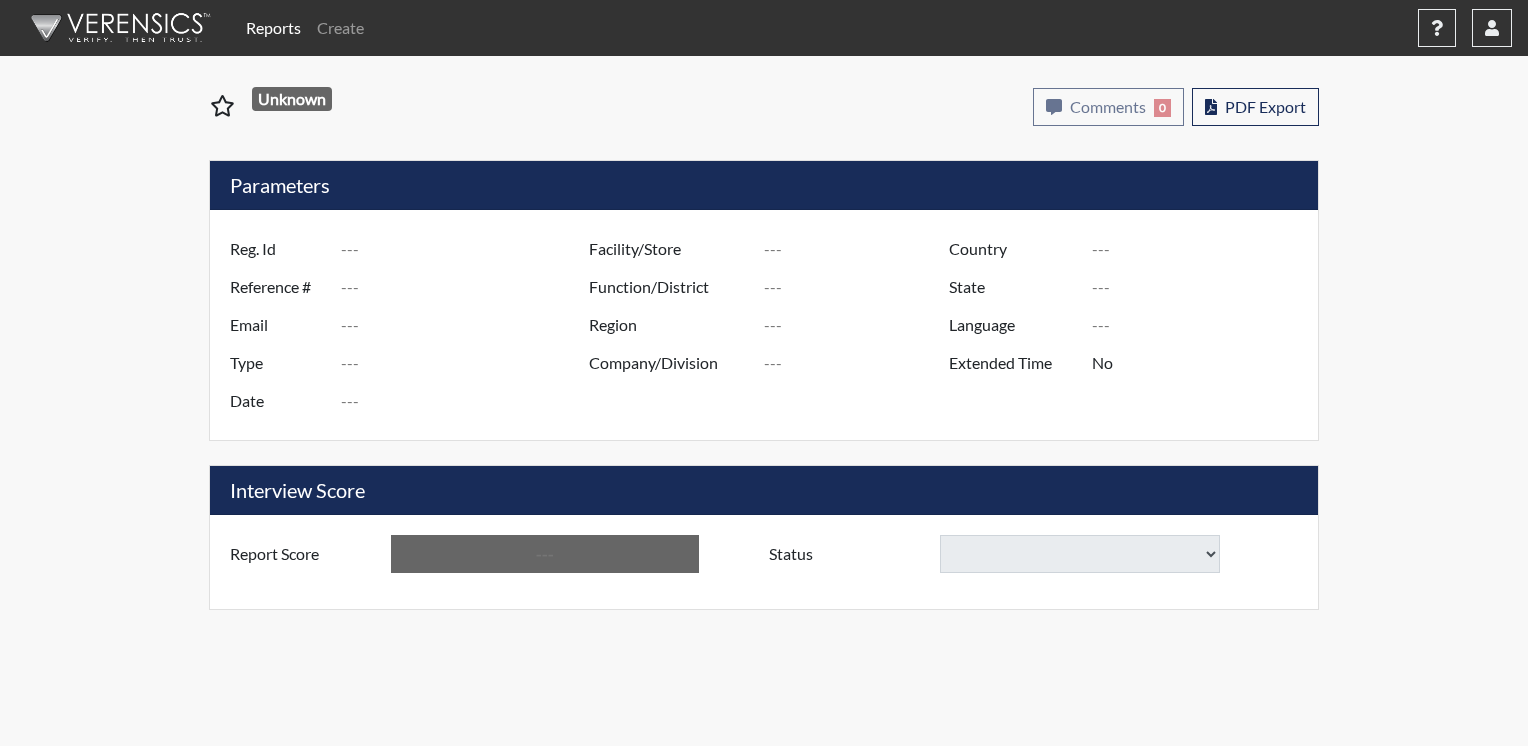 type on "[LAST]/[LAST]" 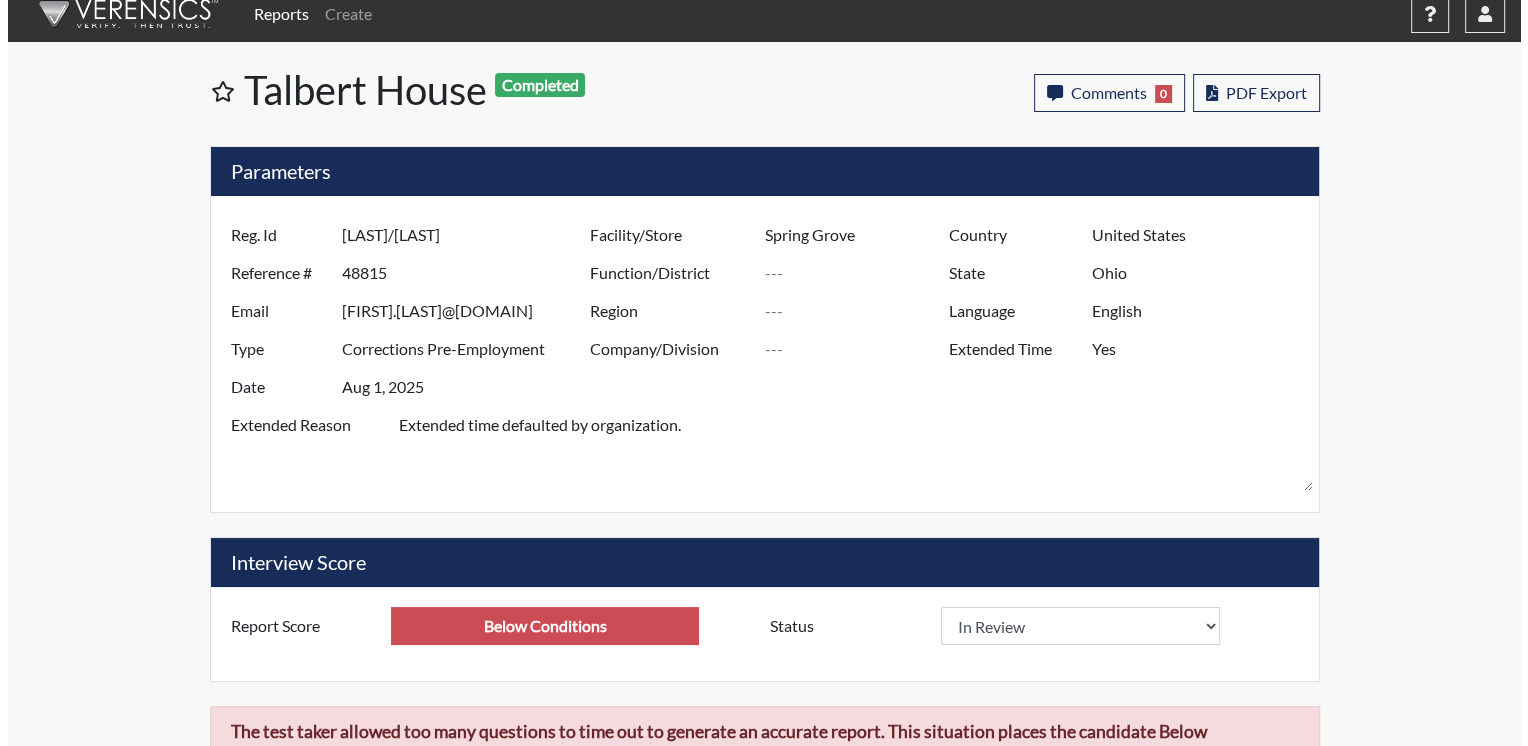 scroll, scrollTop: 0, scrollLeft: 0, axis: both 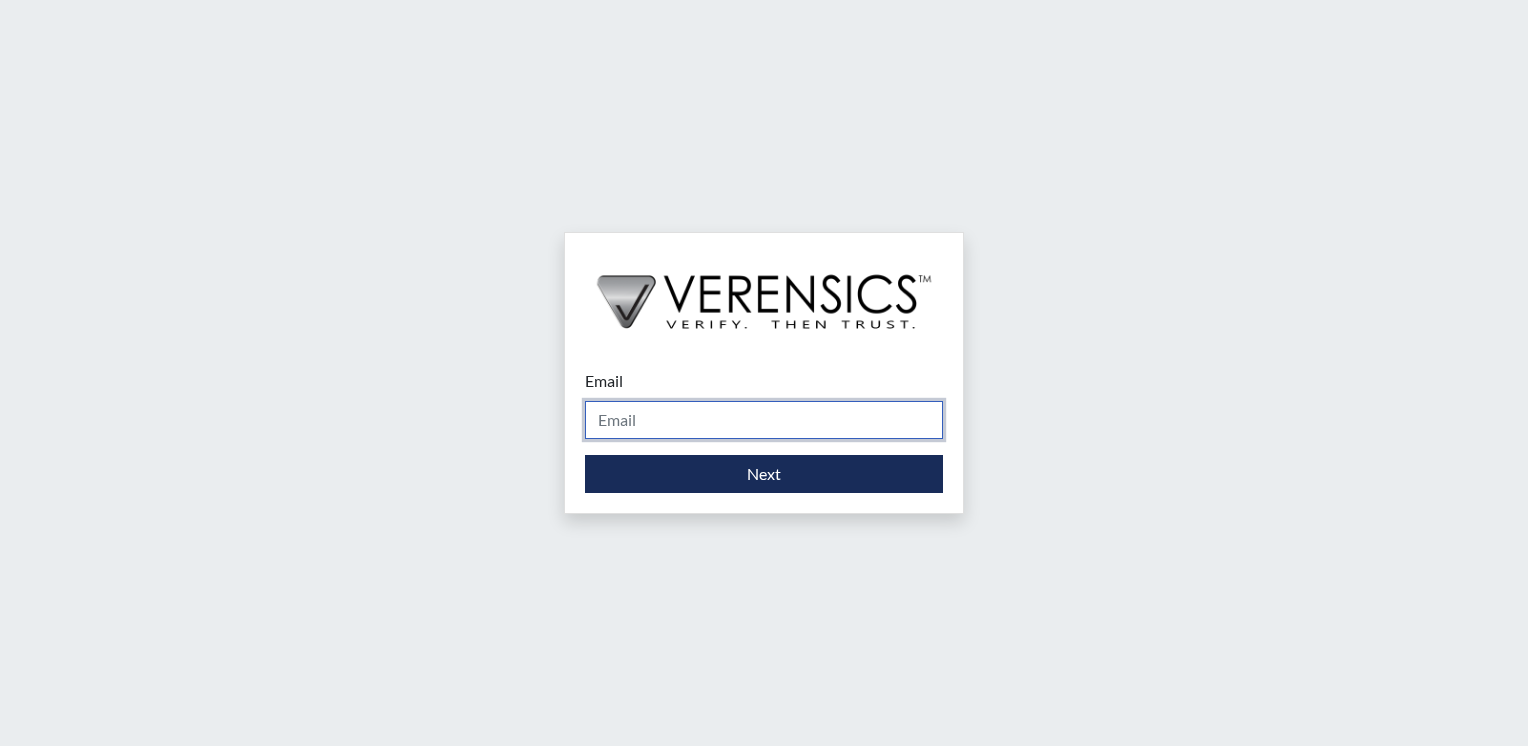 click on "Email" at bounding box center (764, 420) 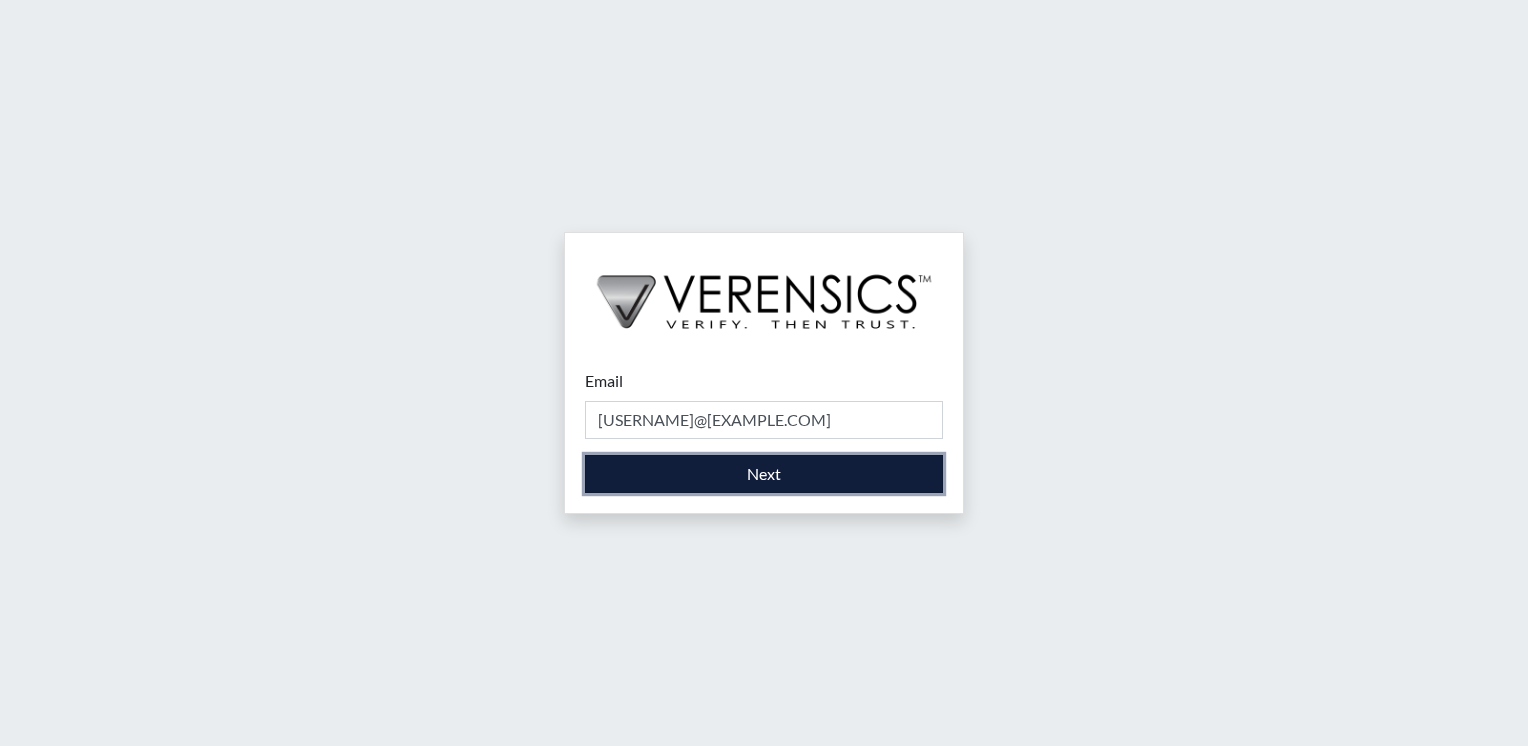 click on "Next" at bounding box center (764, 474) 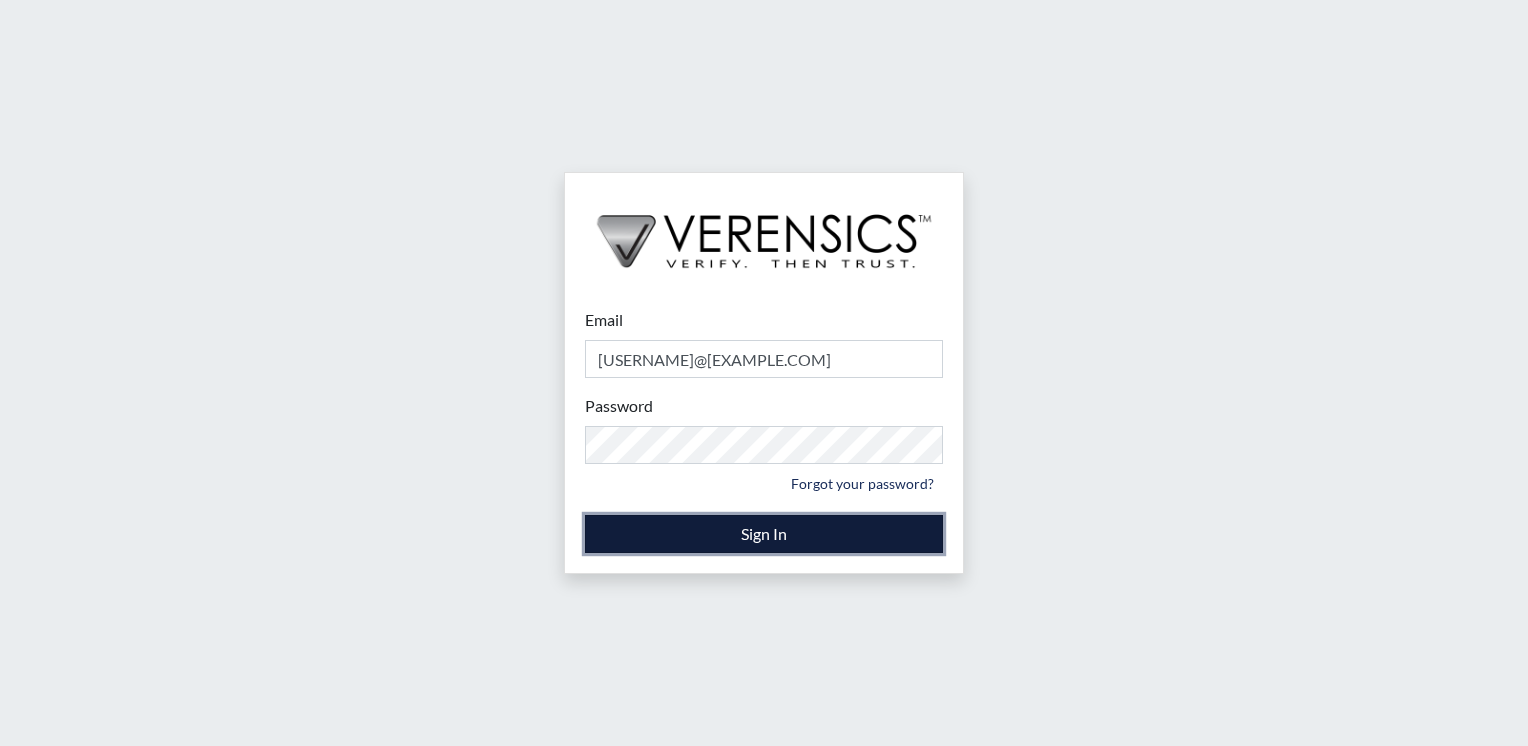 click on "Sign In" at bounding box center [764, 534] 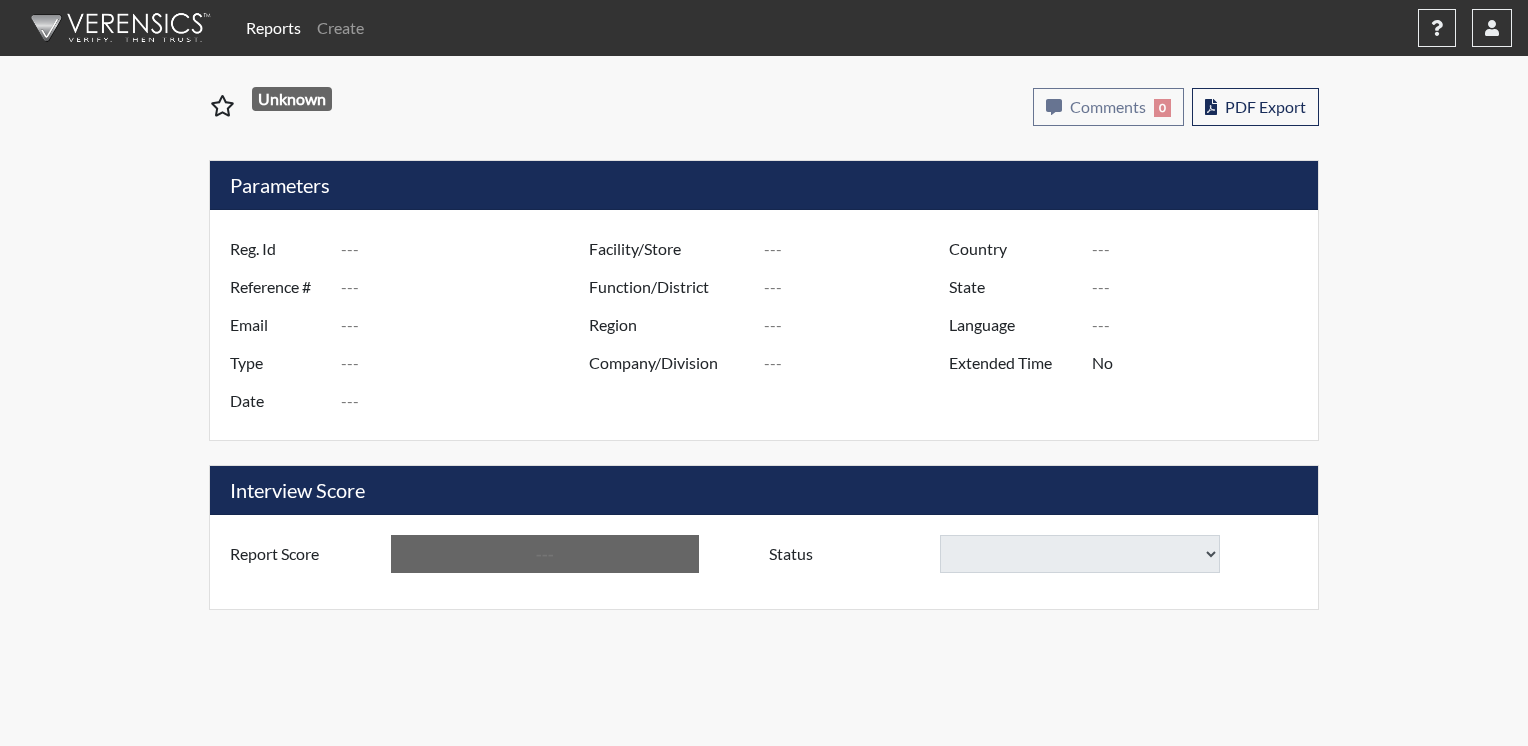 type on "Caldwell2" 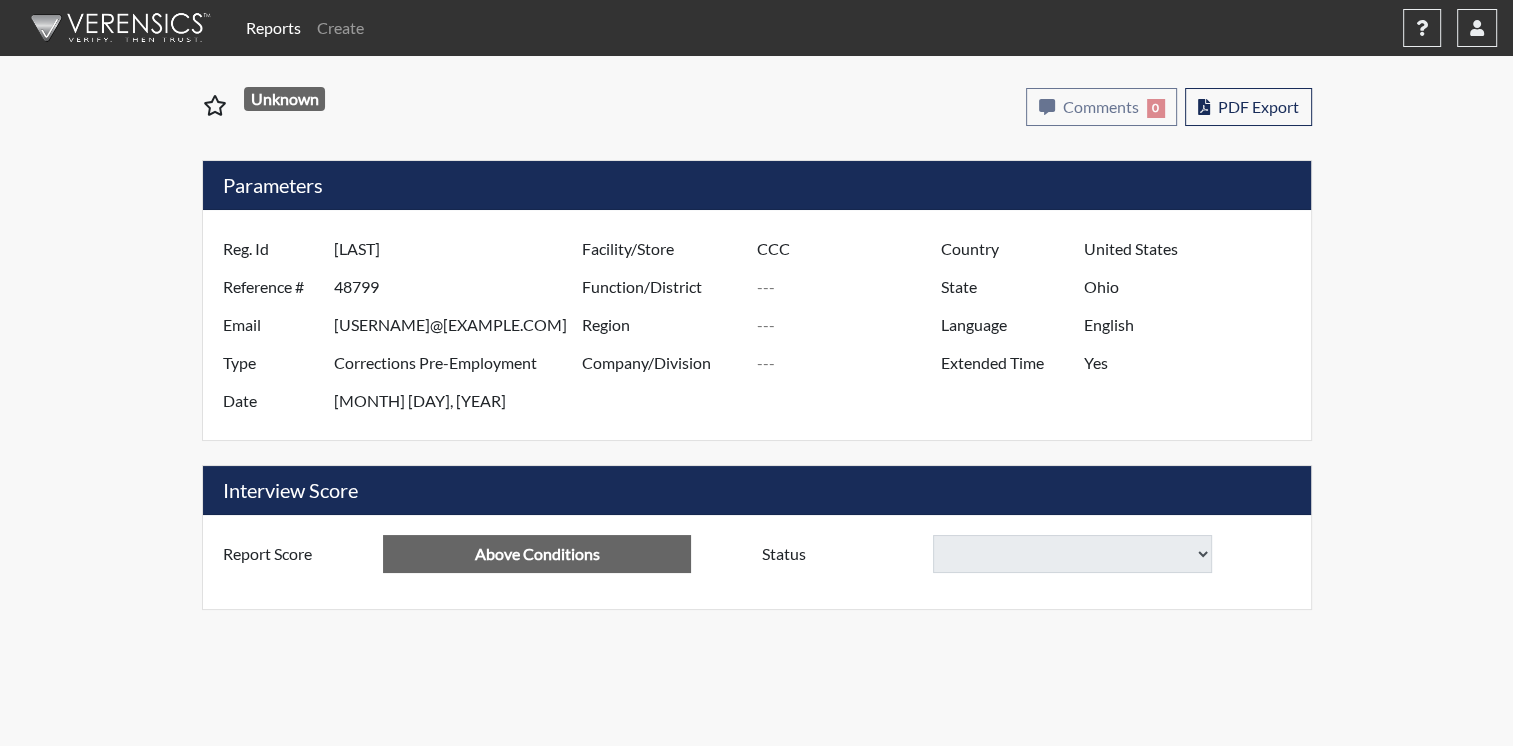 select 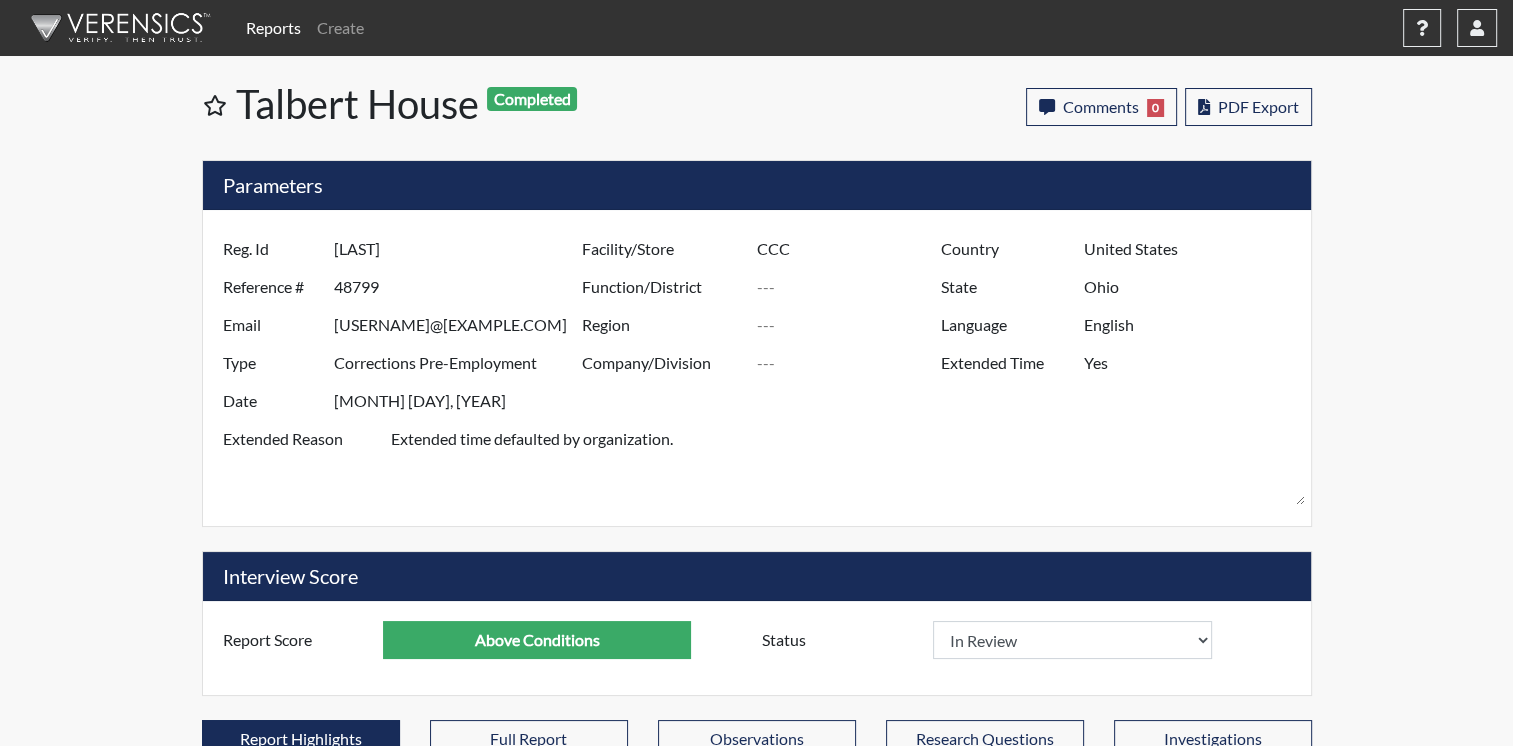 scroll, scrollTop: 999668, scrollLeft: 999168, axis: both 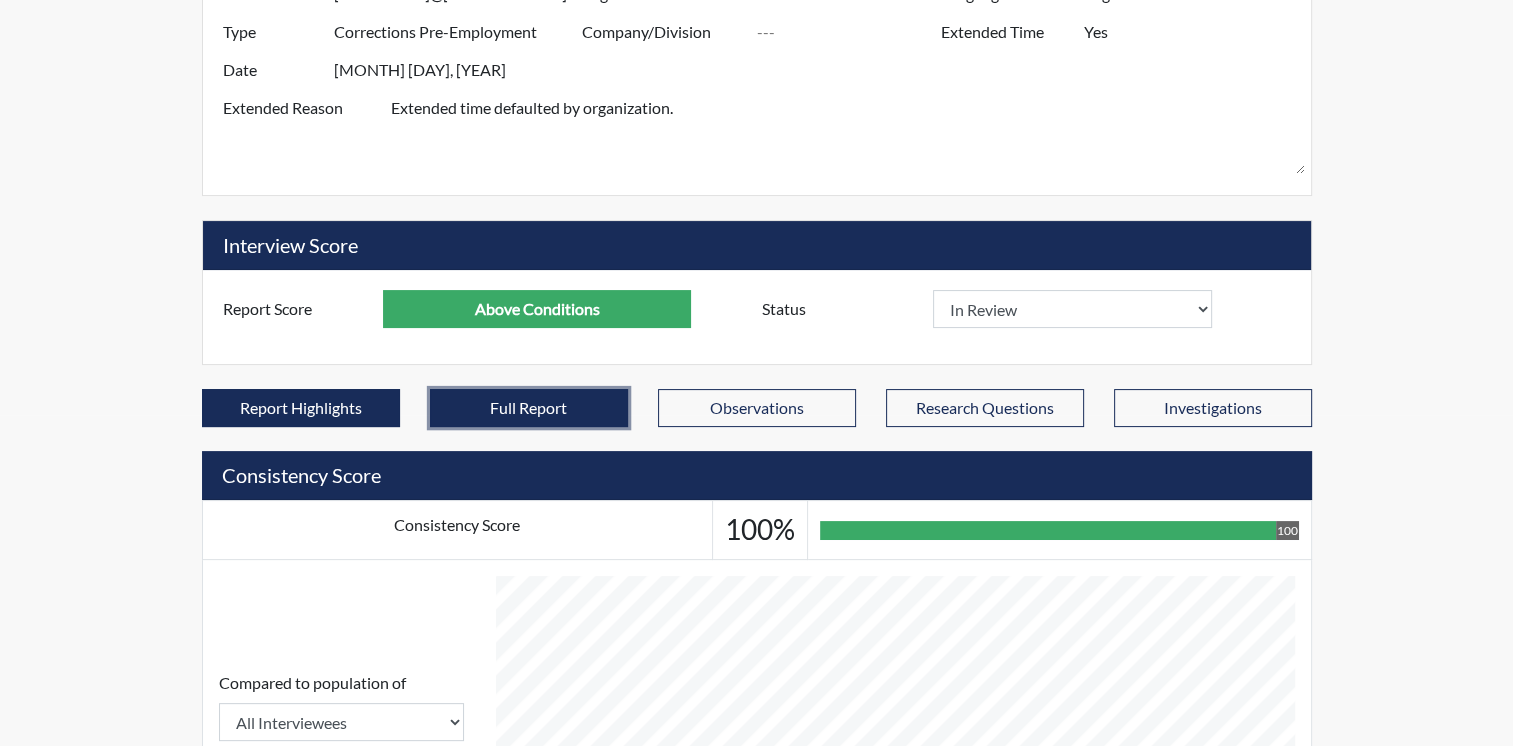 click on "Full Report" at bounding box center (529, 408) 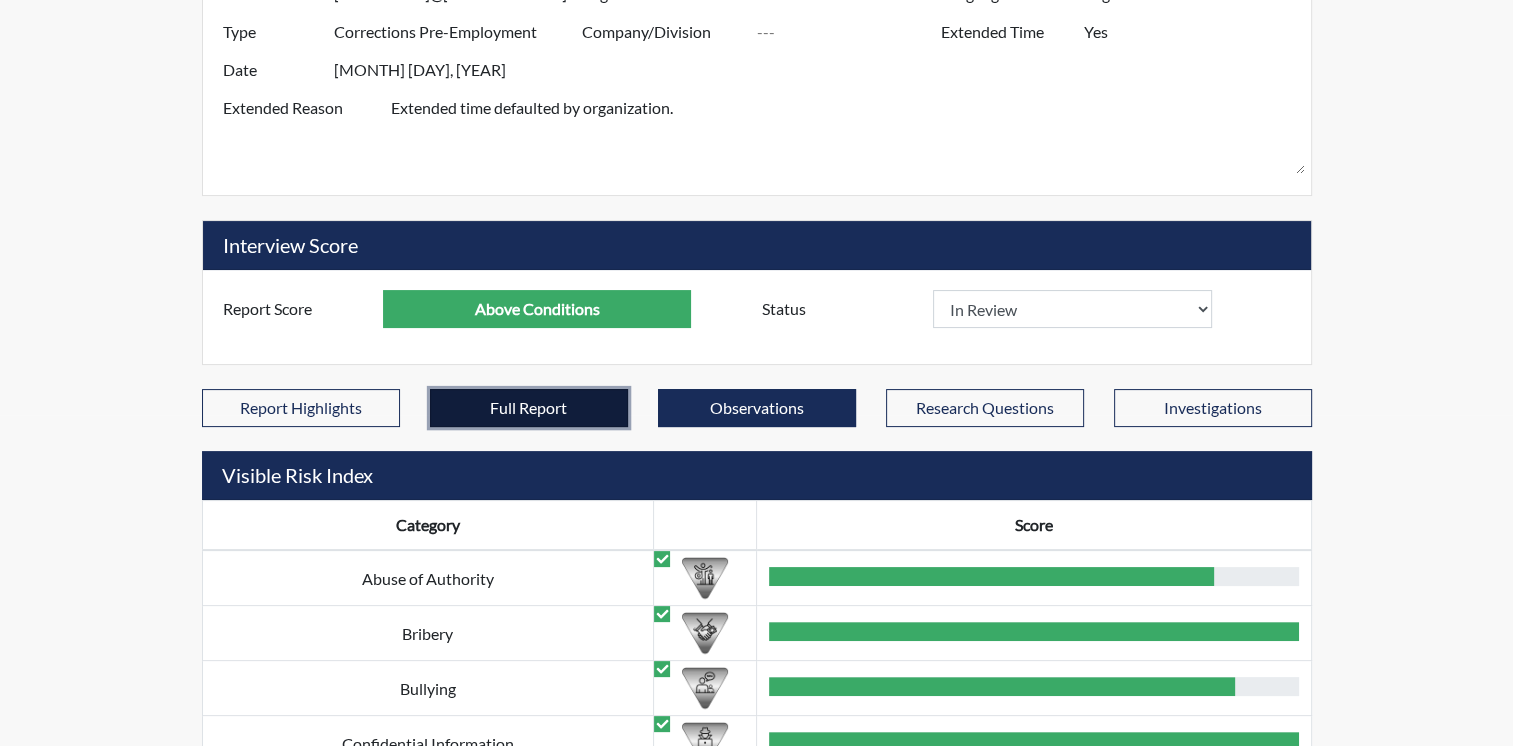 scroll, scrollTop: 999768, scrollLeft: 999168, axis: both 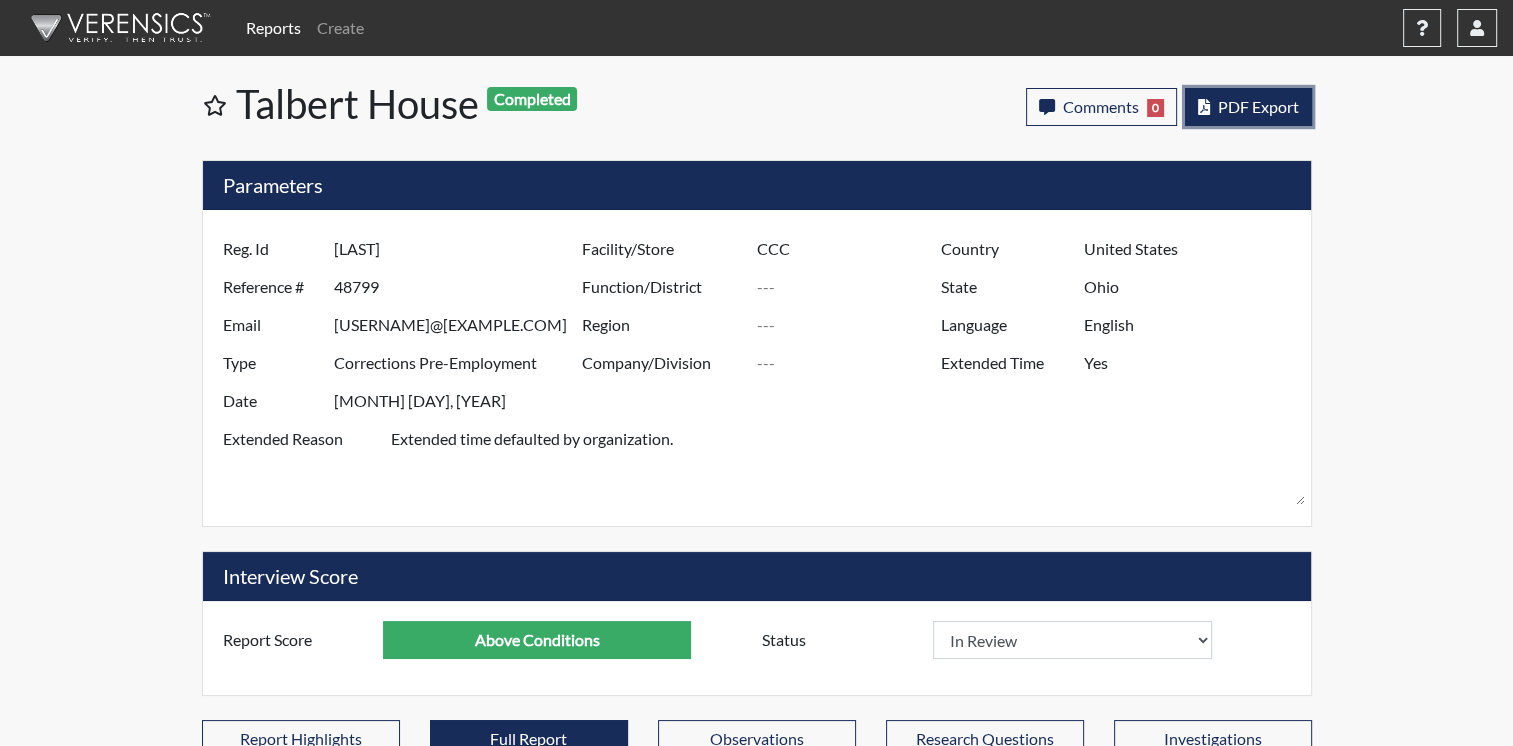 click on "PDF Export" at bounding box center (1248, 107) 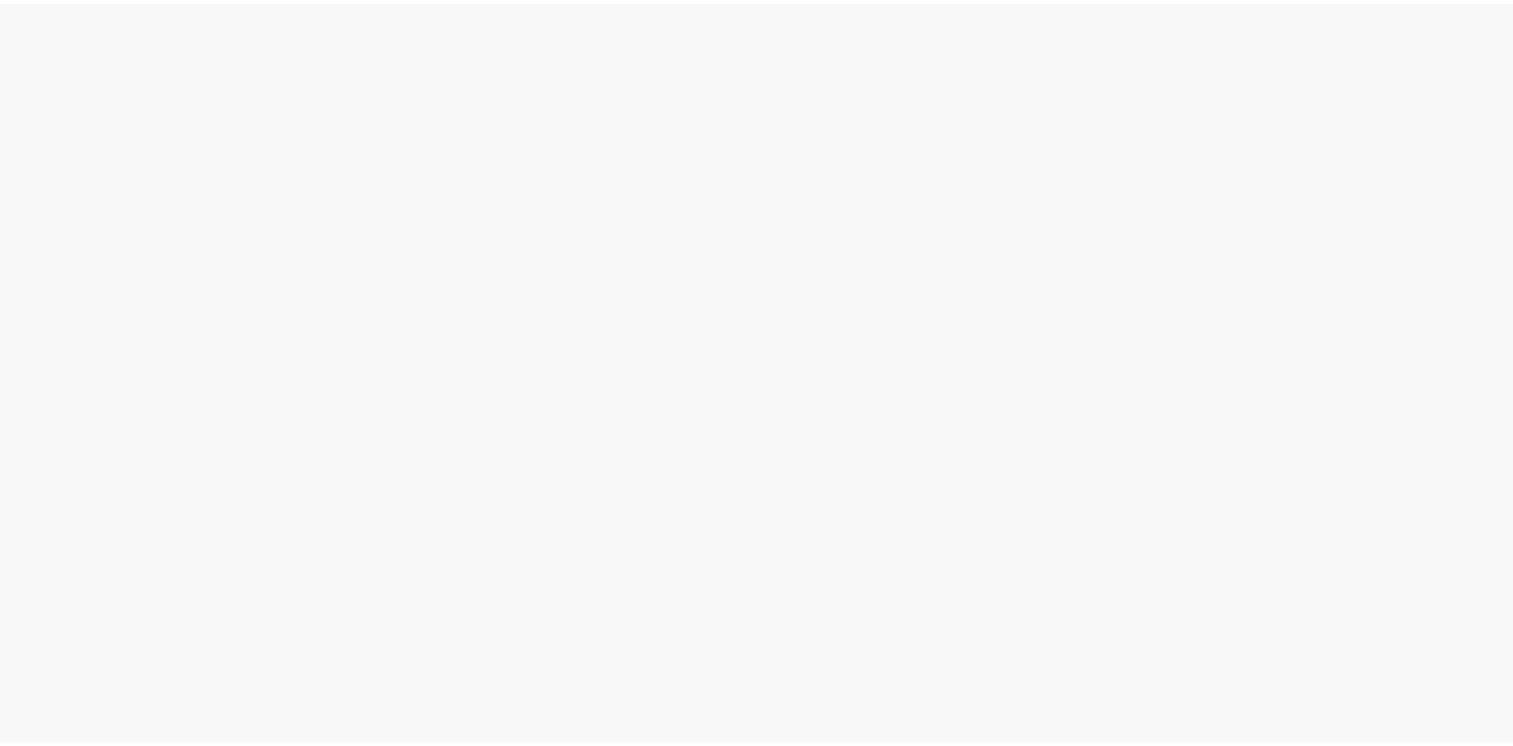 scroll, scrollTop: 0, scrollLeft: 0, axis: both 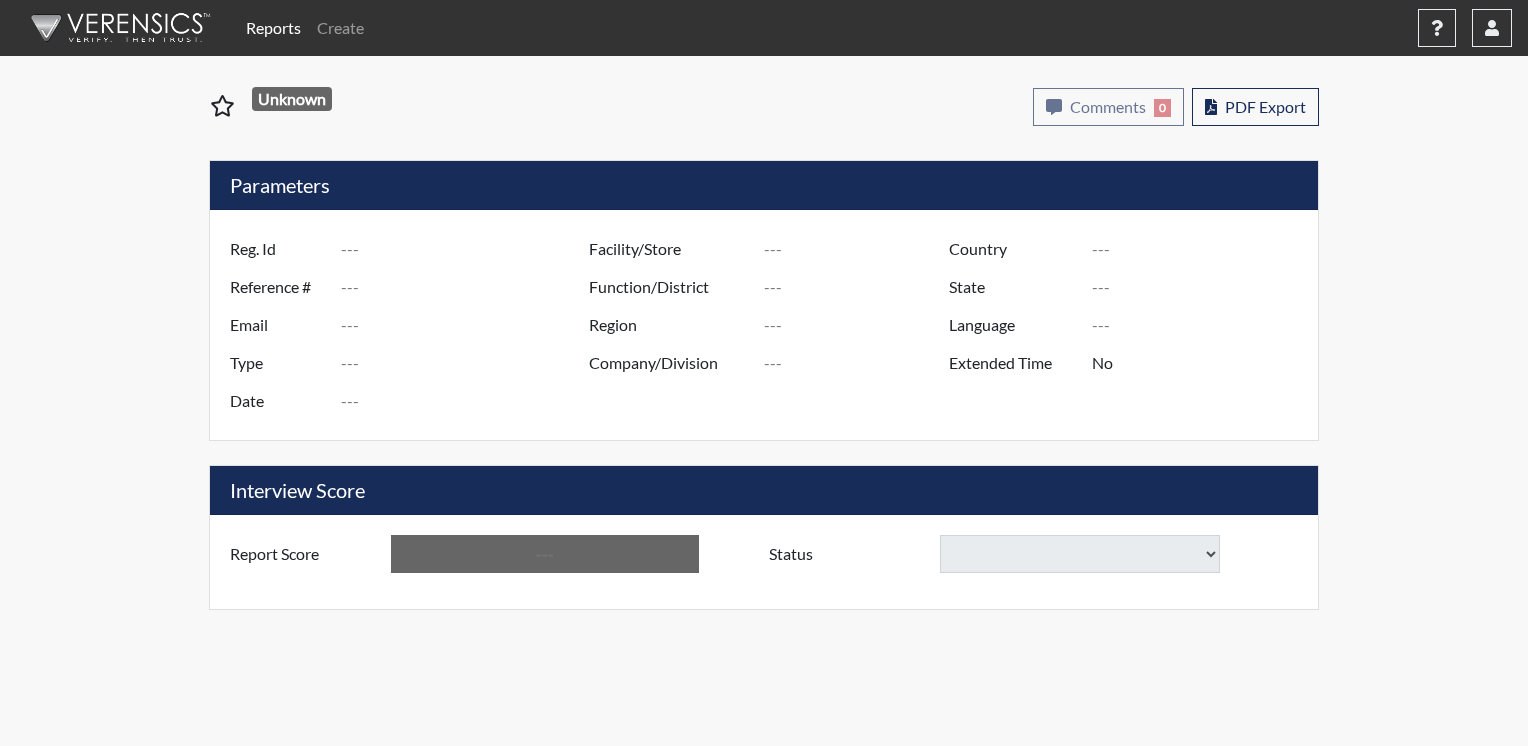 type on "[LAST]/[LAST]" 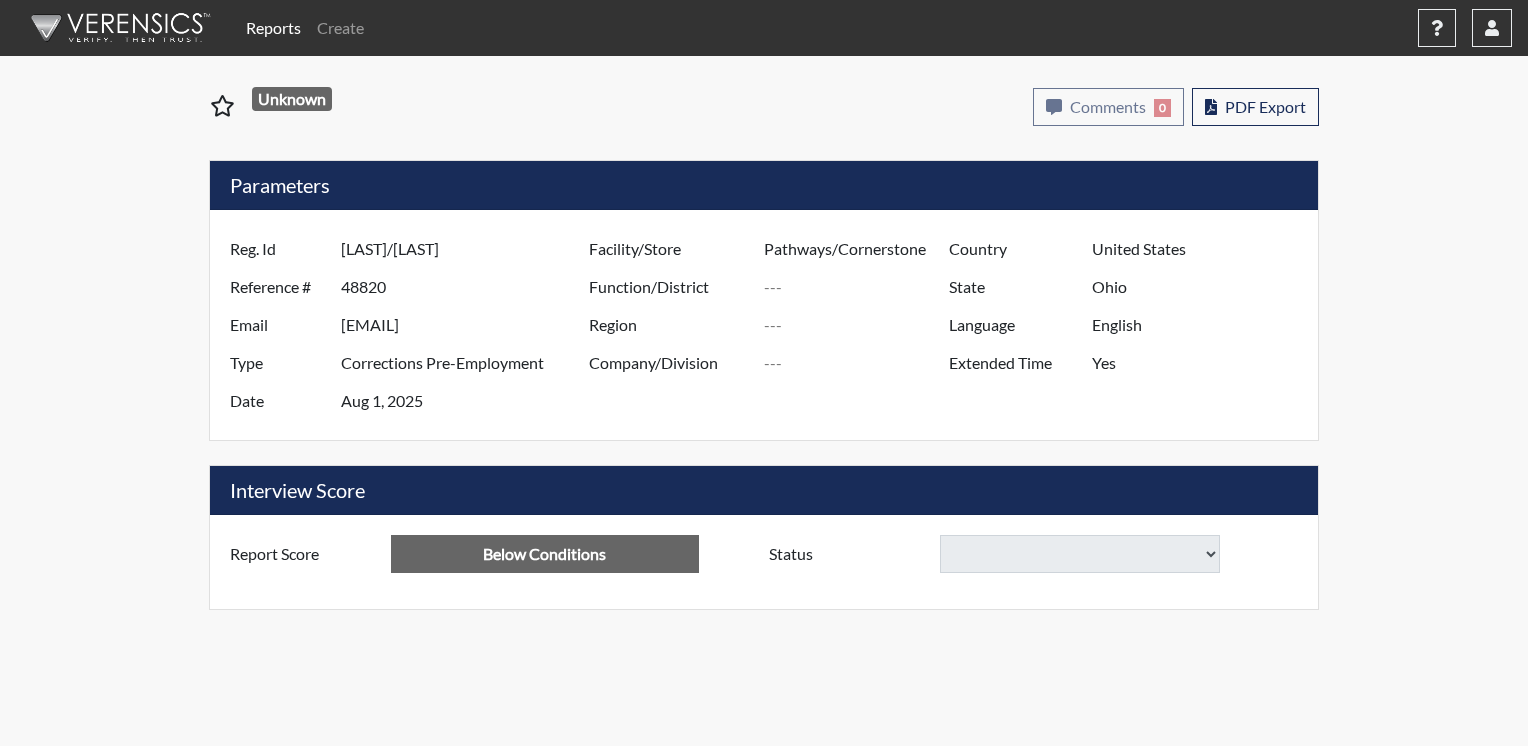 select 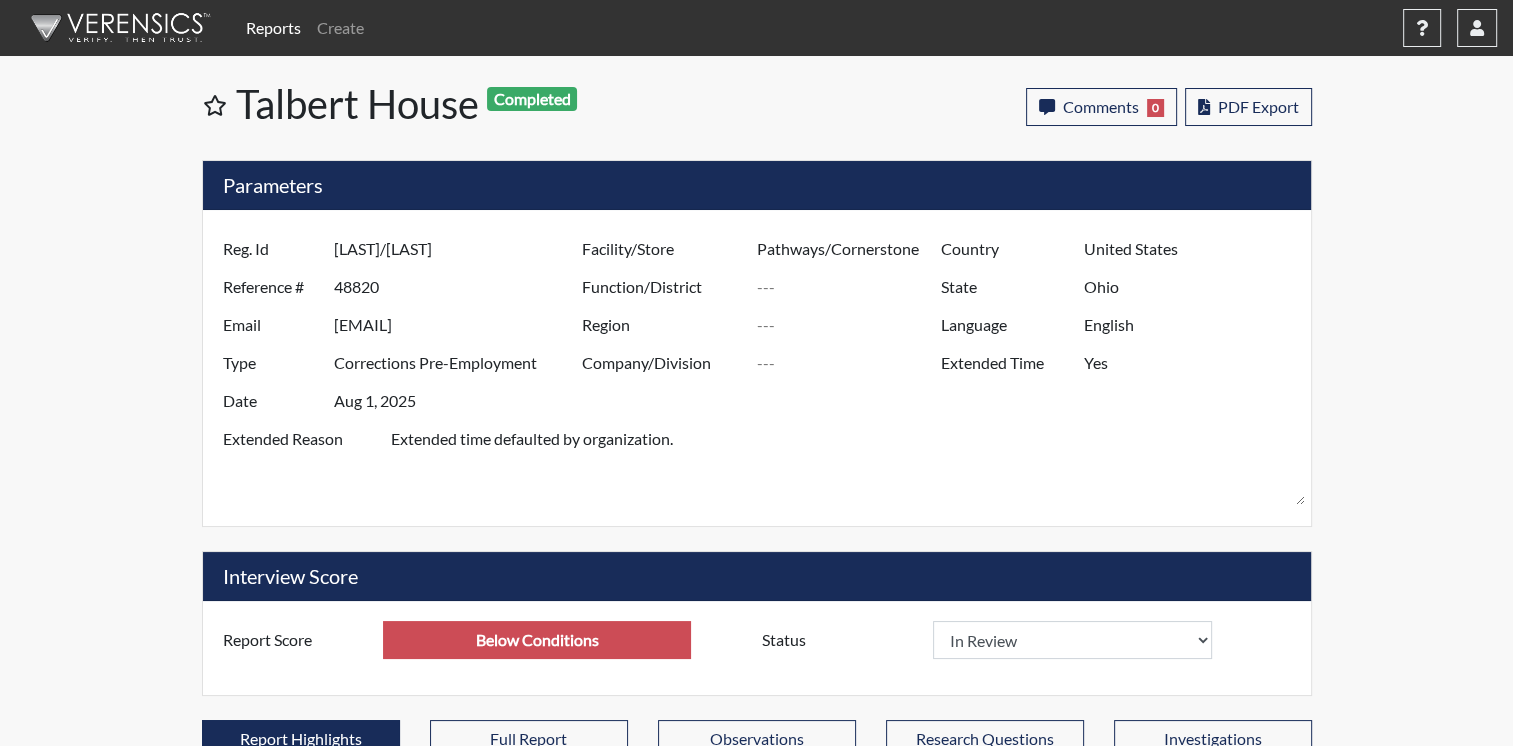 scroll, scrollTop: 999668, scrollLeft: 999168, axis: both 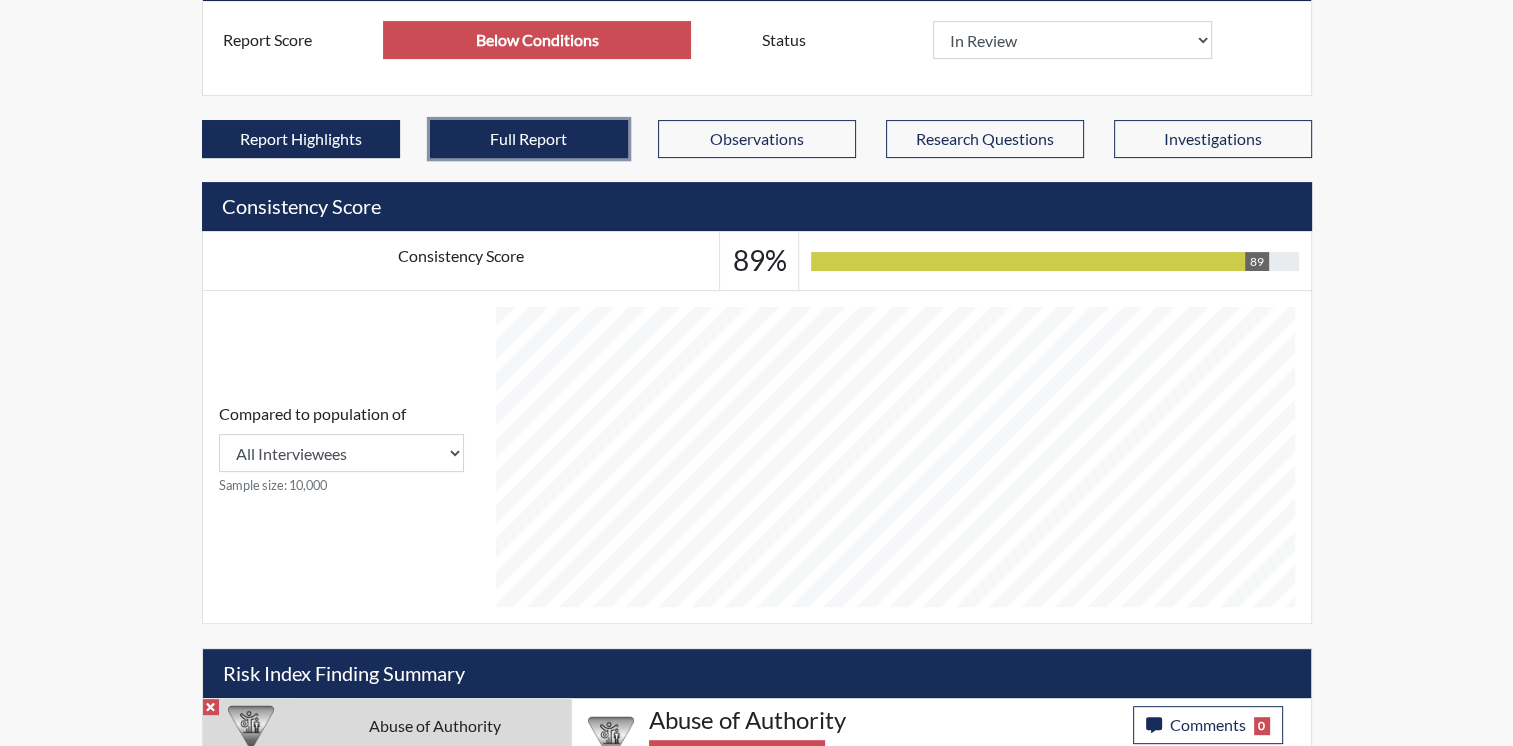 click on "Full Report" at bounding box center (529, 139) 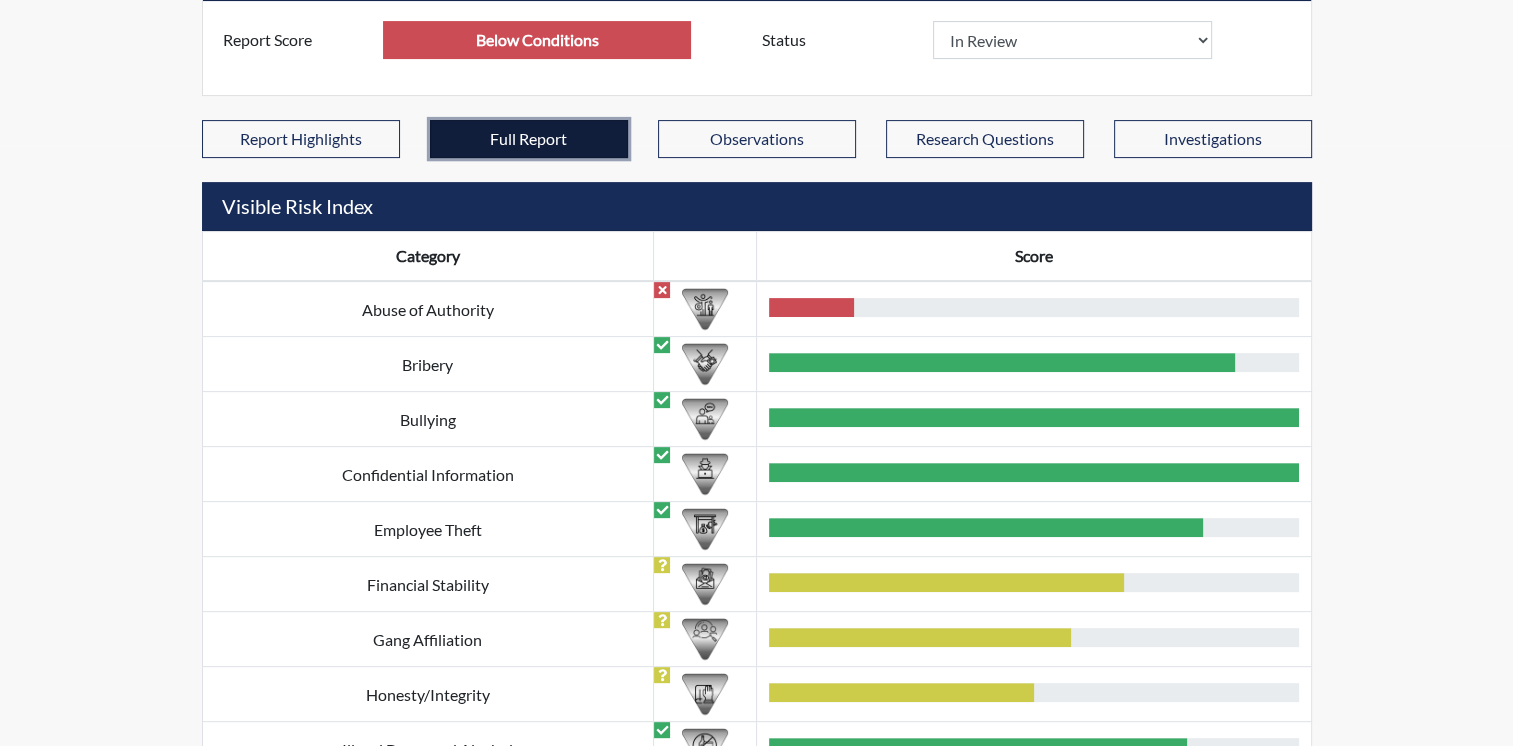scroll, scrollTop: 999768, scrollLeft: 999168, axis: both 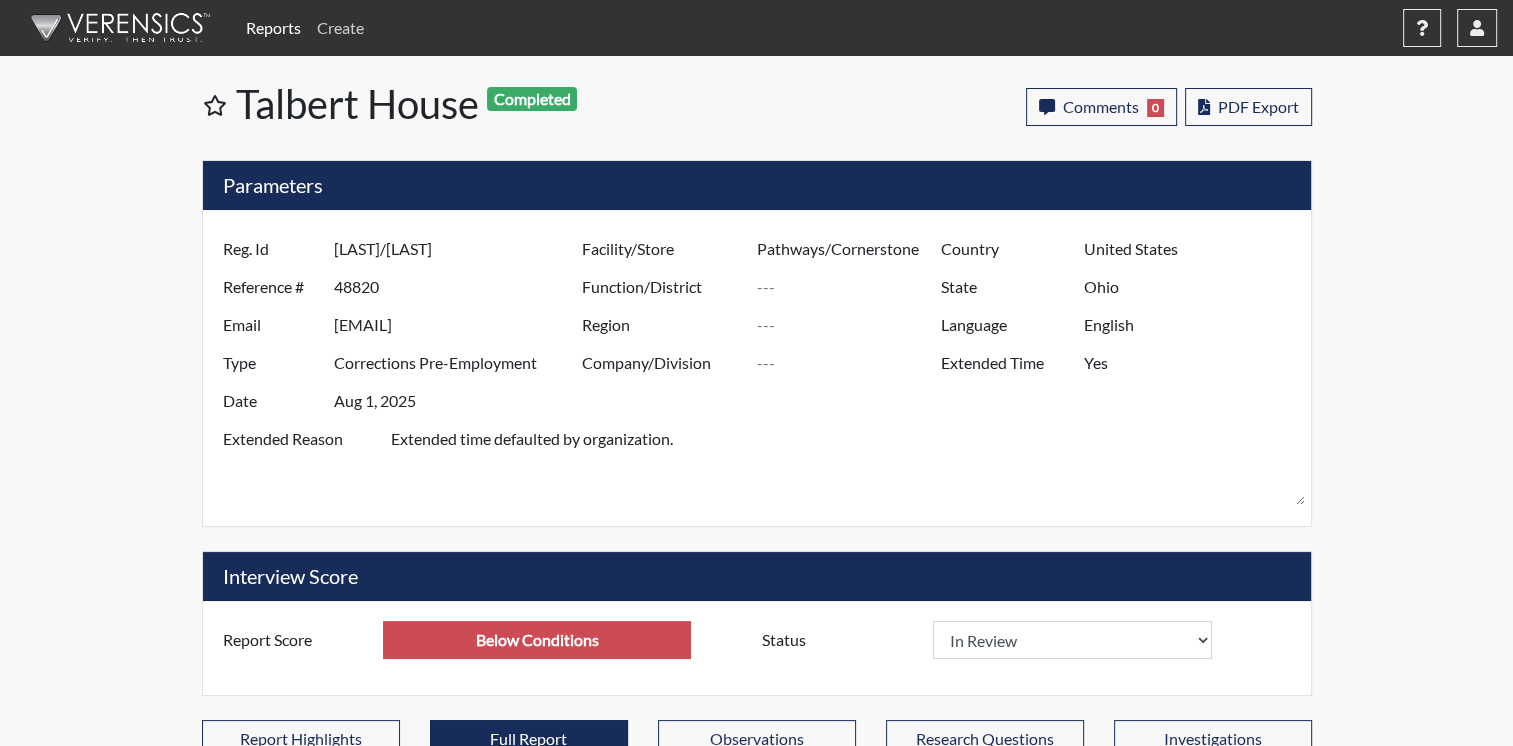 click on "Create" at bounding box center (340, 28) 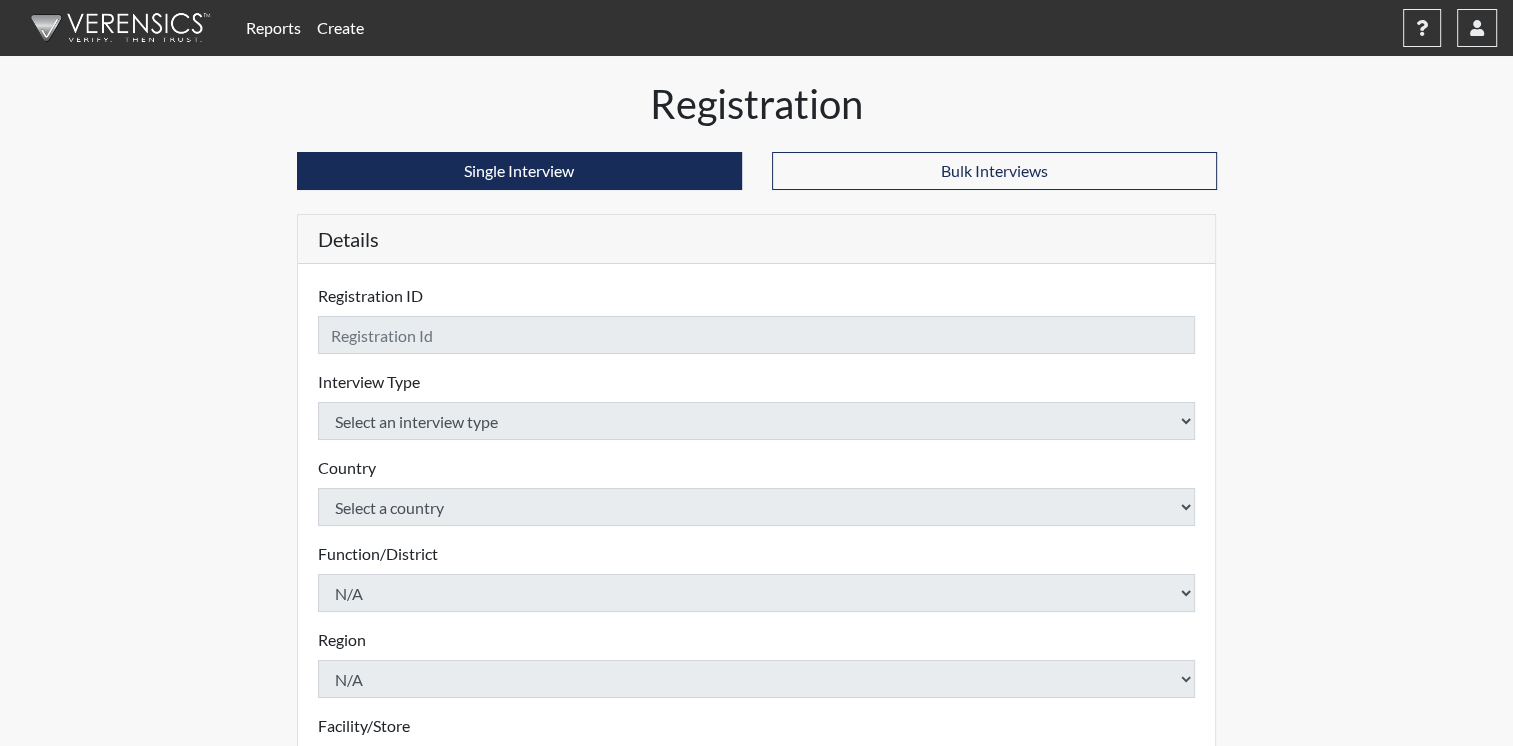 checkbox on "true" 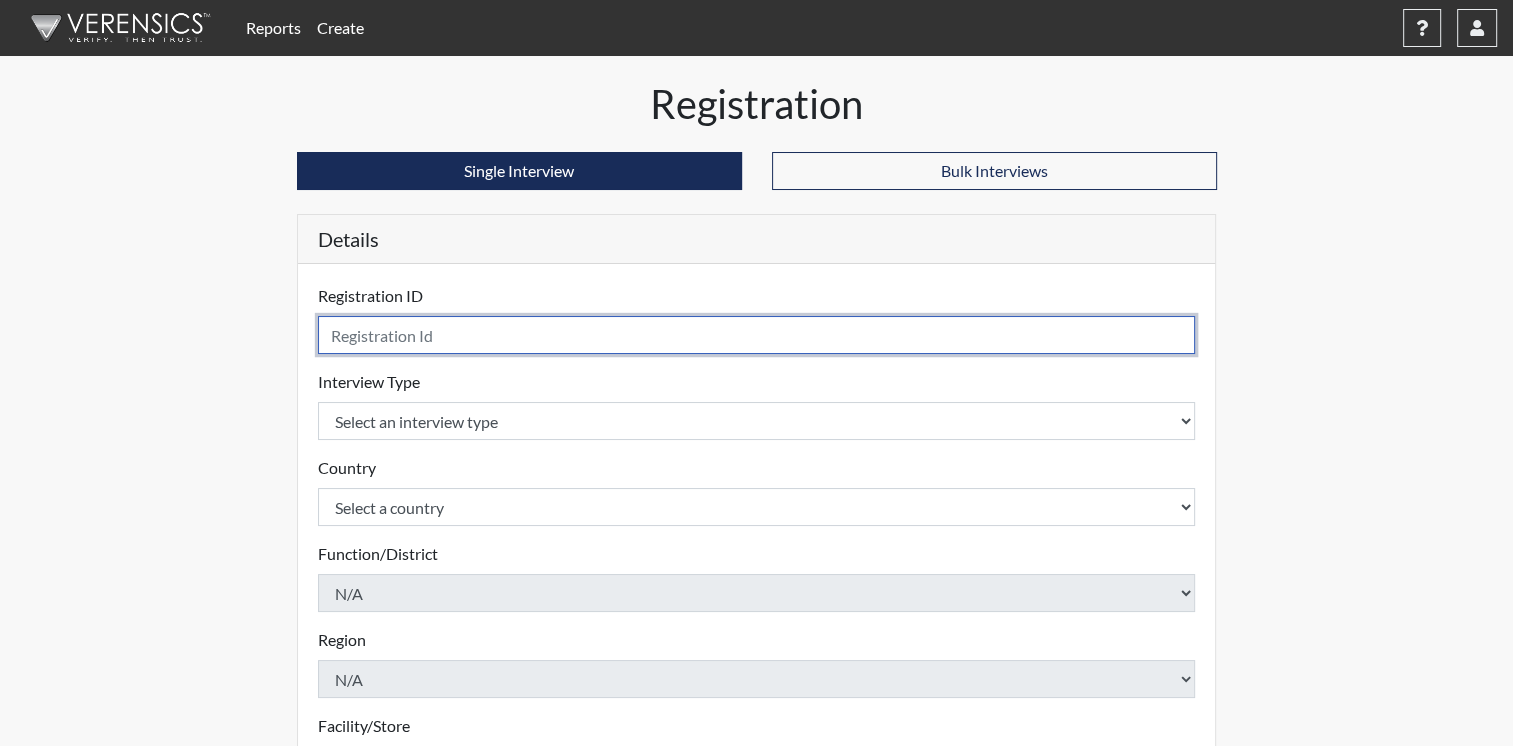 click at bounding box center [757, 335] 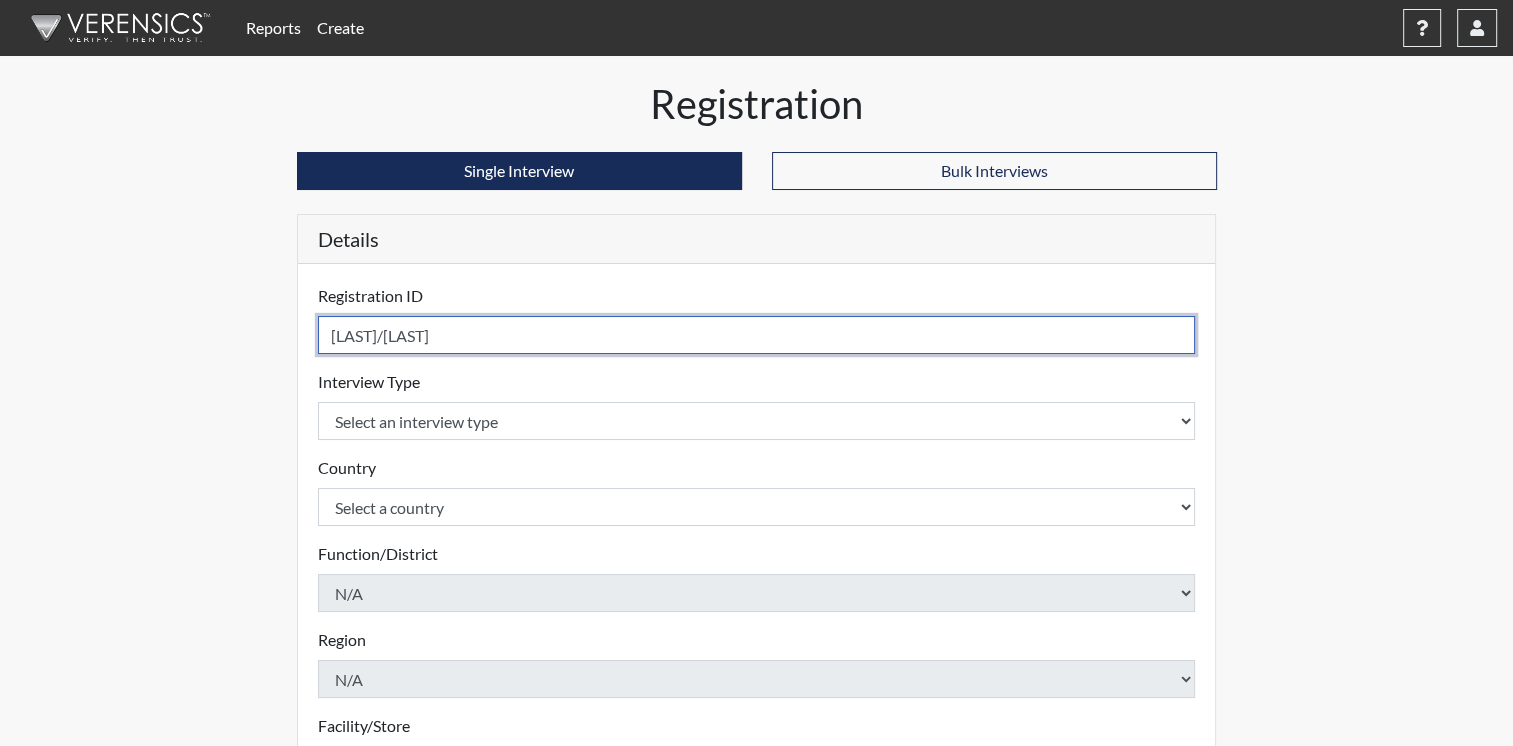 type on "[LAST]/[LAST]" 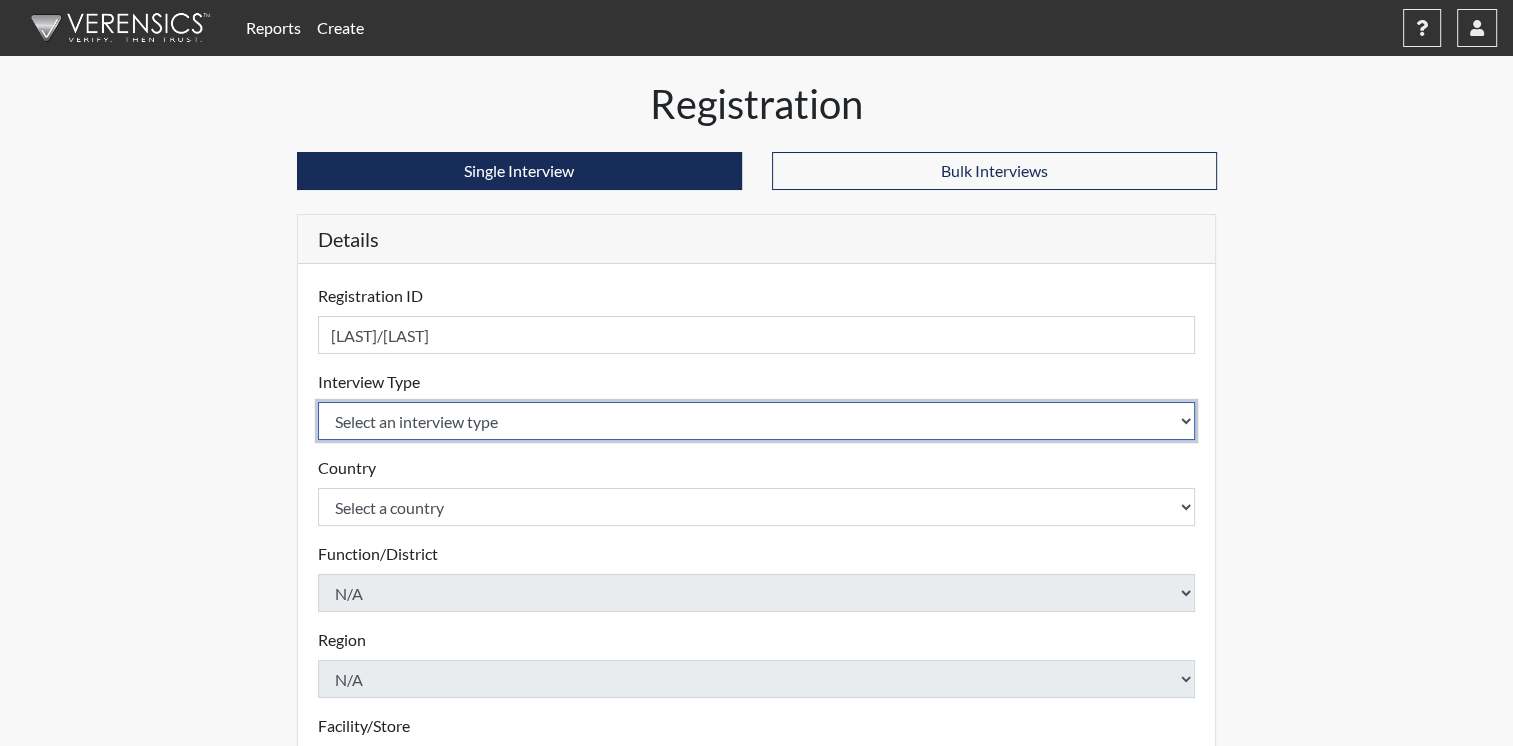click on "Select an interview type  Corrections Pre-Employment" at bounding box center [757, 421] 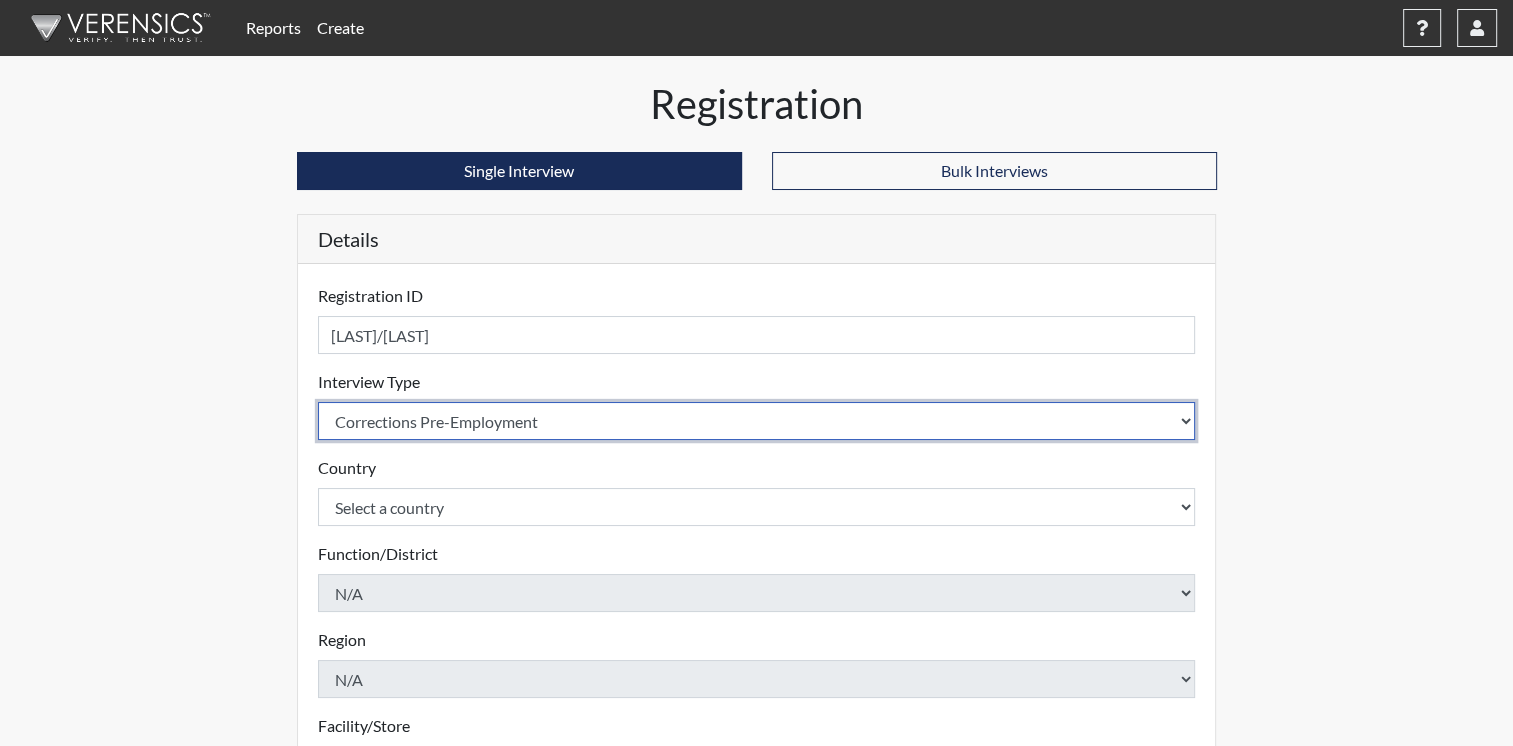 click on "Select an interview type  Corrections Pre-Employment" at bounding box center (757, 421) 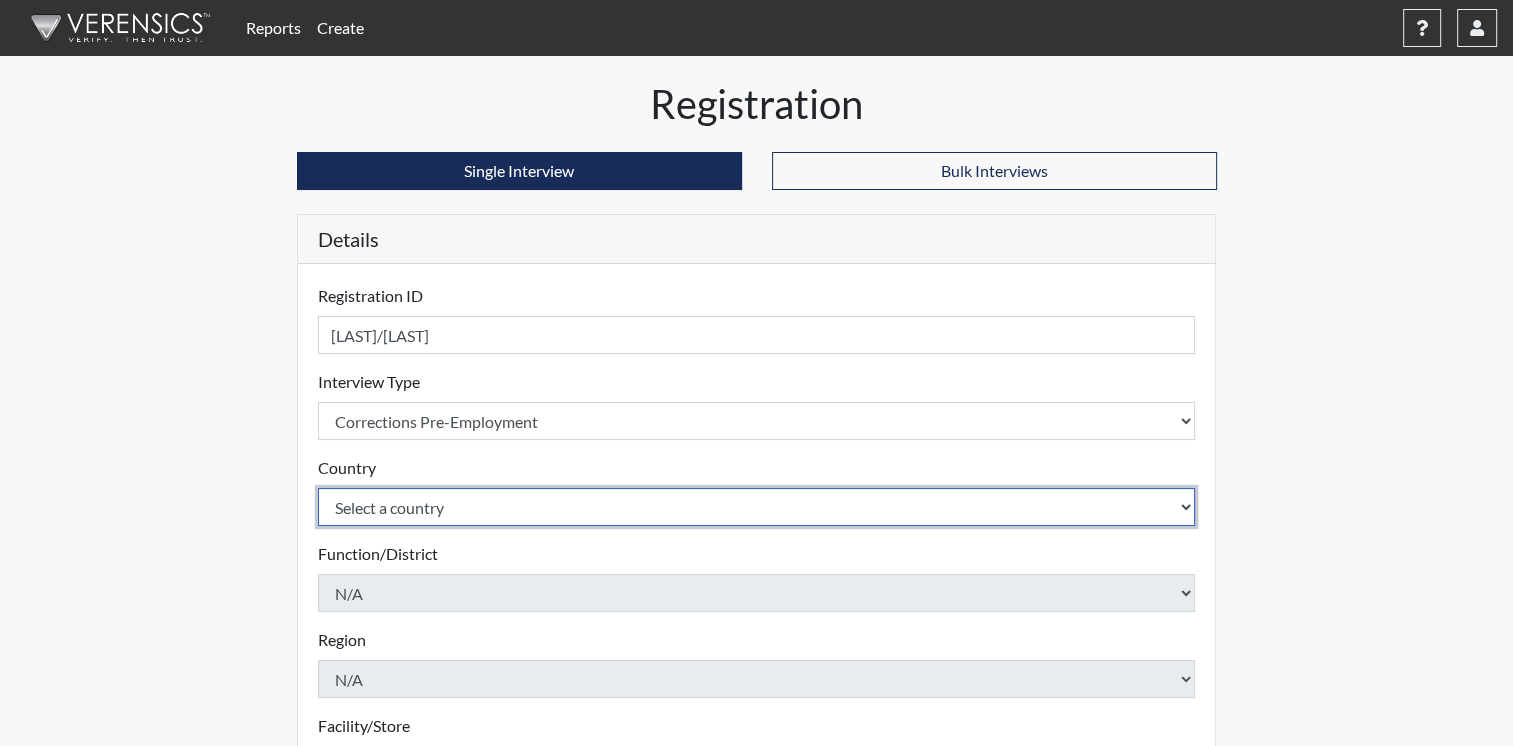 click on "Select a country  United States   Mexico" at bounding box center (757, 507) 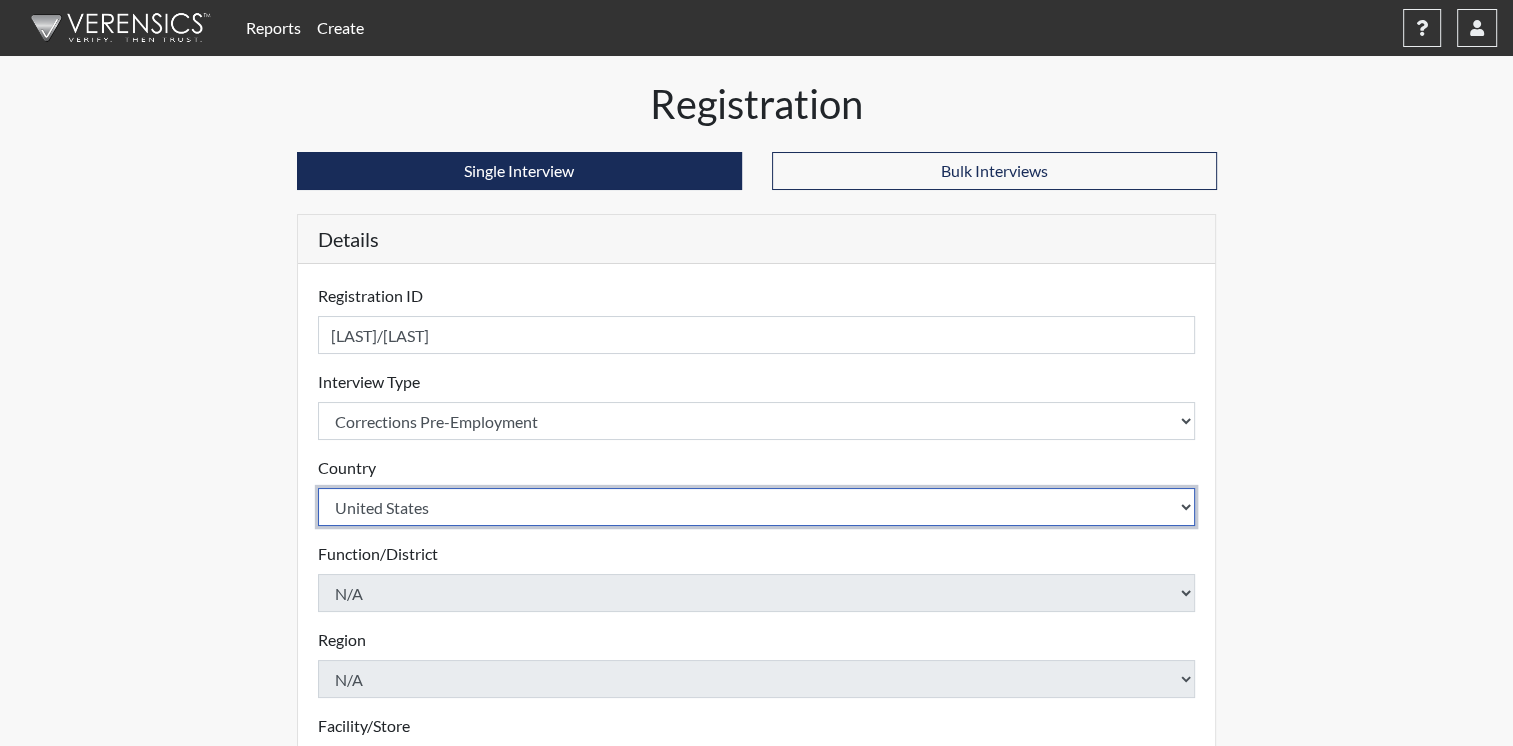 click on "Select a country  United States   Mexico" at bounding box center (757, 507) 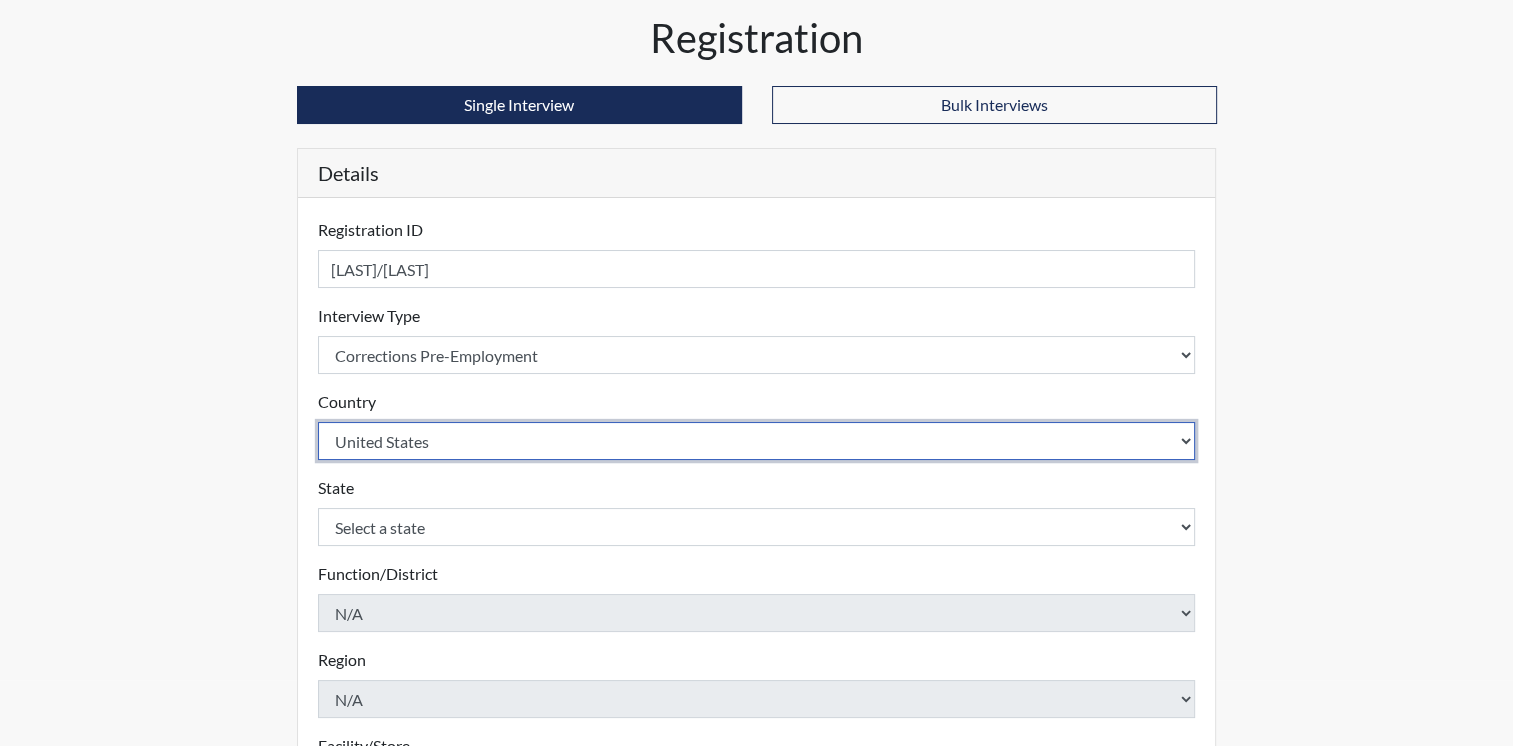 scroll, scrollTop: 200, scrollLeft: 0, axis: vertical 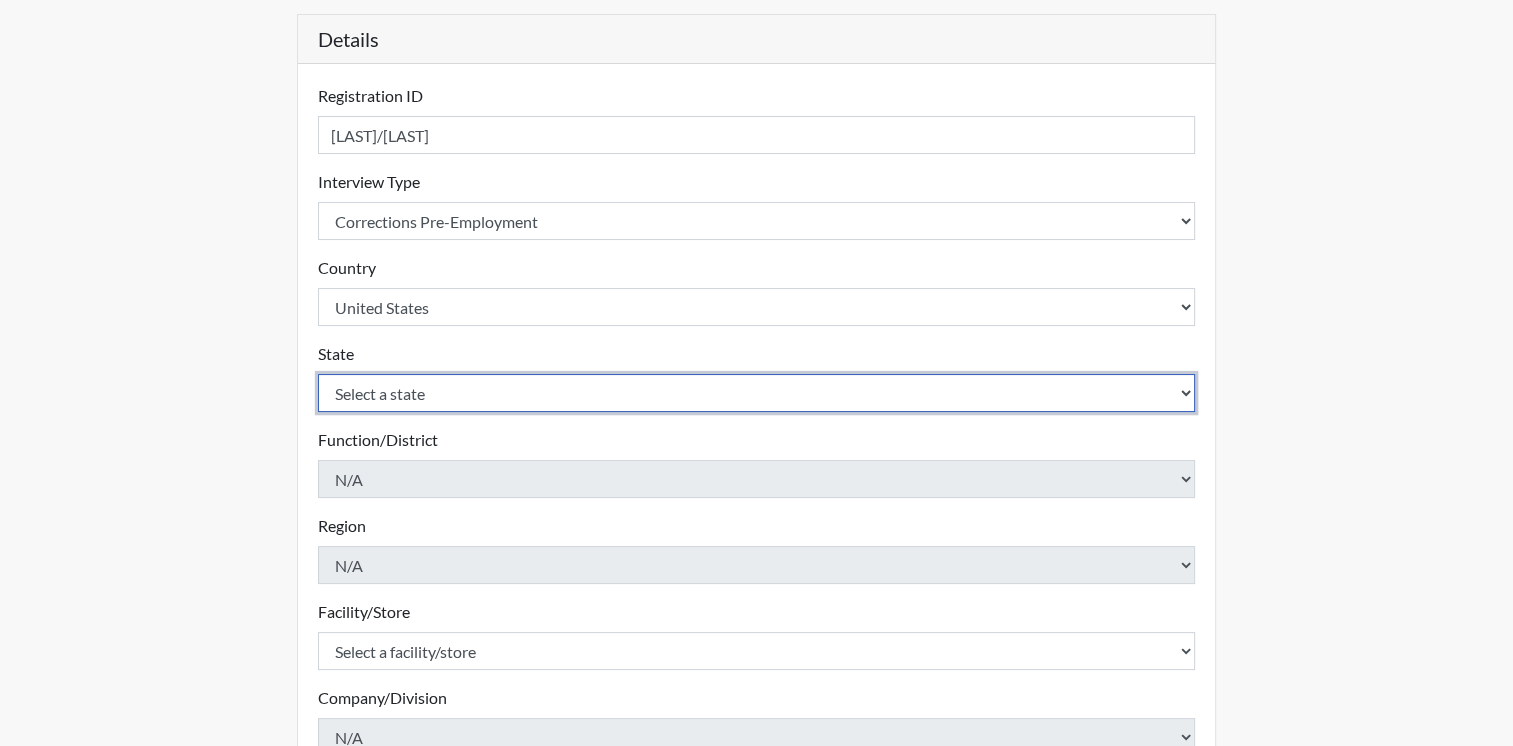 click on "Select a state  Alabama   Alaska   Arizona   Arkansas   California   Colorado   Connecticut   Delaware   Florida   Georgia   Hawaii   Idaho   Illinois   Indiana   Iowa   Kansas   Kentucky   Louisiana   Maine   Maryland   Massachusetts   Michigan   Minnesota   Mississippi   Missouri   Montana   Nebraska   Nevada   New Hampshire   New Jersey   New Mexico   New York   North Carolina   North Dakota   Ohio   Oklahoma   Oregon   Pennsylvania   Rhode Island   South Carolina   South Dakota   Tennessee   Texas   Utah   Vermont   Virginia   Washington   West Virginia   Wisconsin   Wyoming" at bounding box center [757, 393] 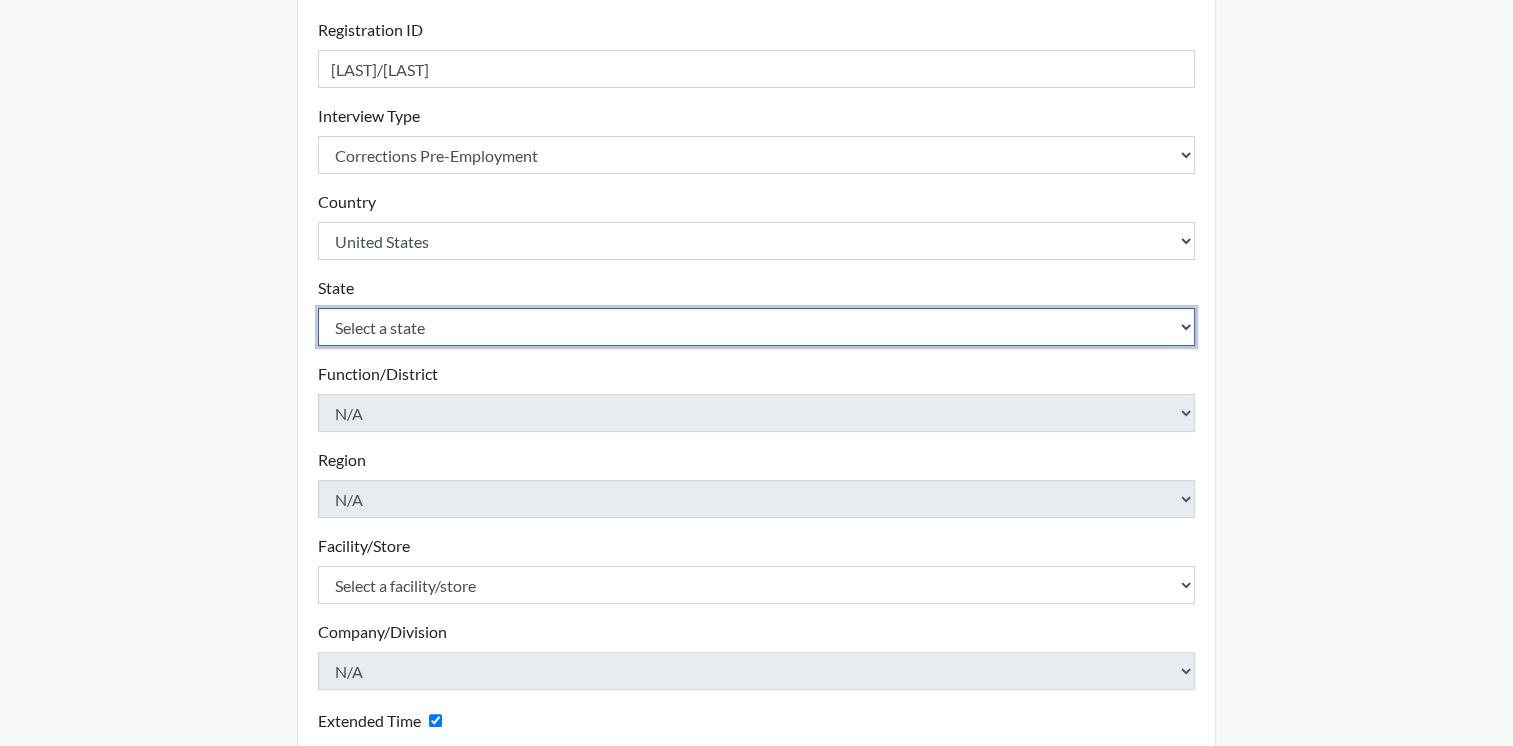 scroll, scrollTop: 400, scrollLeft: 0, axis: vertical 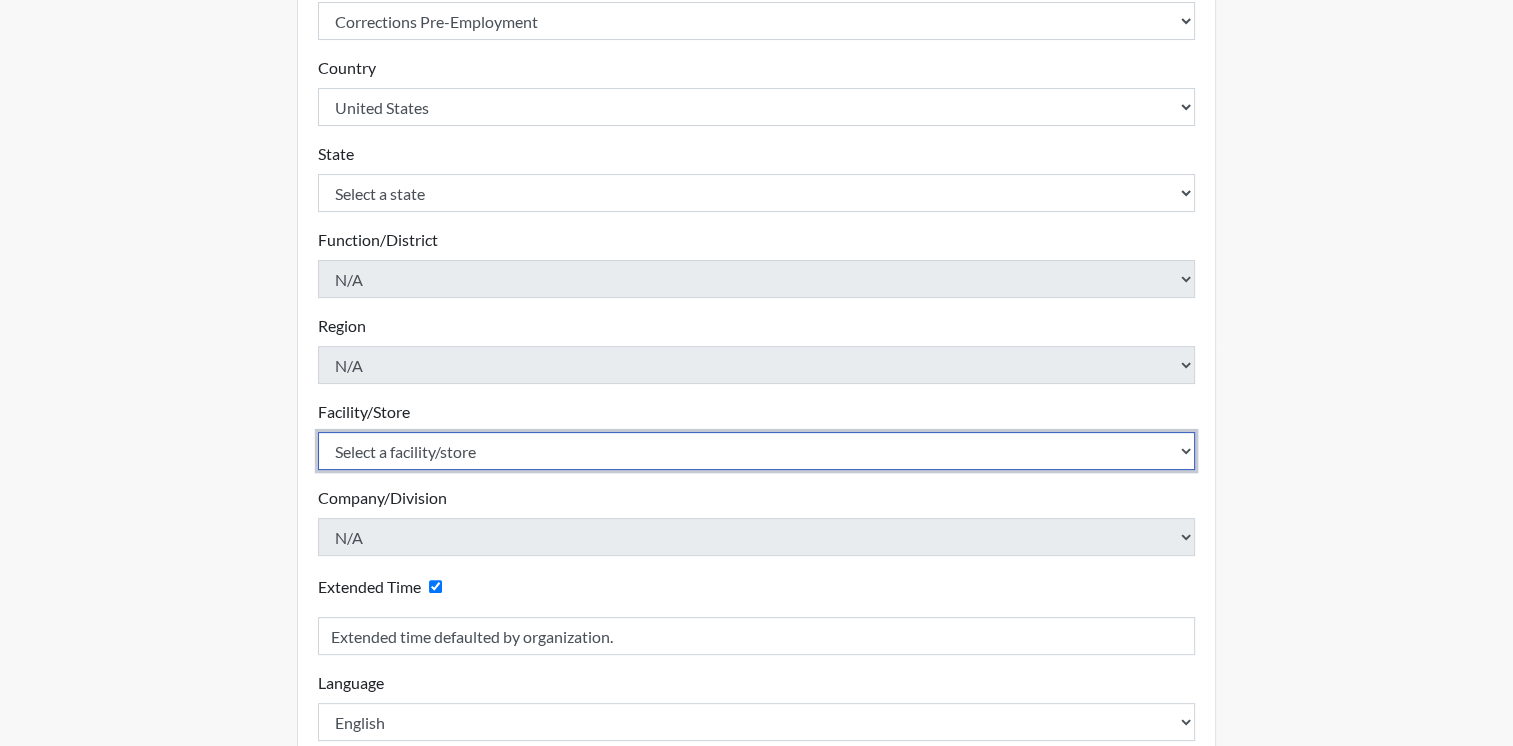 click on "Select a facility/store  ADAPT   CCC   Pathways/Cornerstone   Spring Grove   TCC" at bounding box center (757, 451) 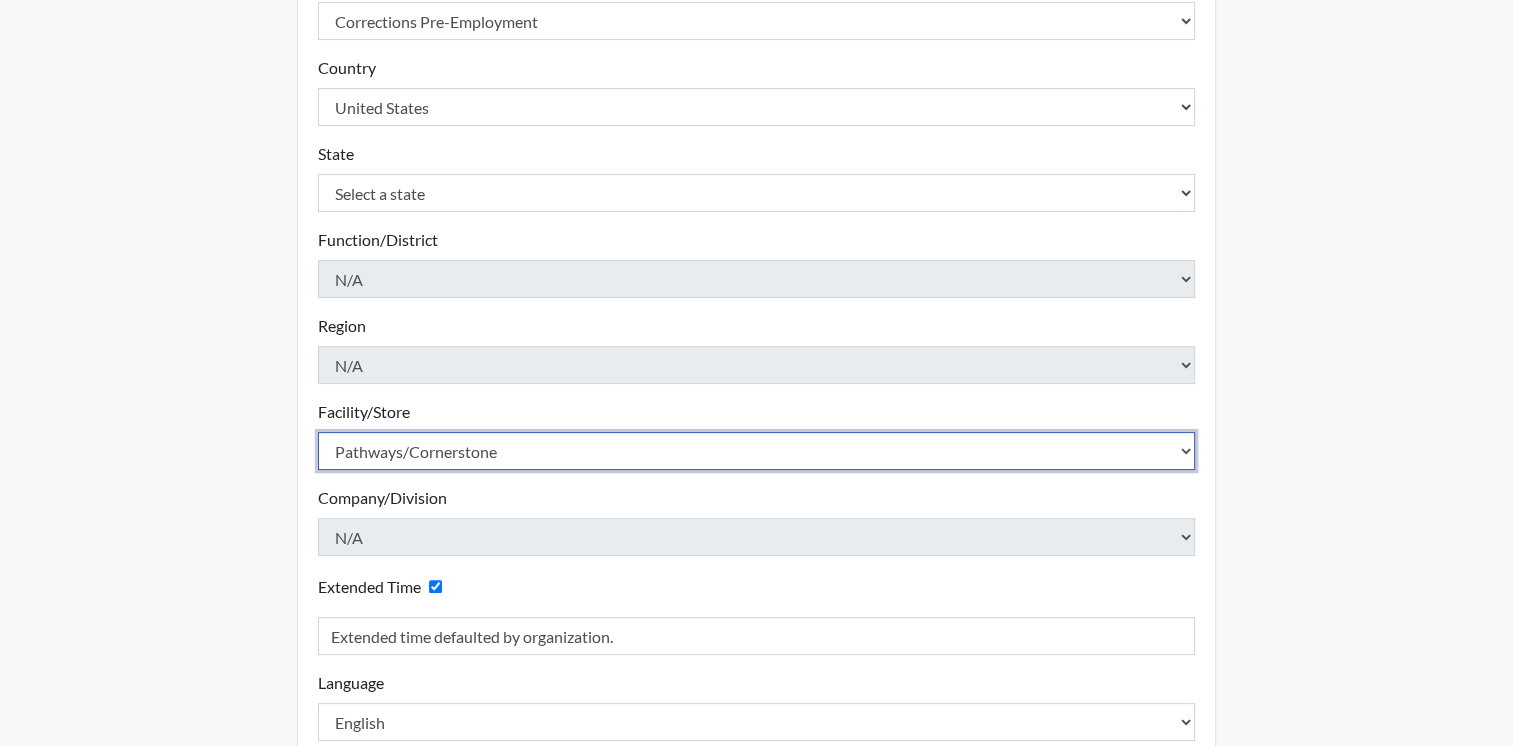 click on "Select a facility/store  ADAPT   CCC   Pathways/Cornerstone   Spring Grove   TCC" at bounding box center [757, 451] 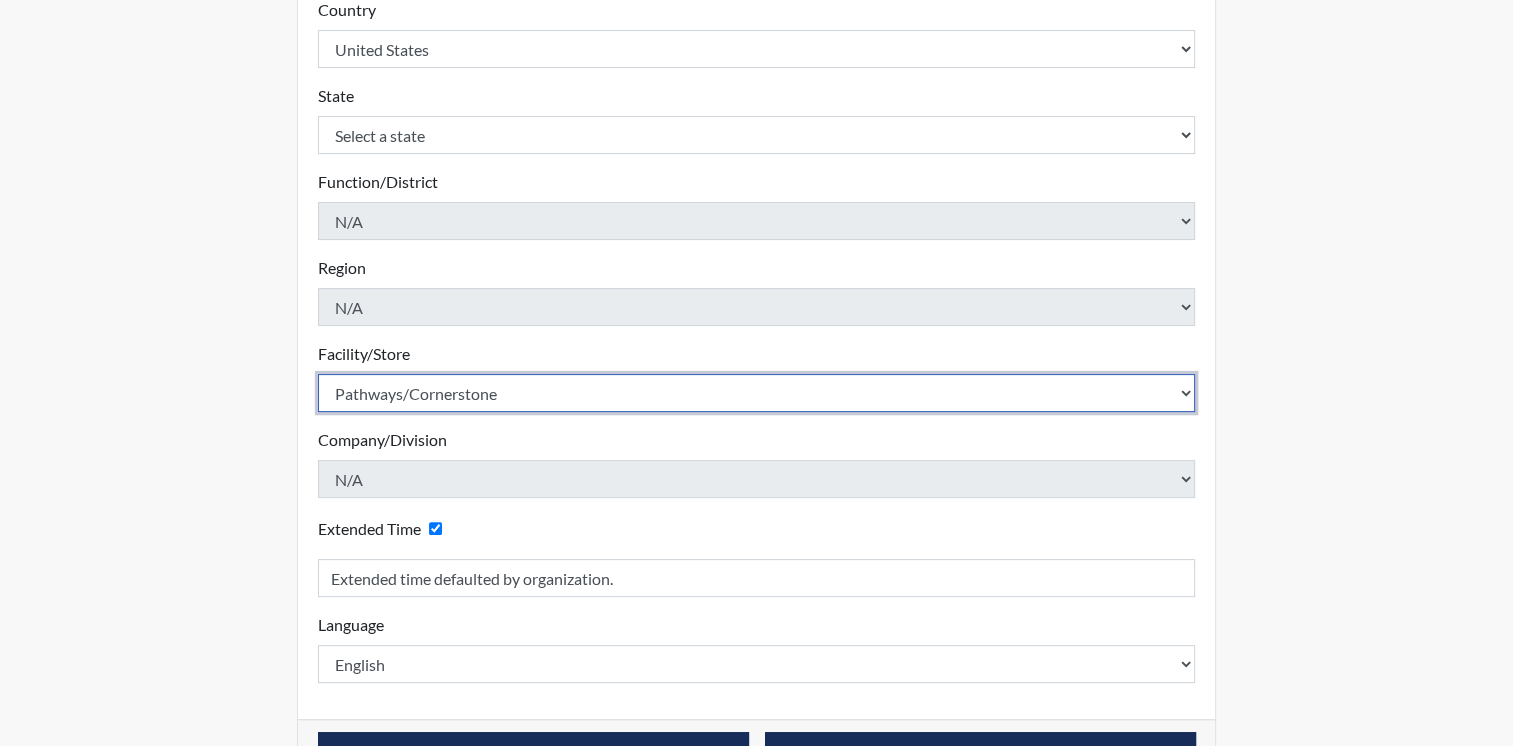 scroll, scrollTop: 516, scrollLeft: 0, axis: vertical 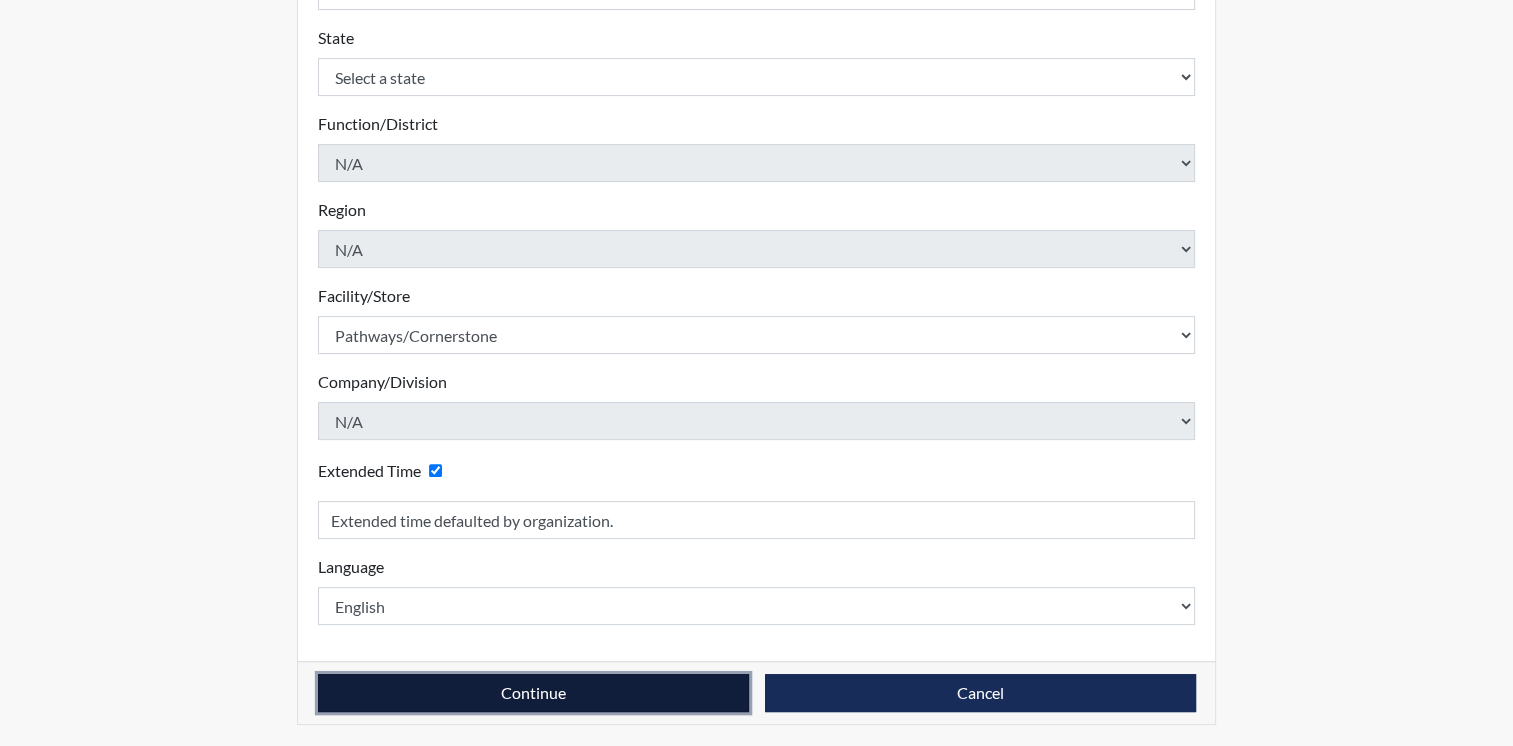 click on "Continue" at bounding box center [533, 693] 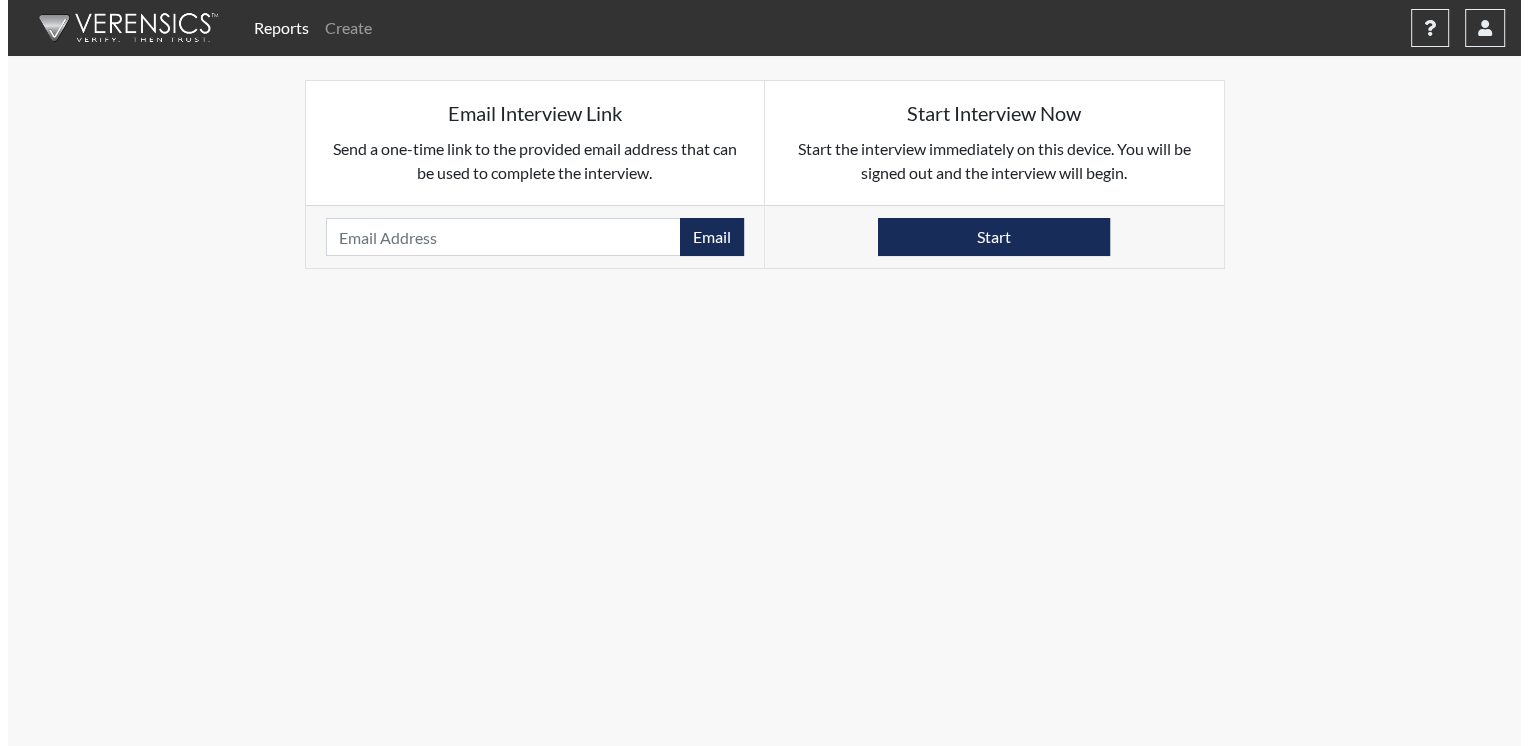 scroll, scrollTop: 0, scrollLeft: 0, axis: both 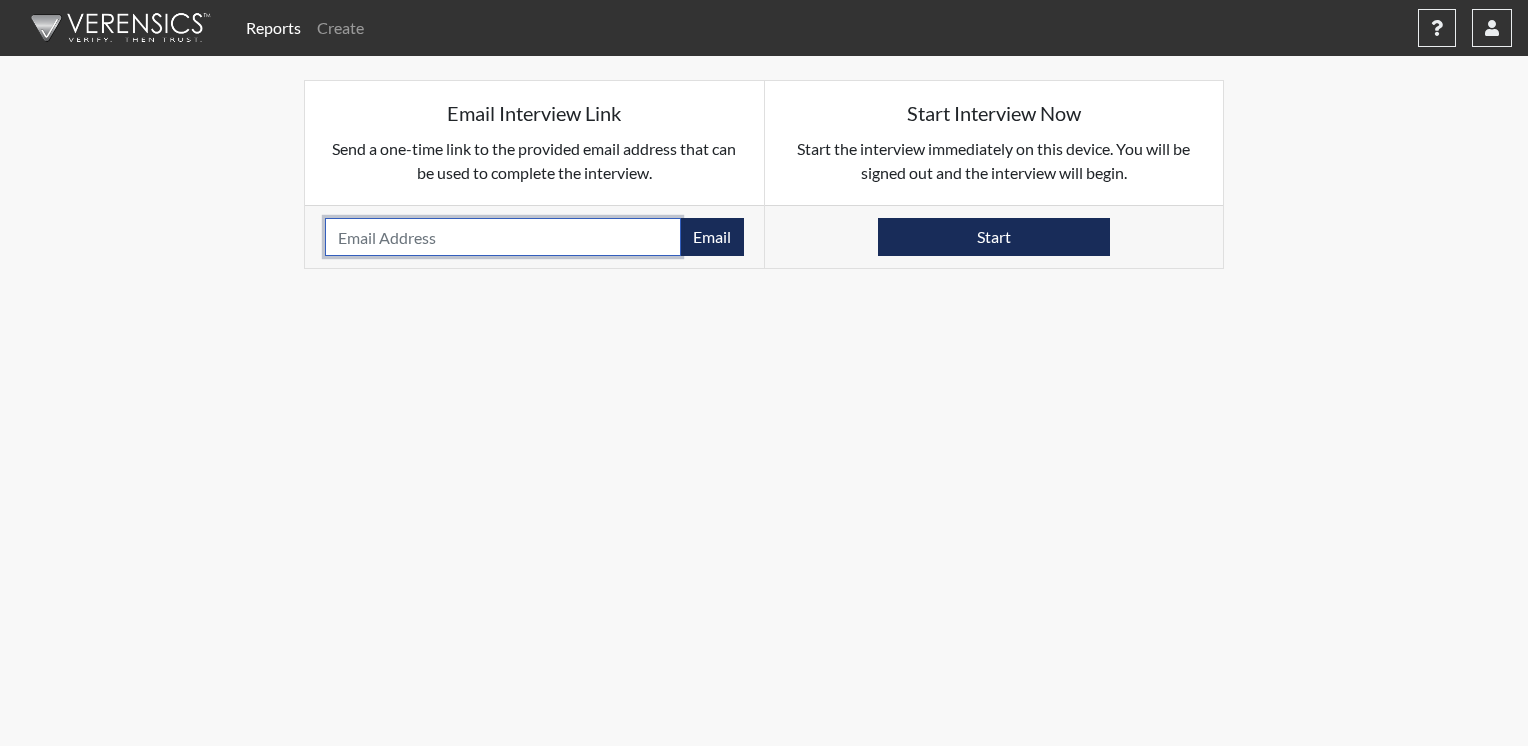 click at bounding box center (503, 237) 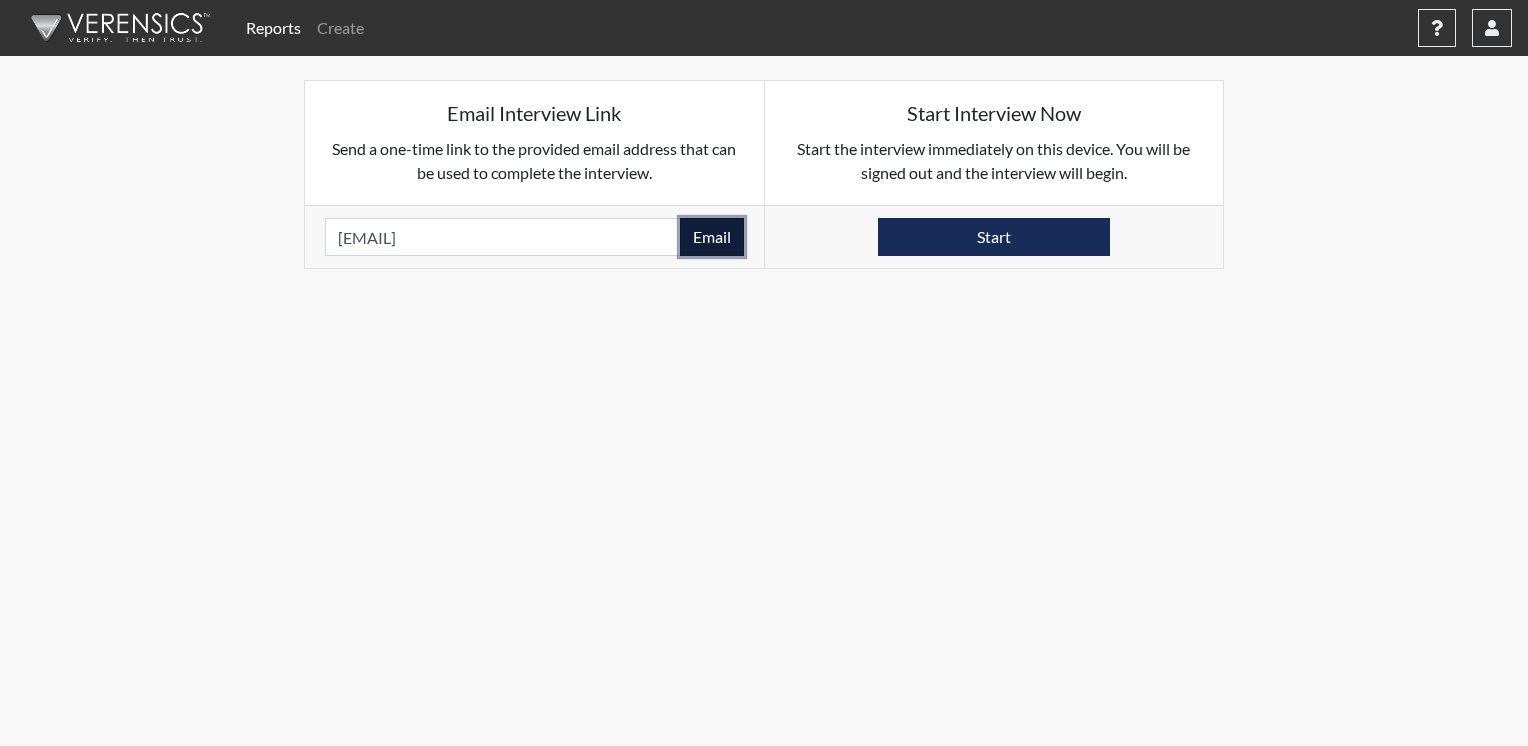 click on "Email" at bounding box center [712, 237] 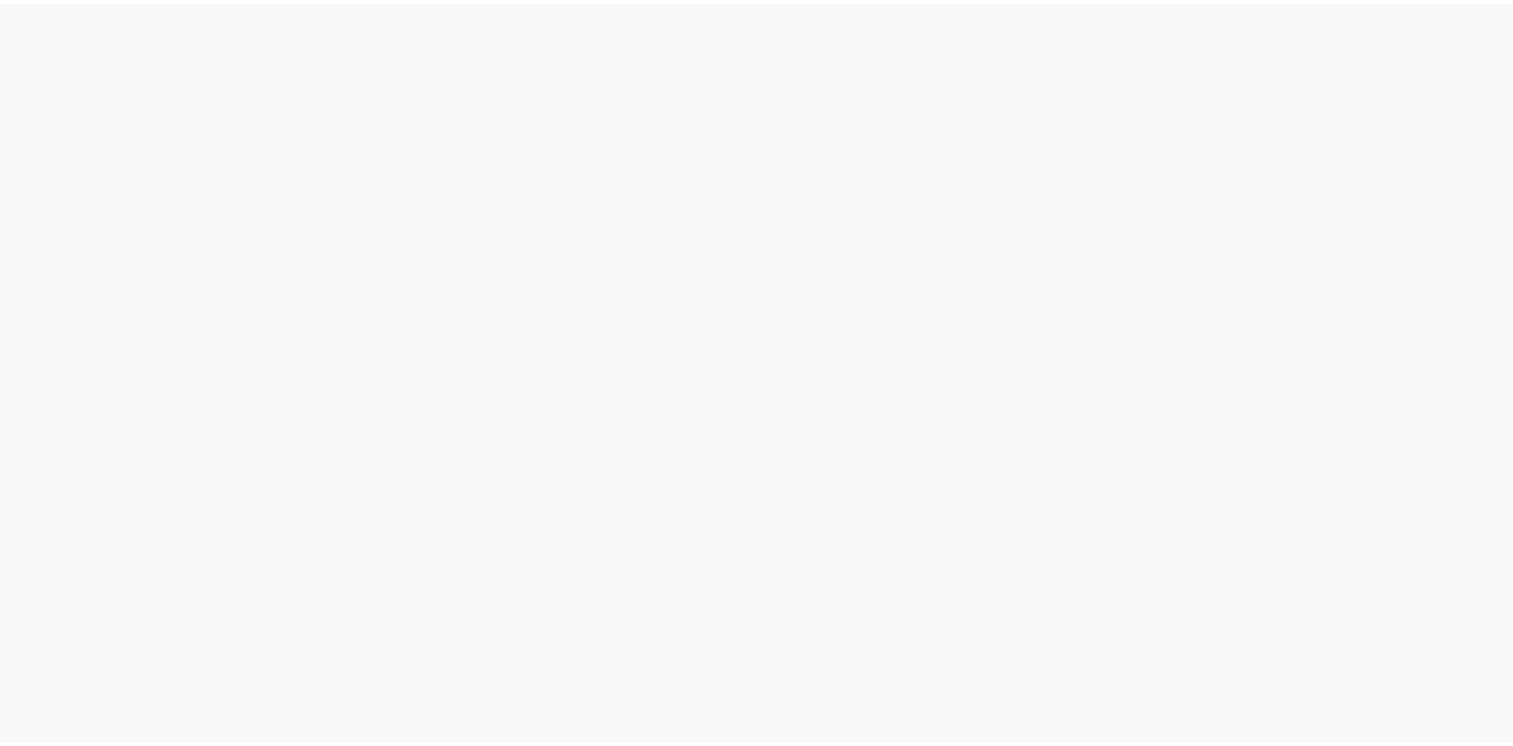 scroll, scrollTop: 0, scrollLeft: 0, axis: both 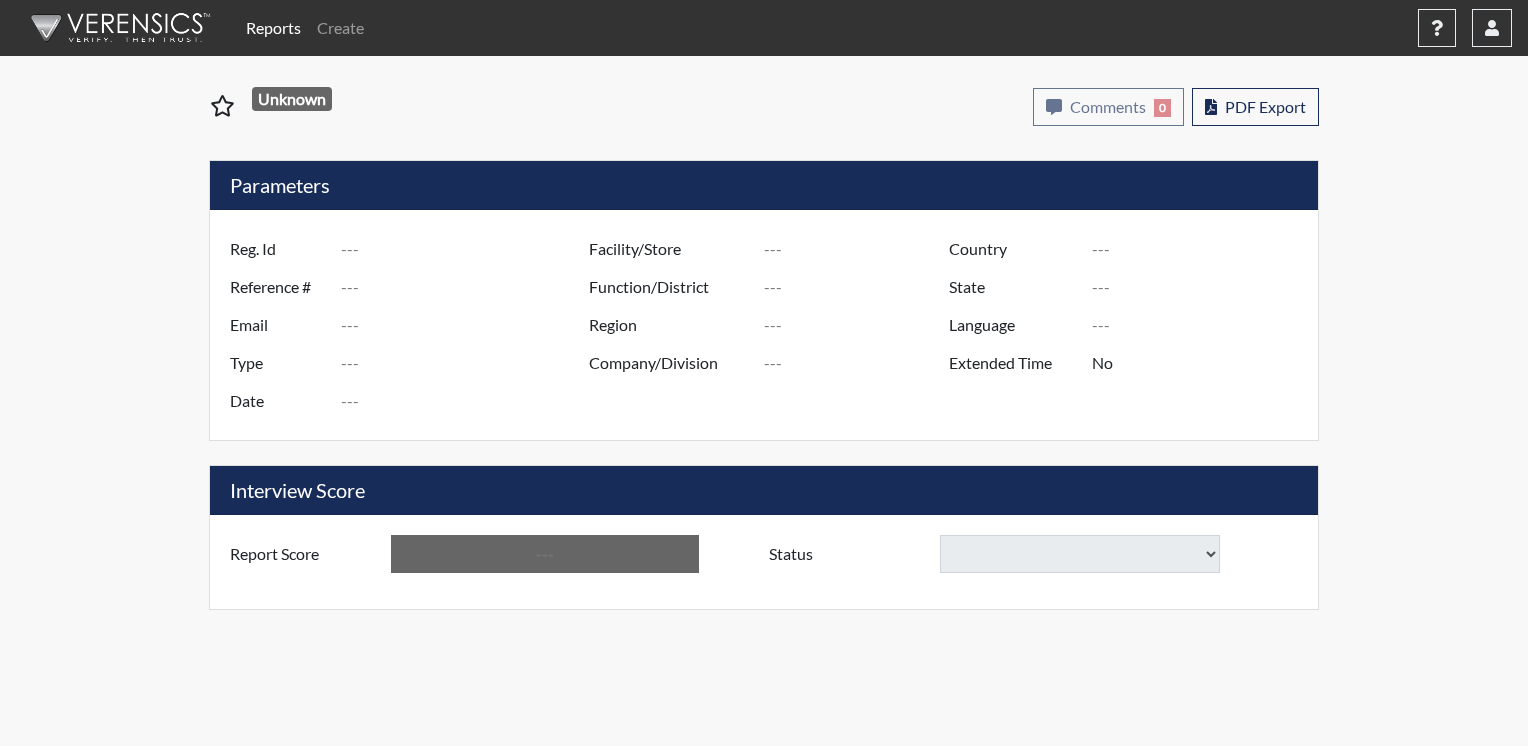 type on "Caldwell/ Smith" 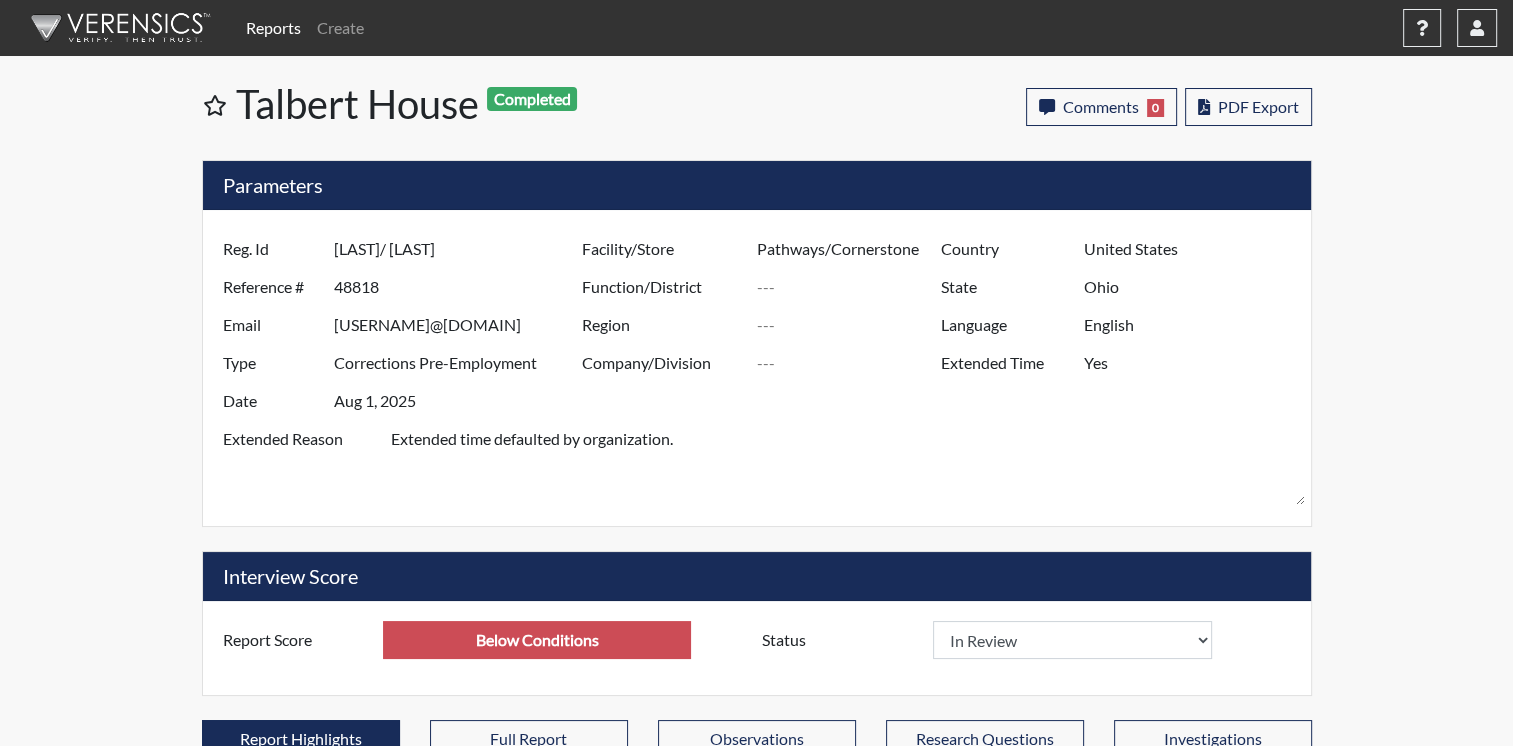 scroll, scrollTop: 999668, scrollLeft: 999168, axis: both 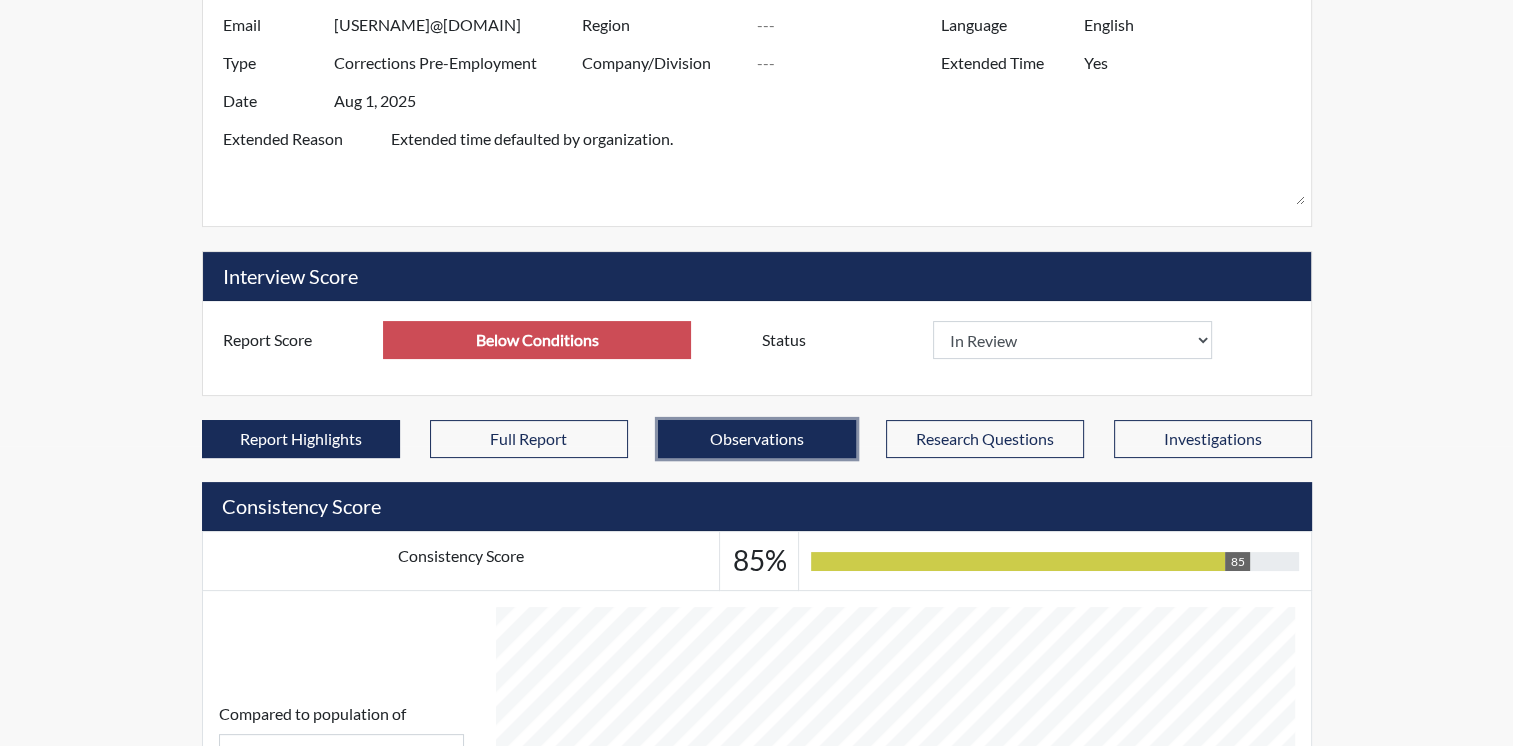 click on "Observations" at bounding box center (757, 439) 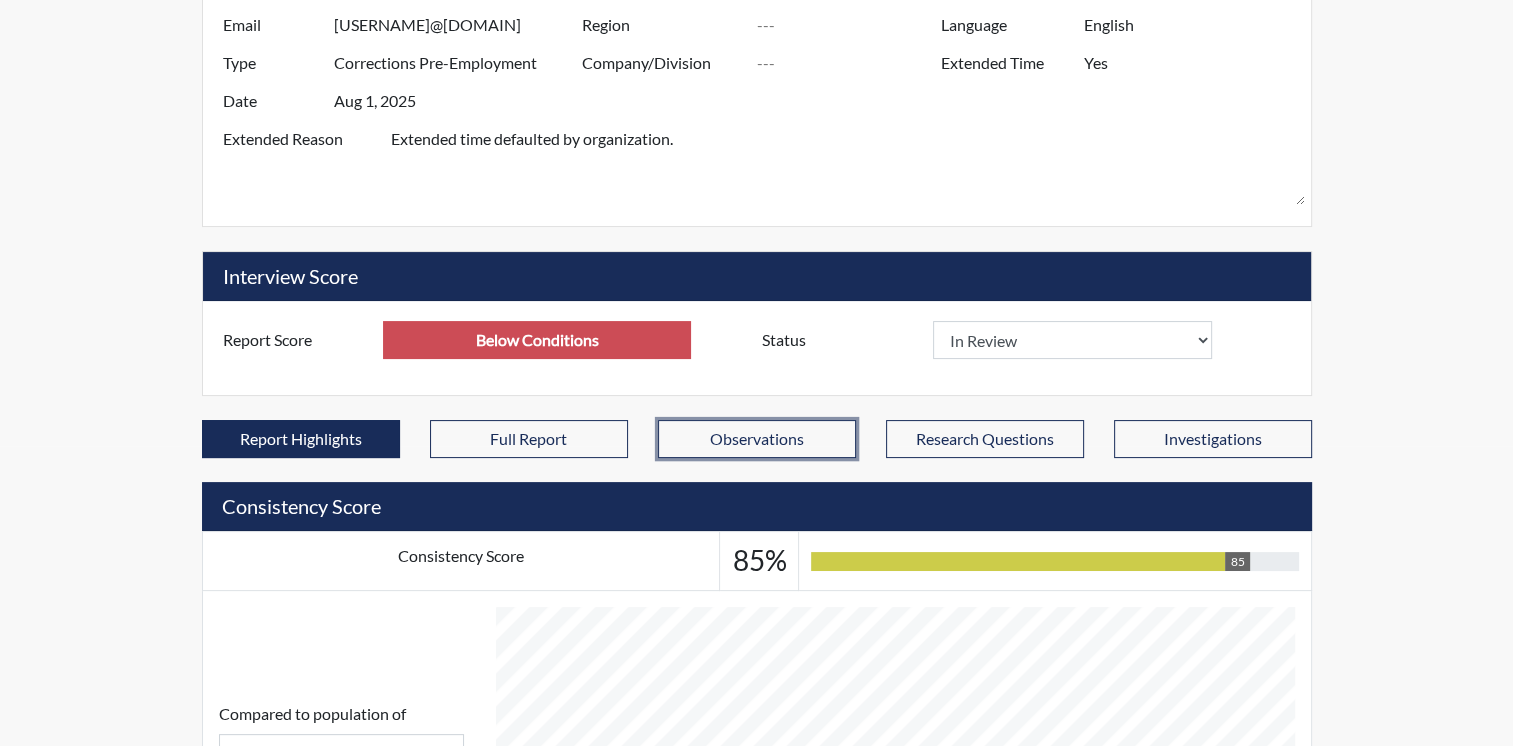 scroll, scrollTop: 268, scrollLeft: 0, axis: vertical 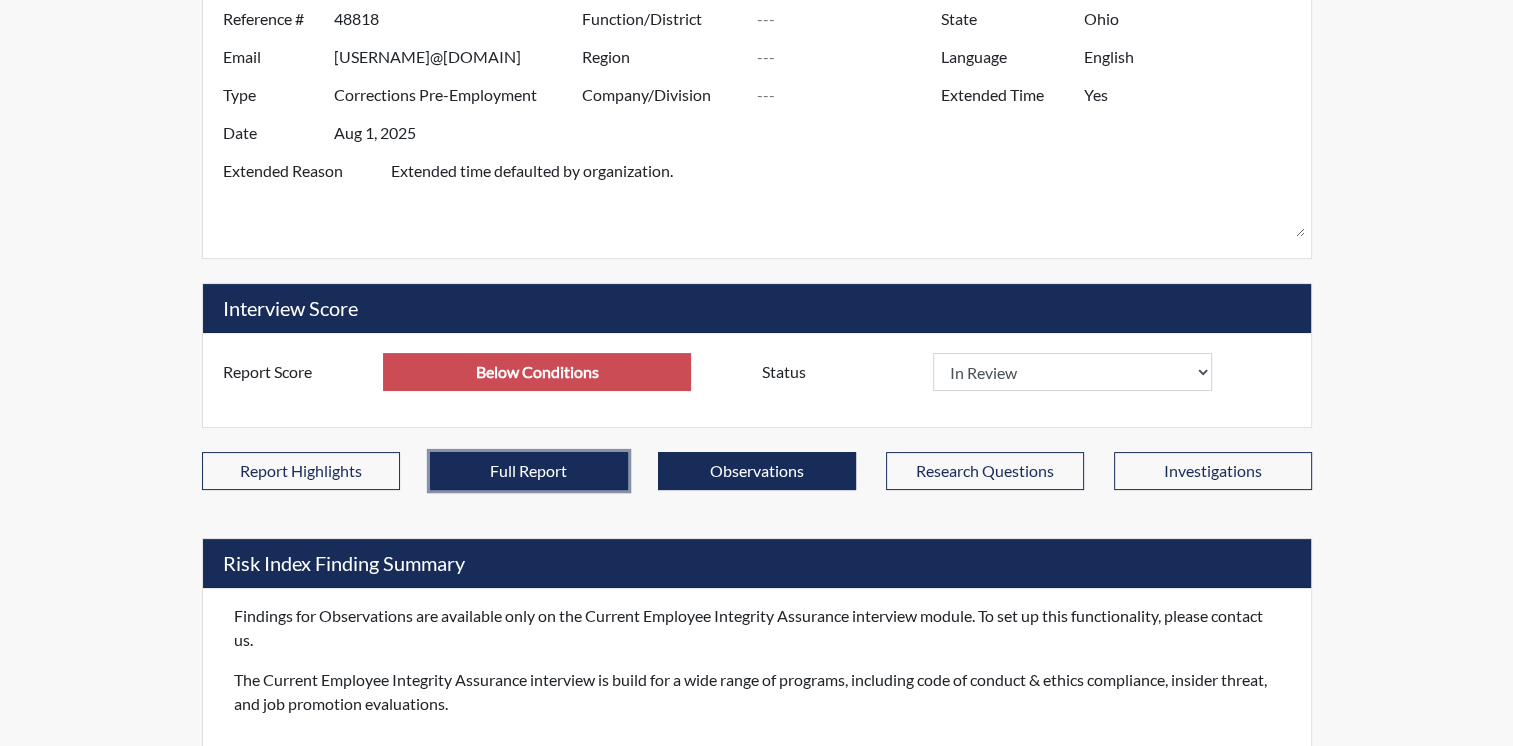 click on "Full Report" at bounding box center (529, 471) 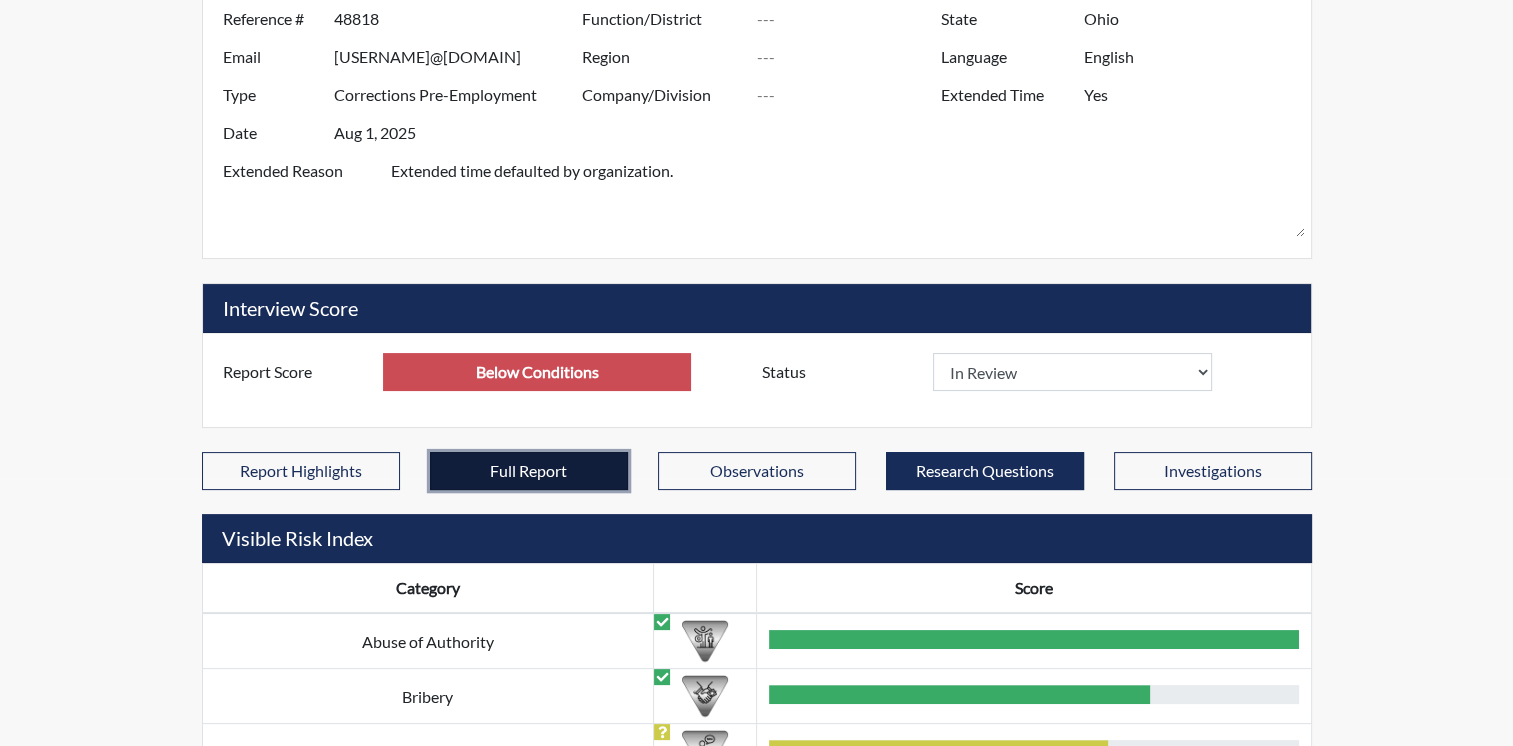 scroll, scrollTop: 999768, scrollLeft: 999168, axis: both 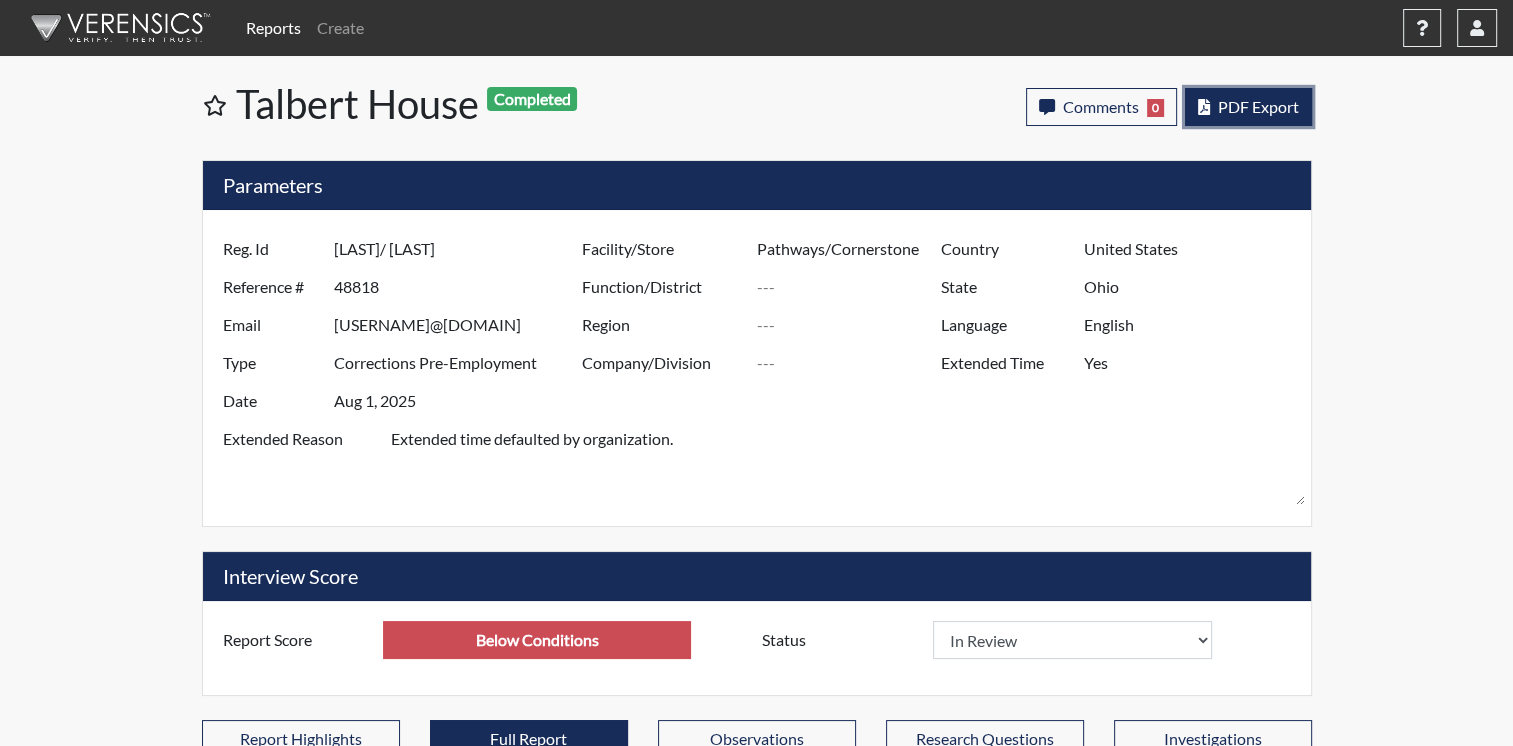 click on "PDF Export" at bounding box center (1258, 106) 